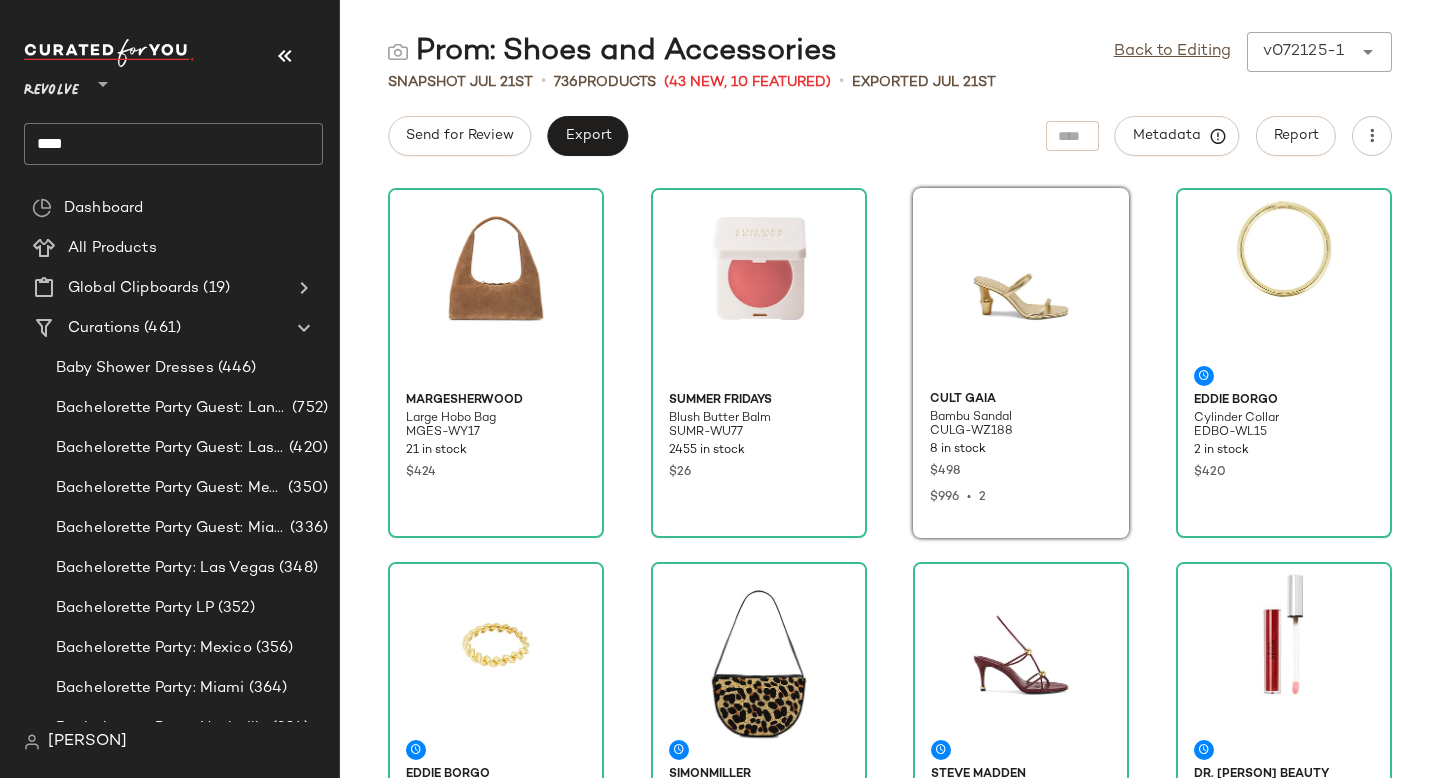 scroll, scrollTop: 0, scrollLeft: 0, axis: both 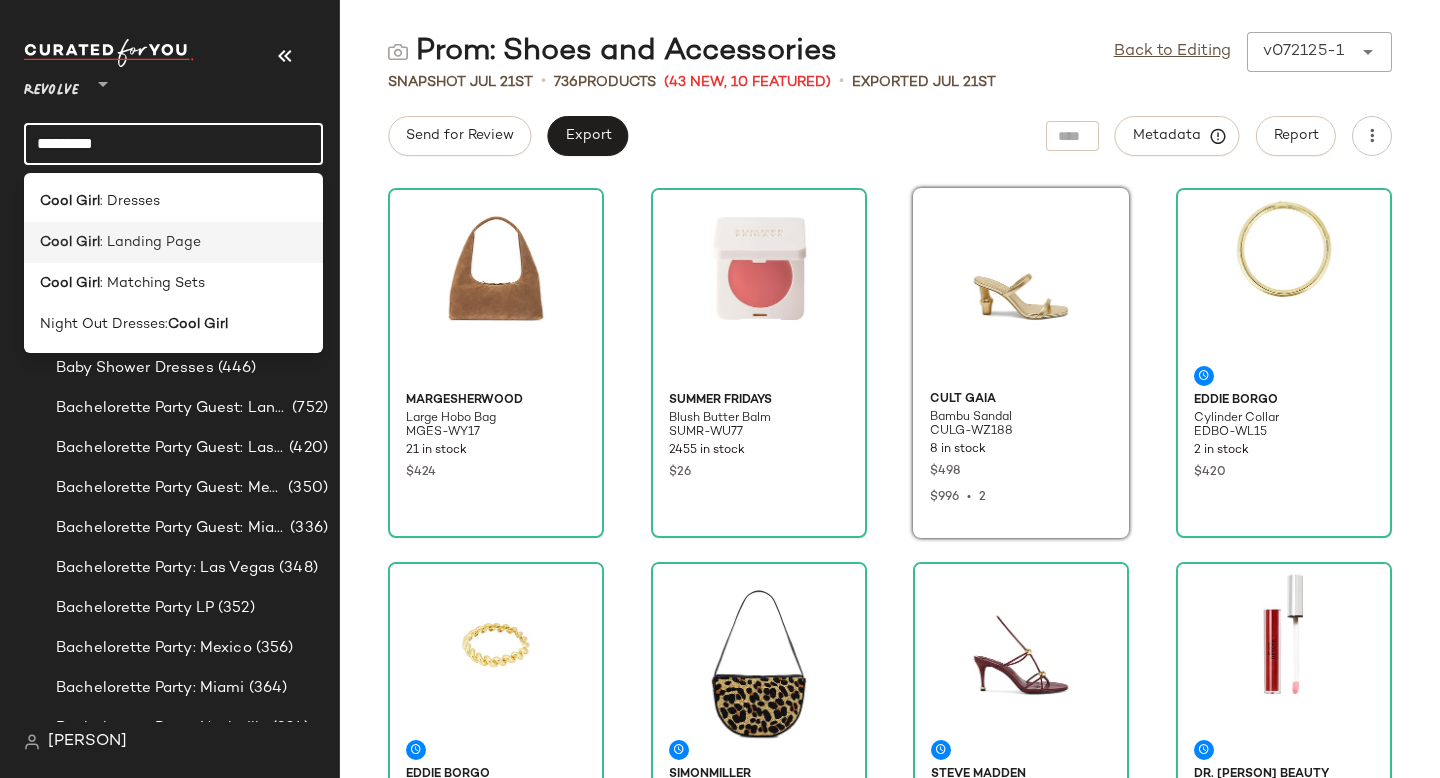 type on "*********" 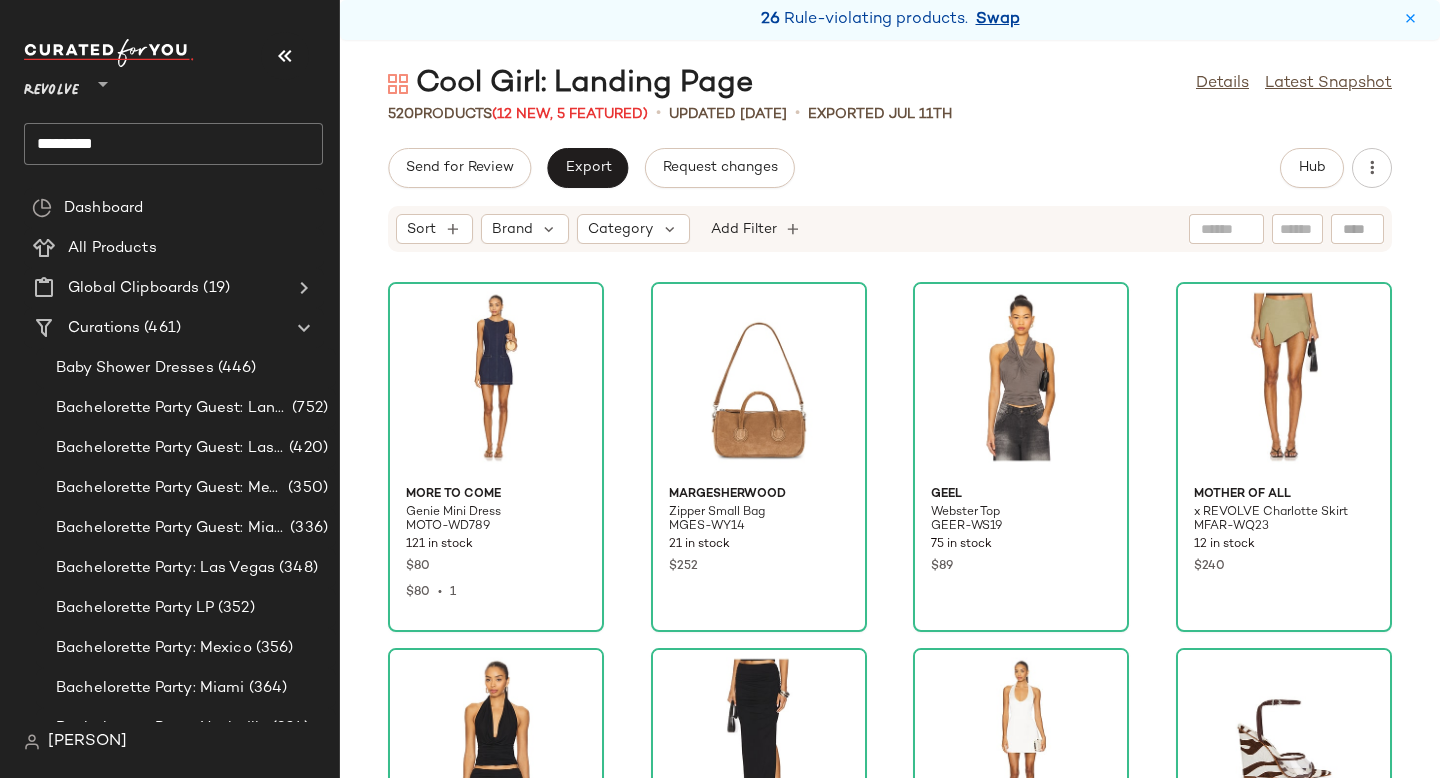 click on "Swap" at bounding box center (998, 20) 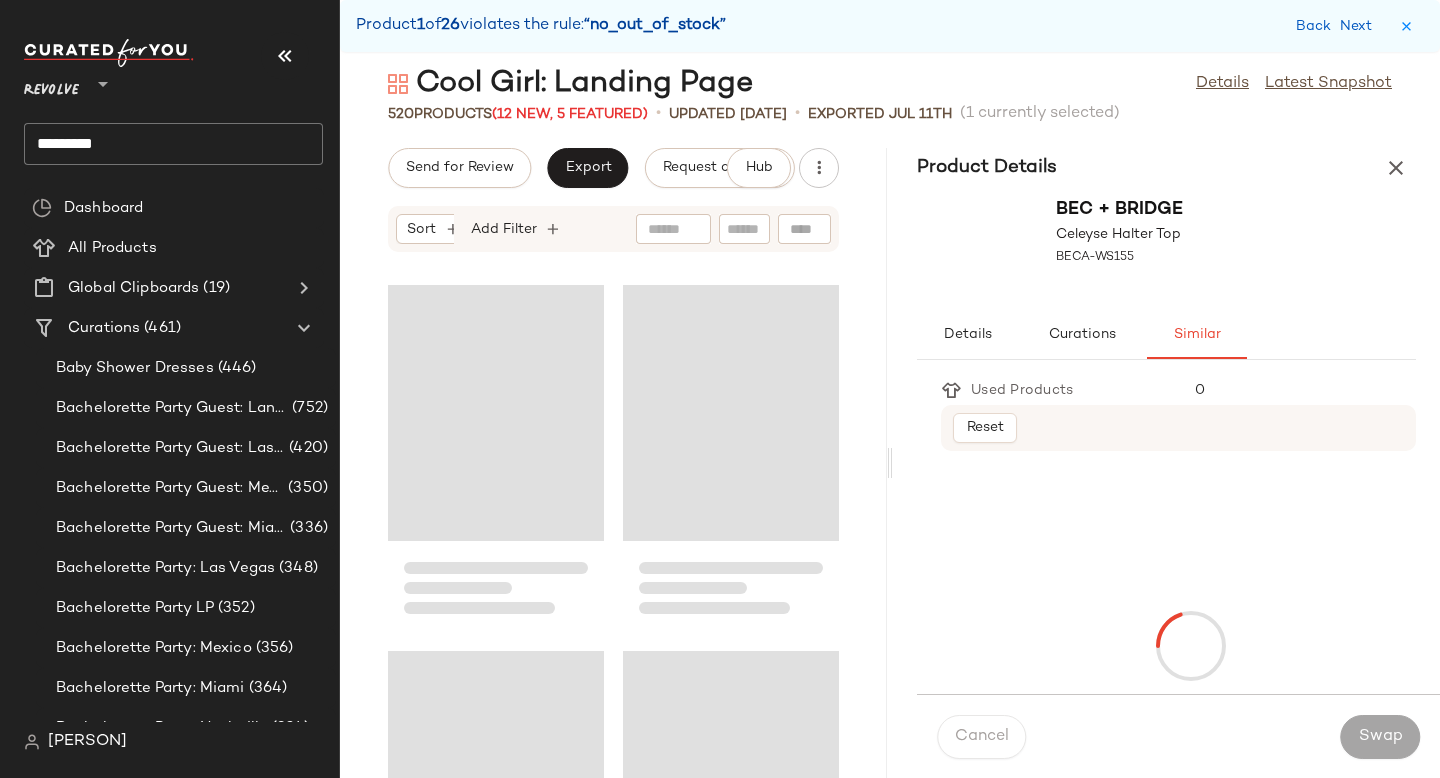 scroll, scrollTop: 0, scrollLeft: 0, axis: both 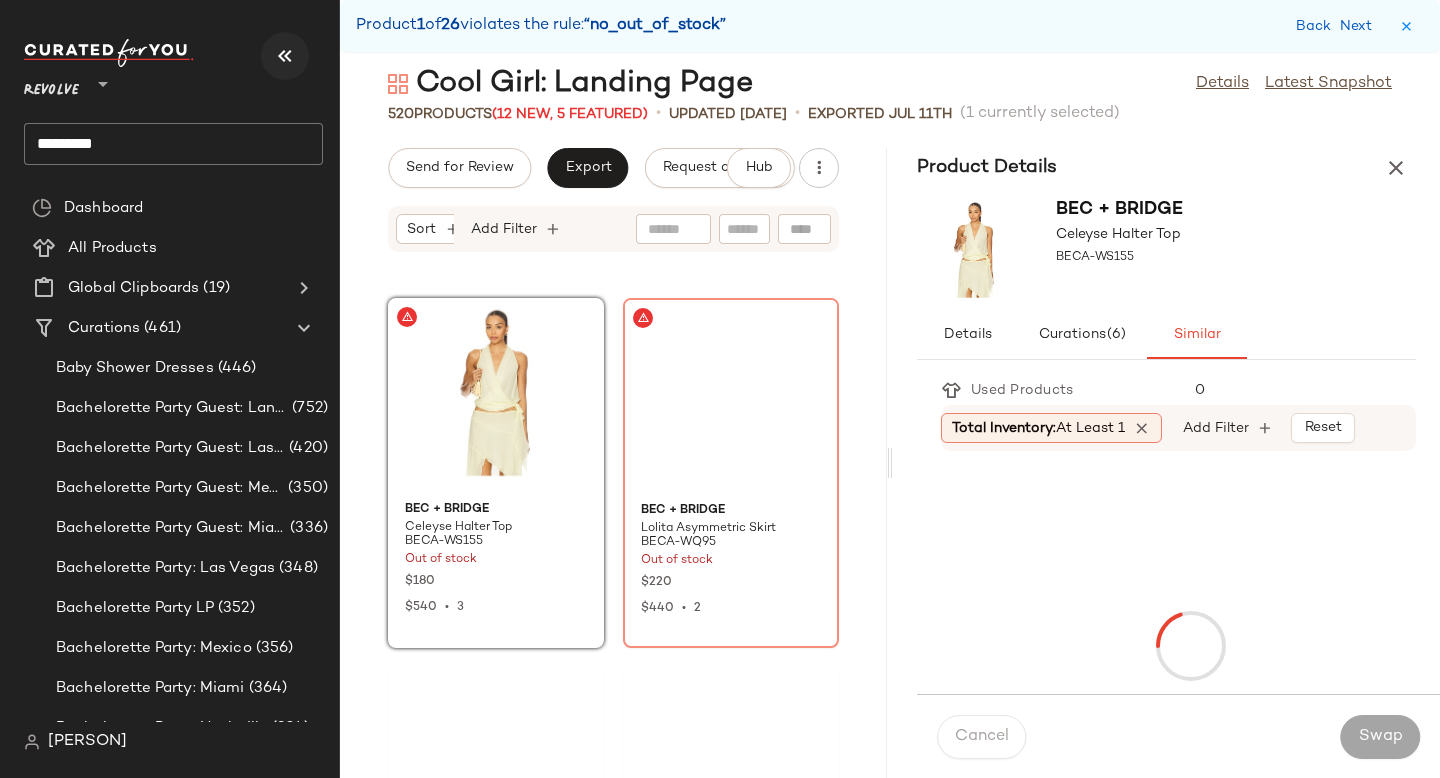 click at bounding box center (285, 56) 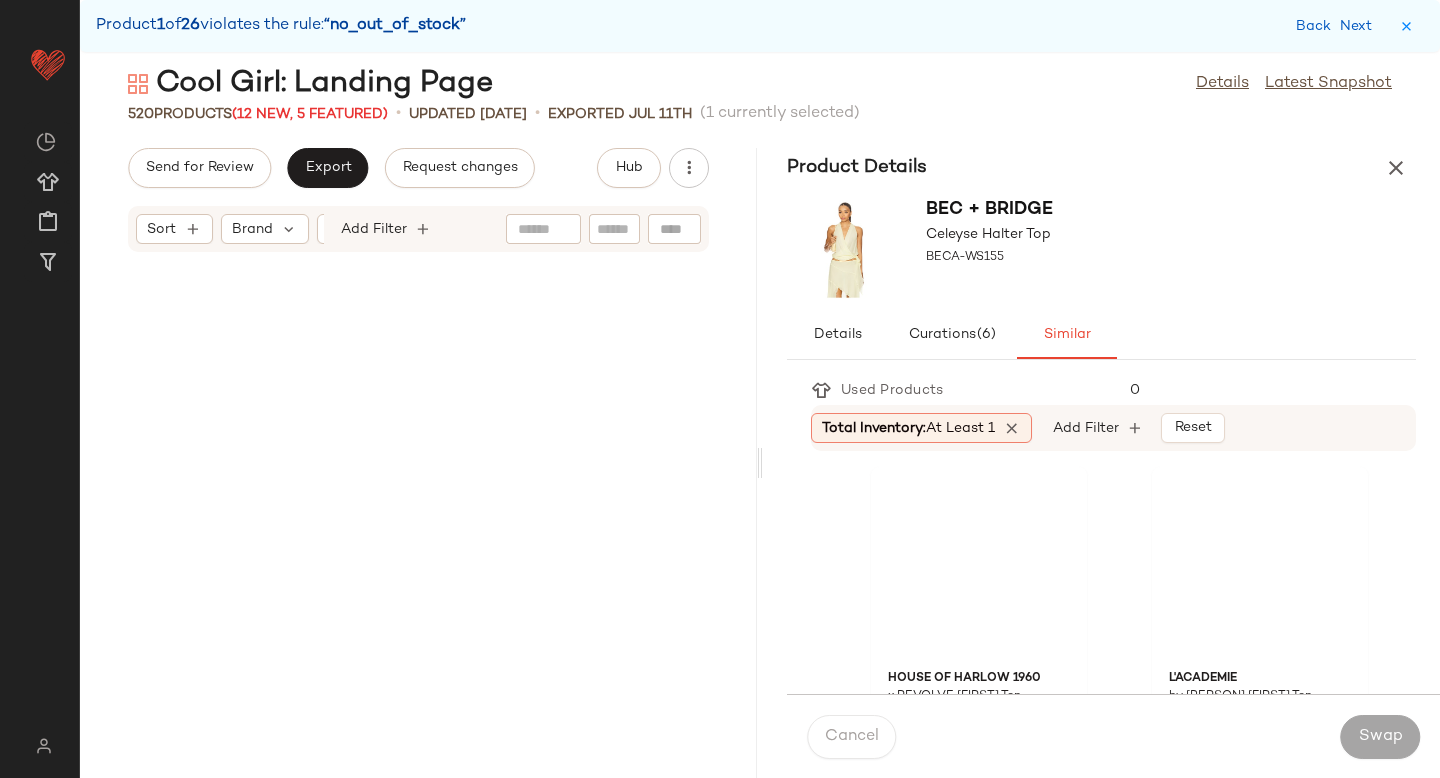 scroll, scrollTop: 3294, scrollLeft: 0, axis: vertical 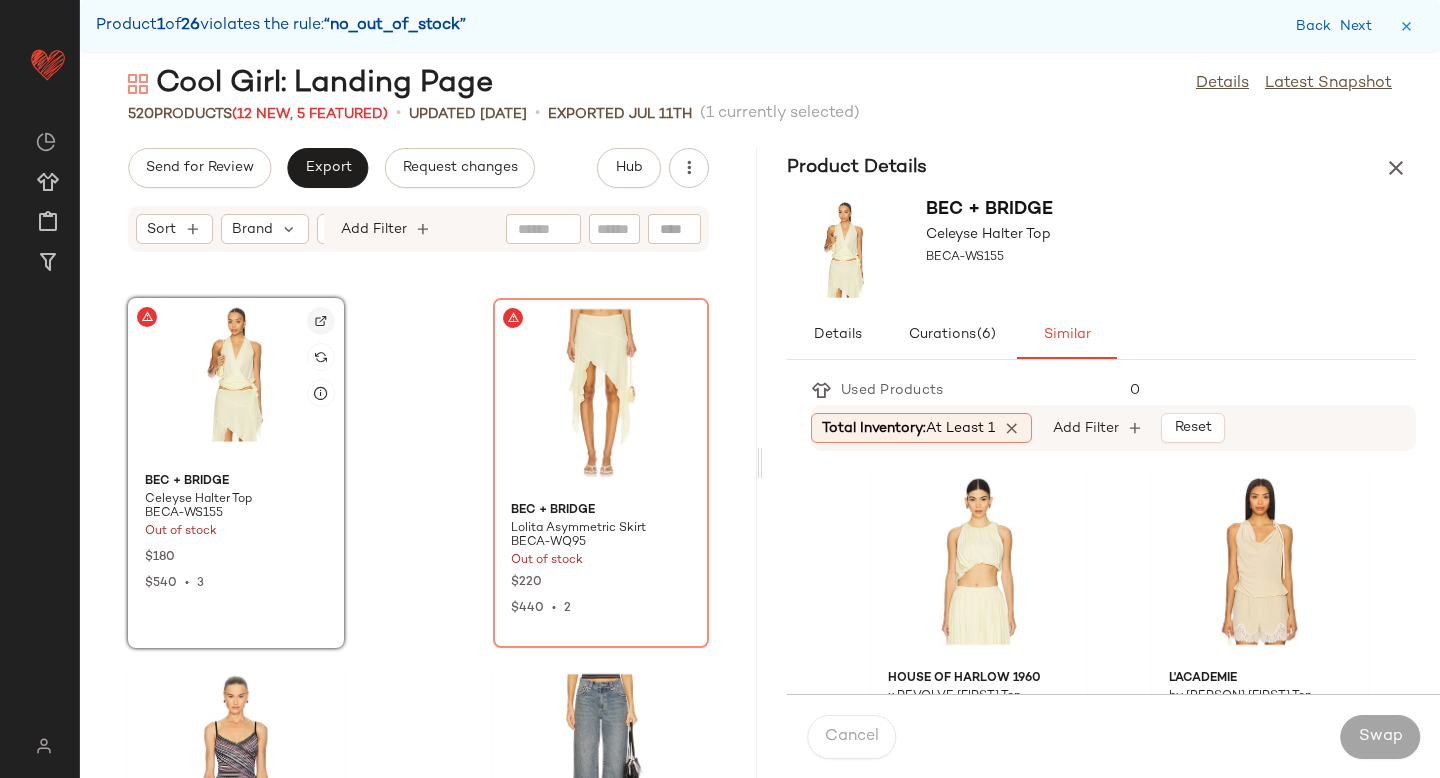 click at bounding box center (321, 321) 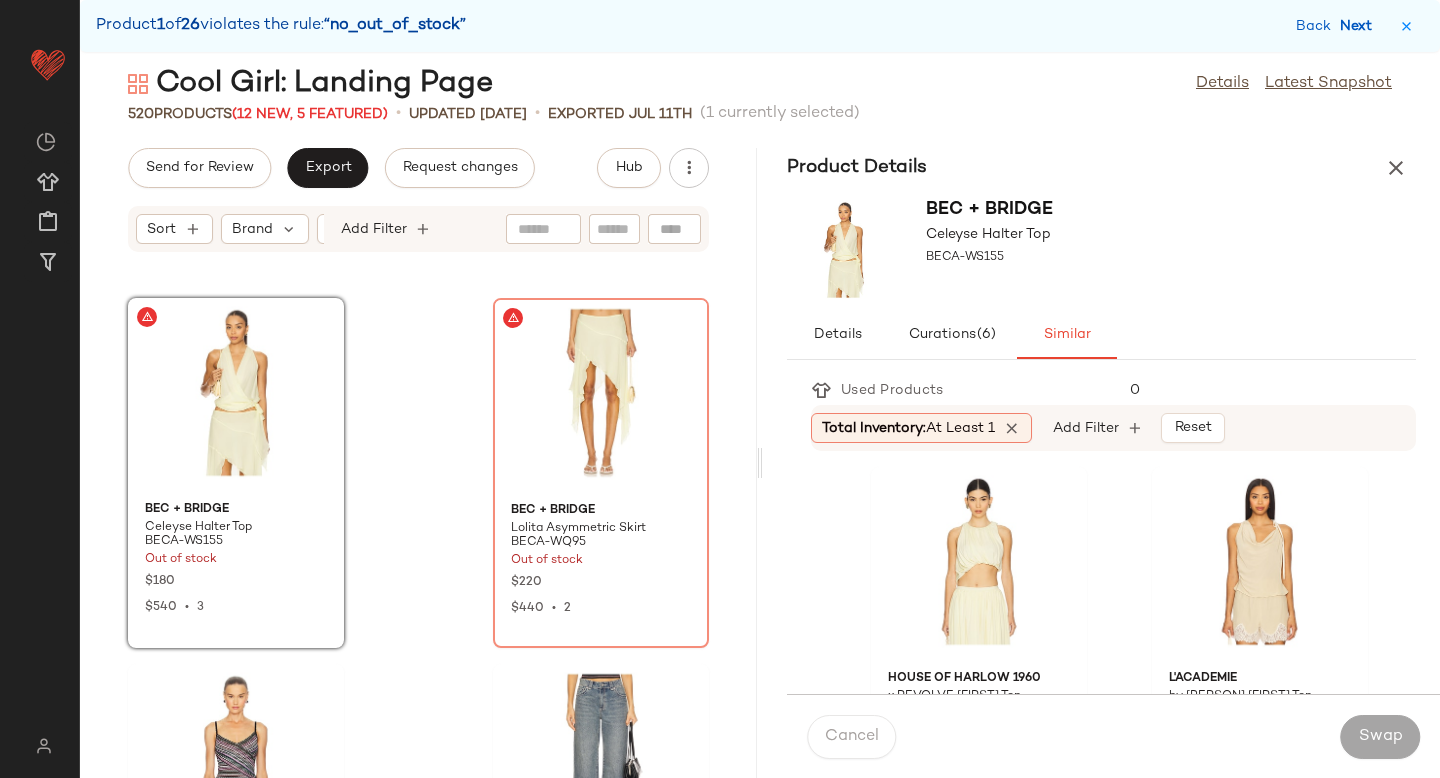 click on "Next" at bounding box center [1360, 26] 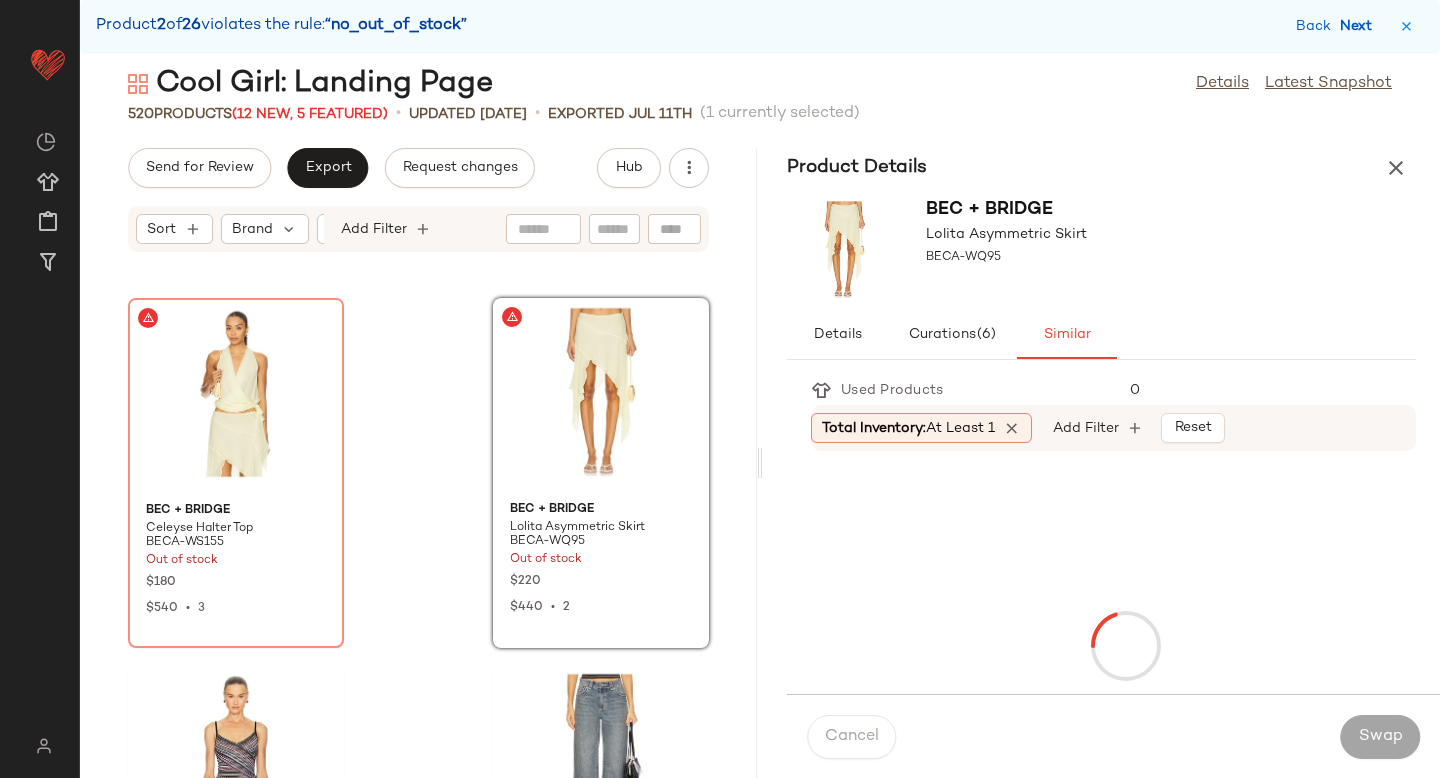 click on "Next" at bounding box center (1360, 26) 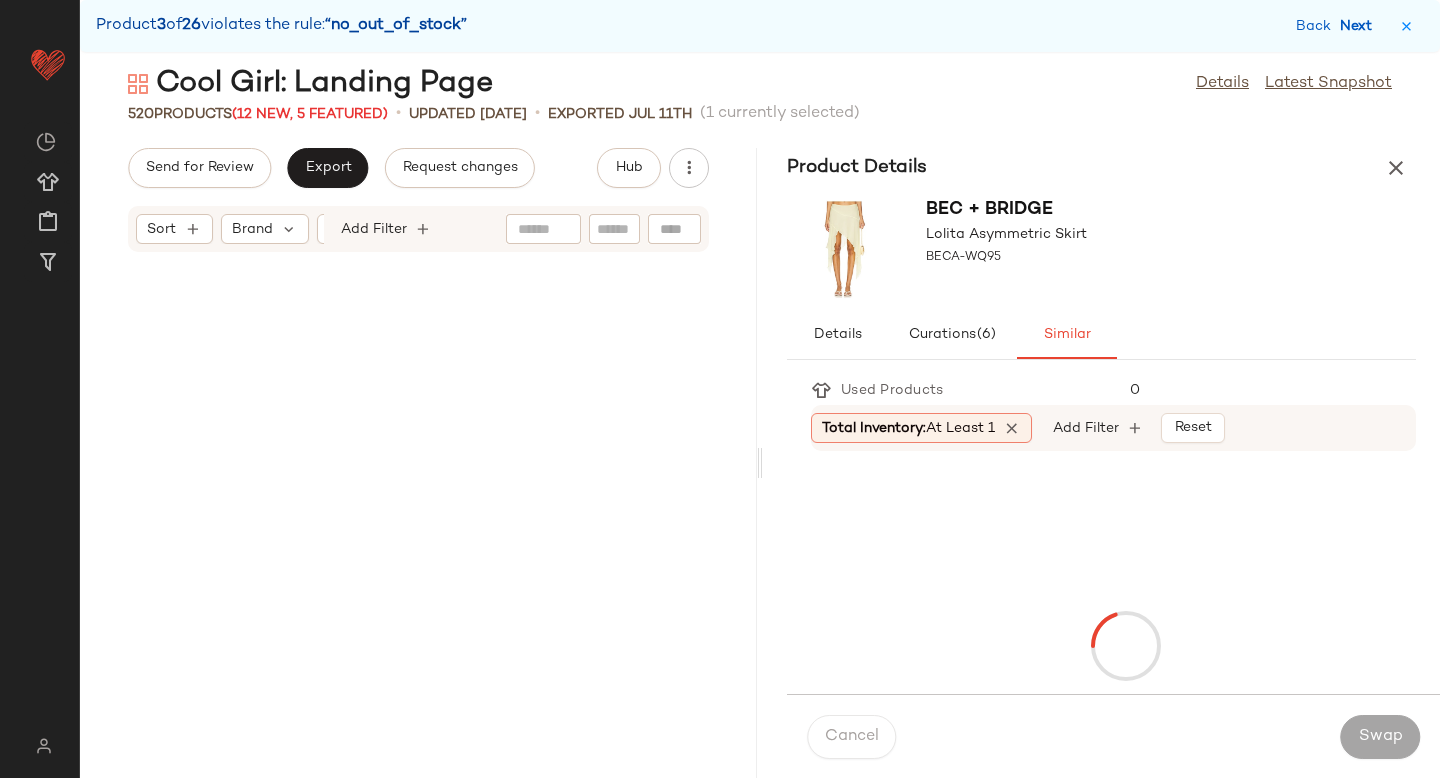 scroll, scrollTop: 8418, scrollLeft: 0, axis: vertical 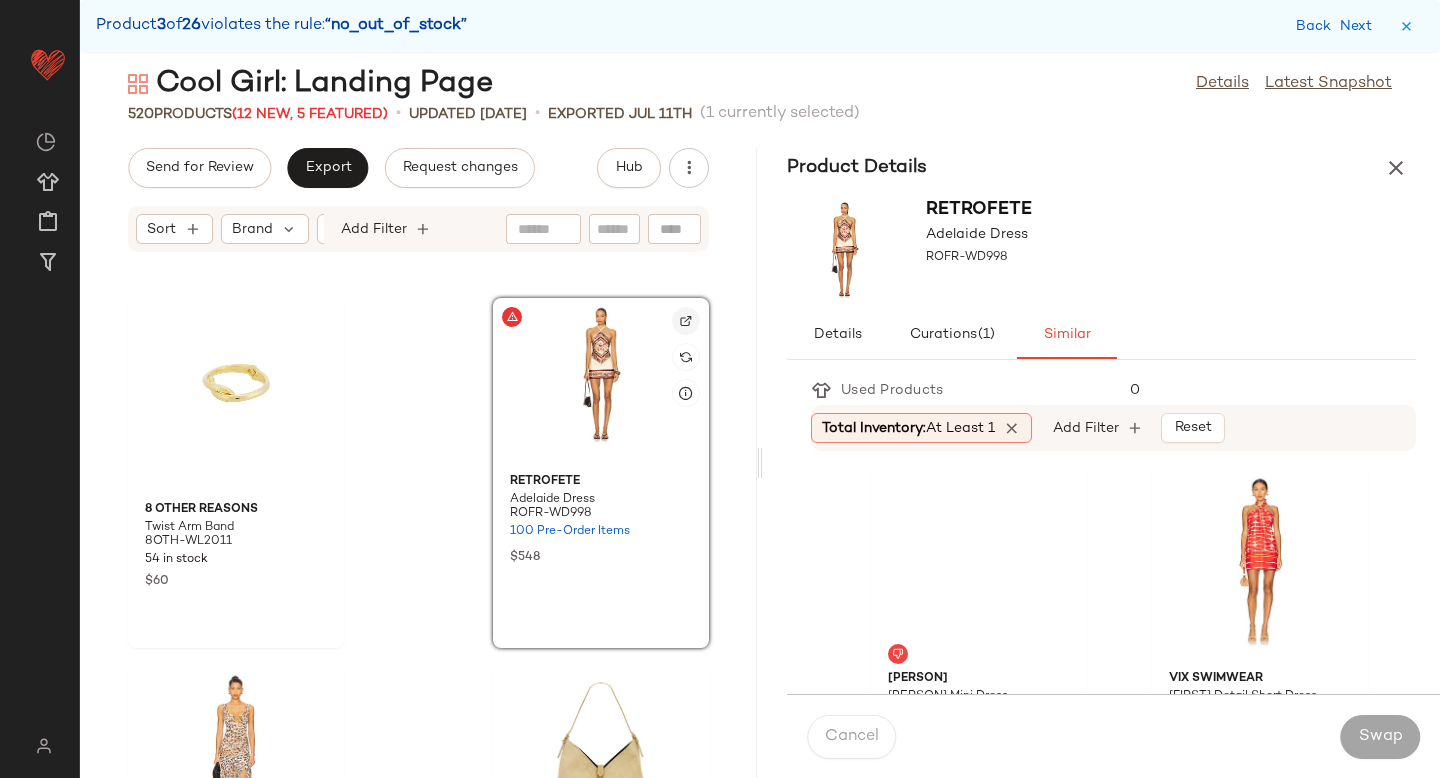 click at bounding box center (686, 321) 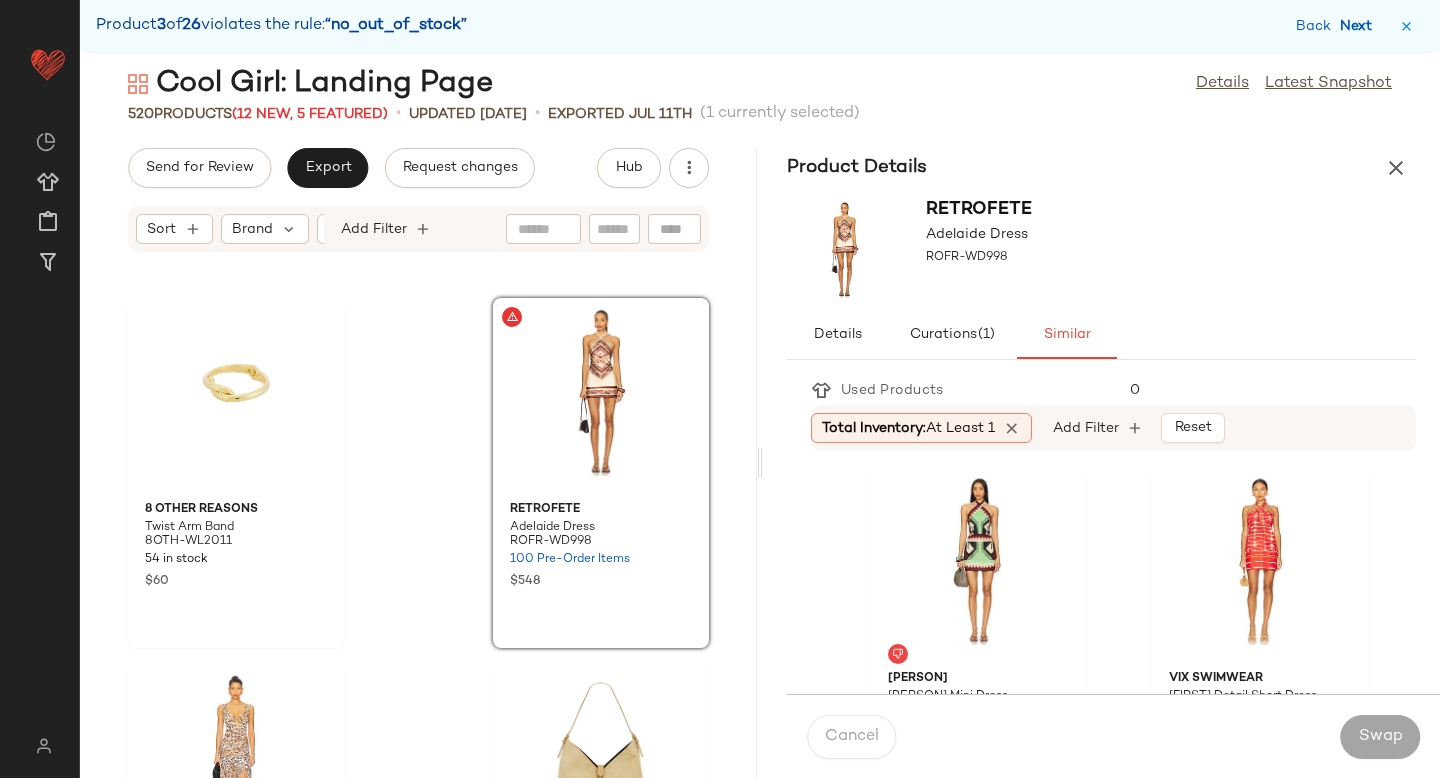 click on "Next" at bounding box center [1360, 26] 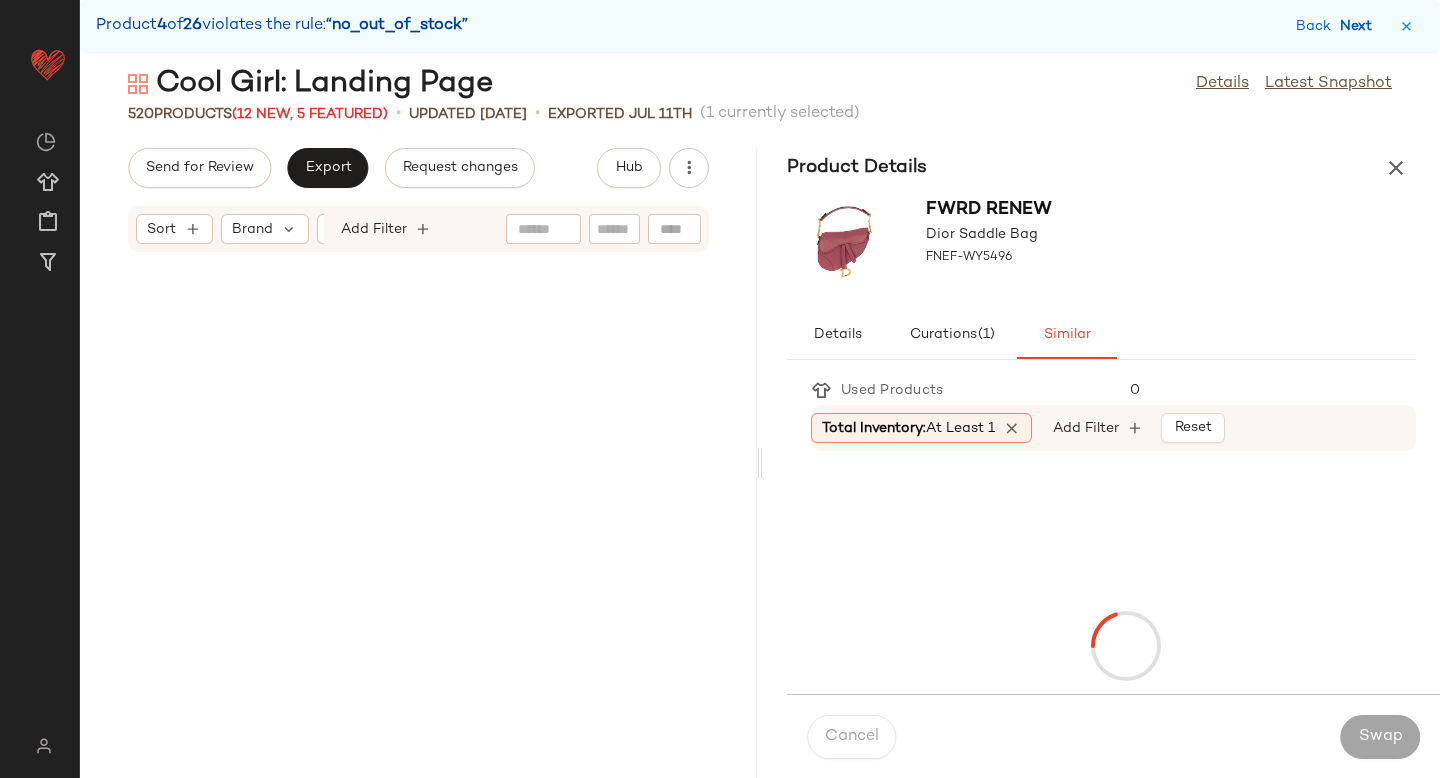 scroll, scrollTop: 15738, scrollLeft: 0, axis: vertical 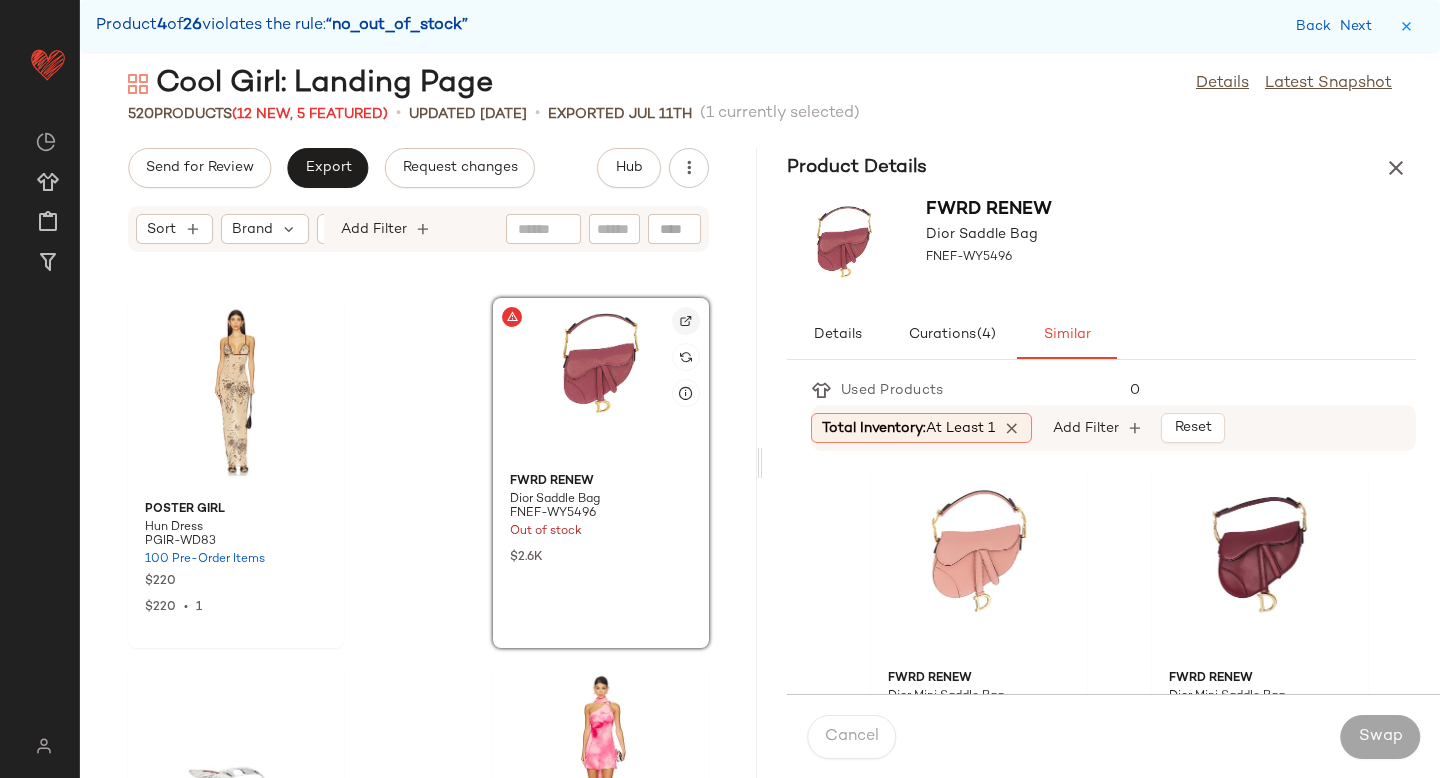 click 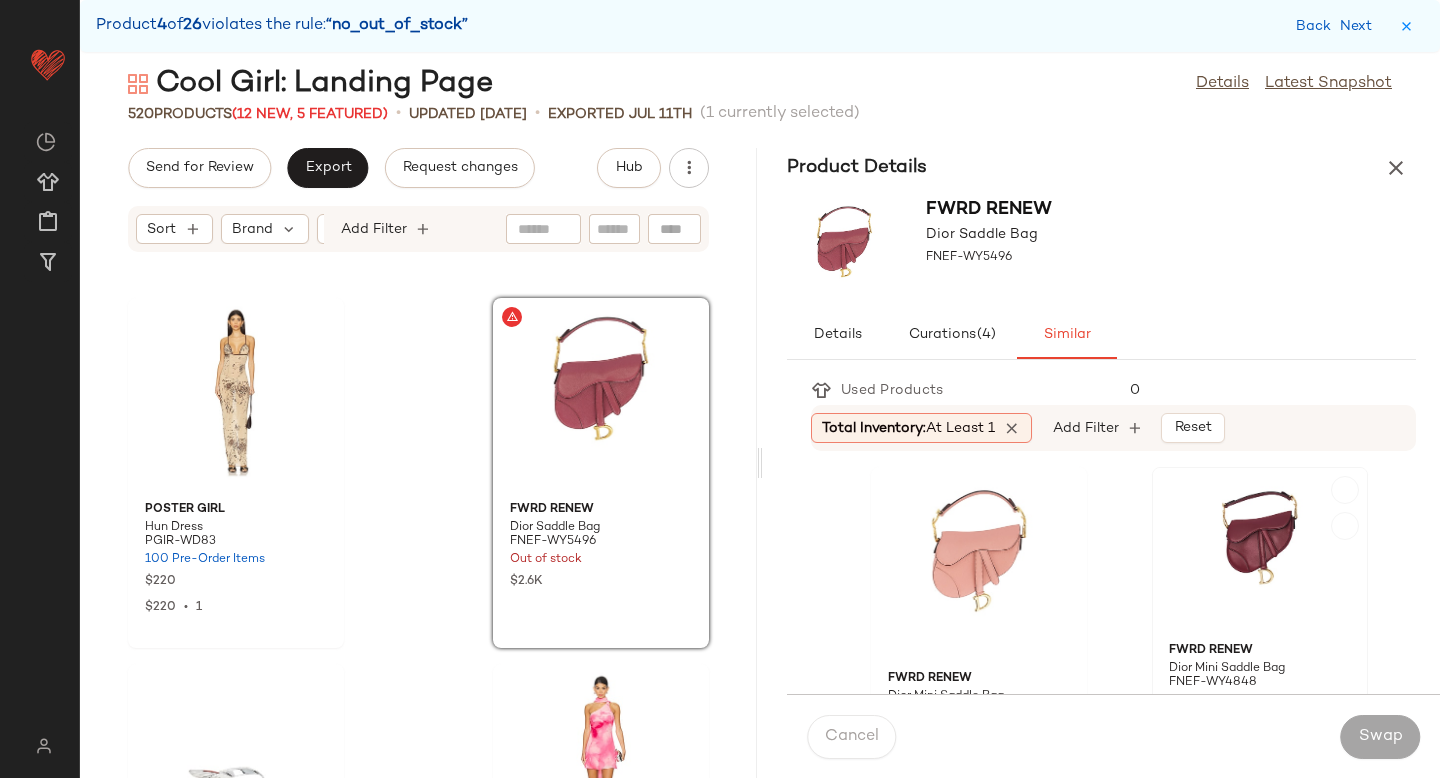 click 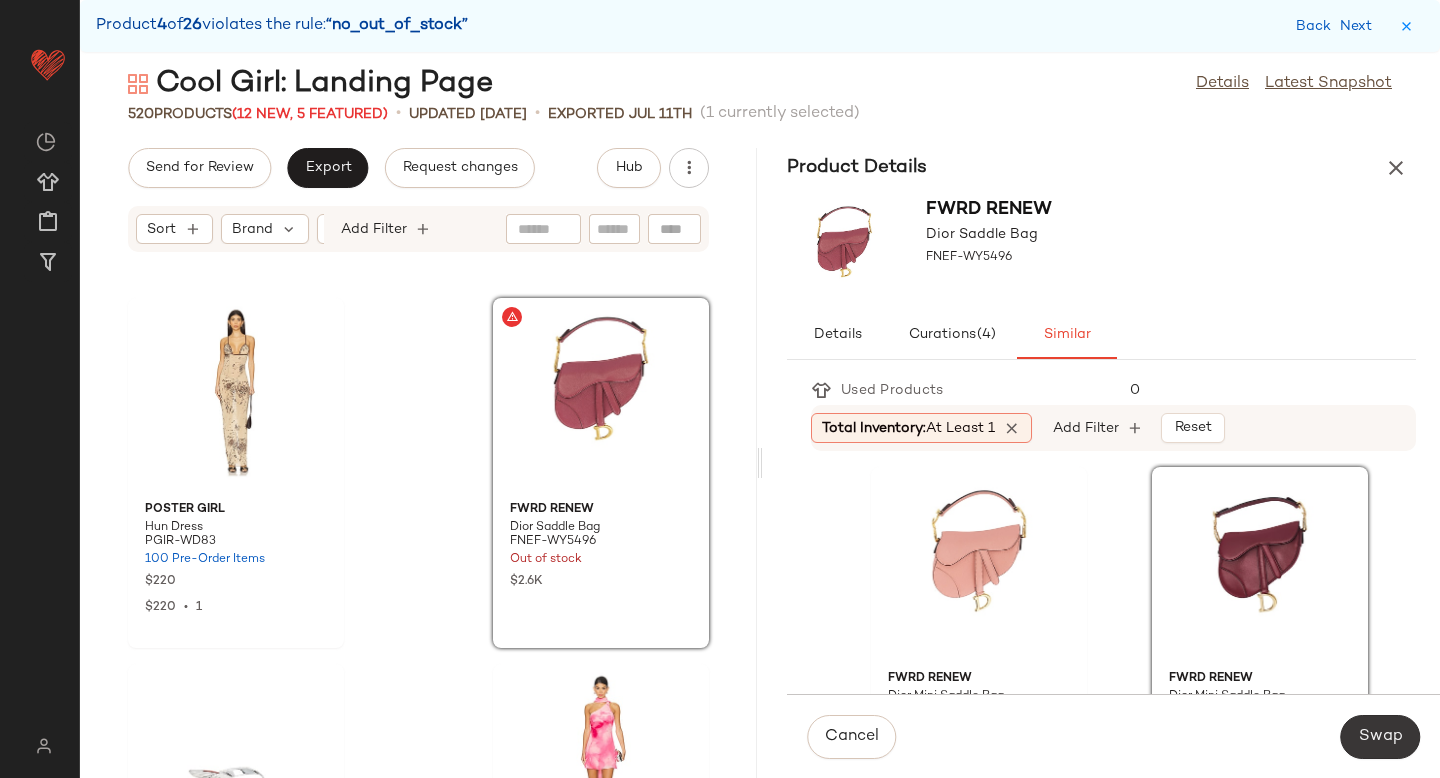 click on "Swap" 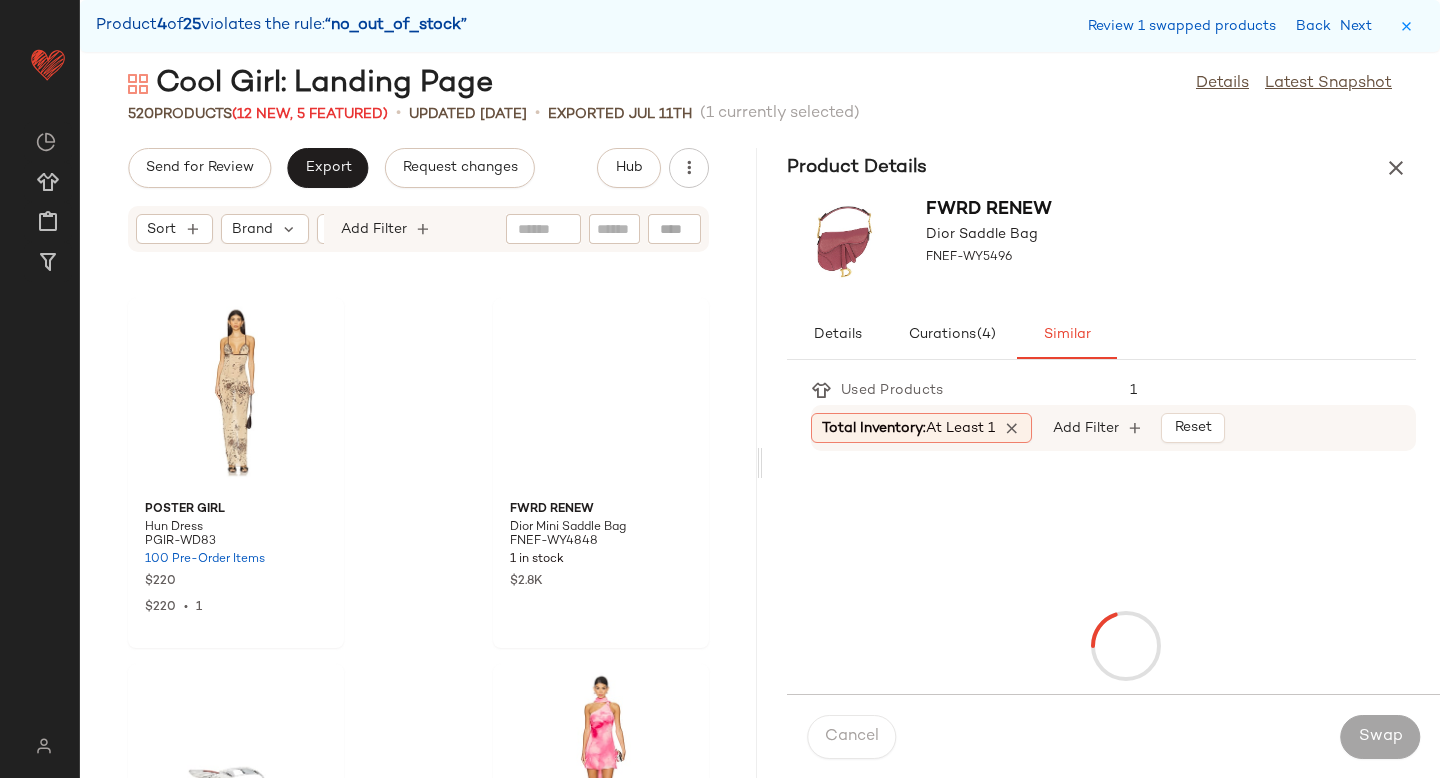 scroll, scrollTop: 19764, scrollLeft: 0, axis: vertical 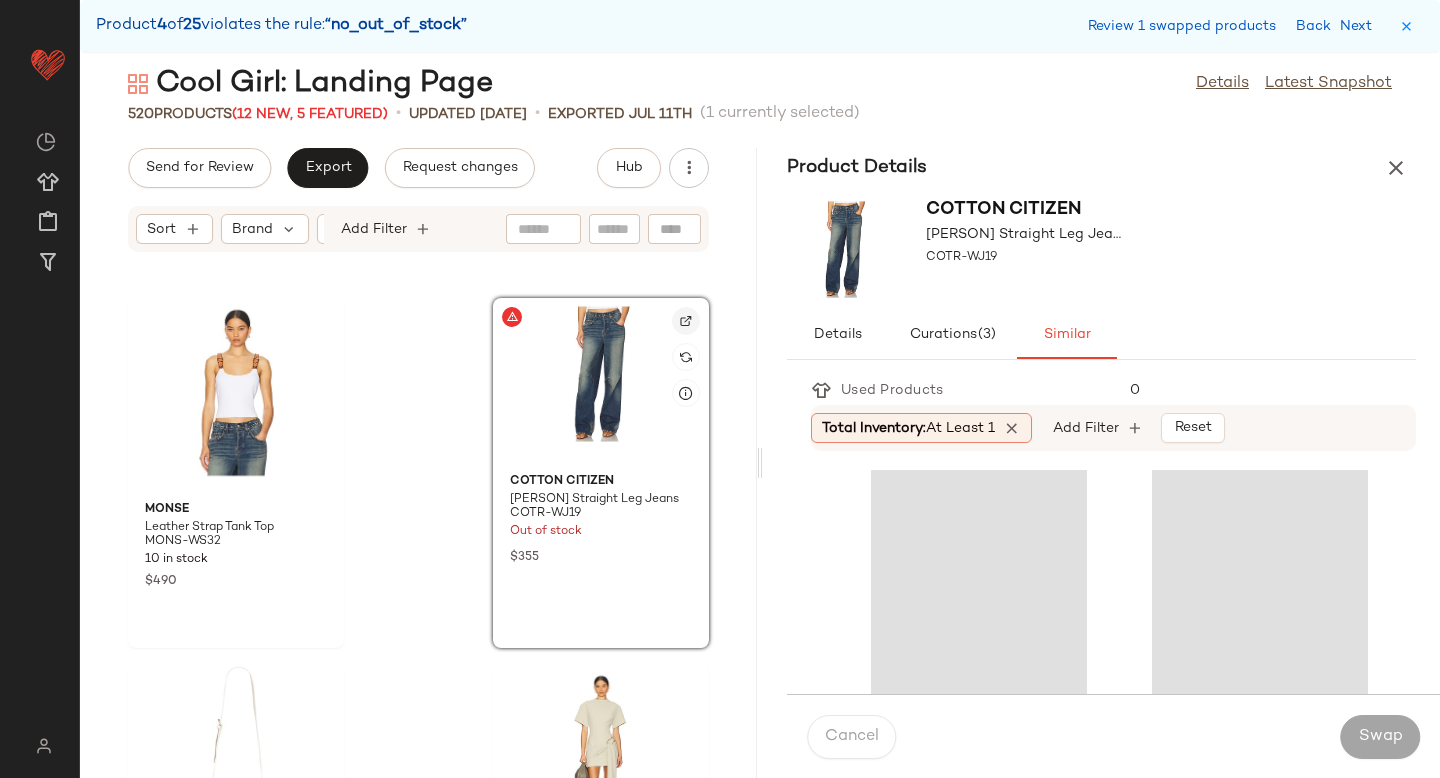 click at bounding box center [686, 321] 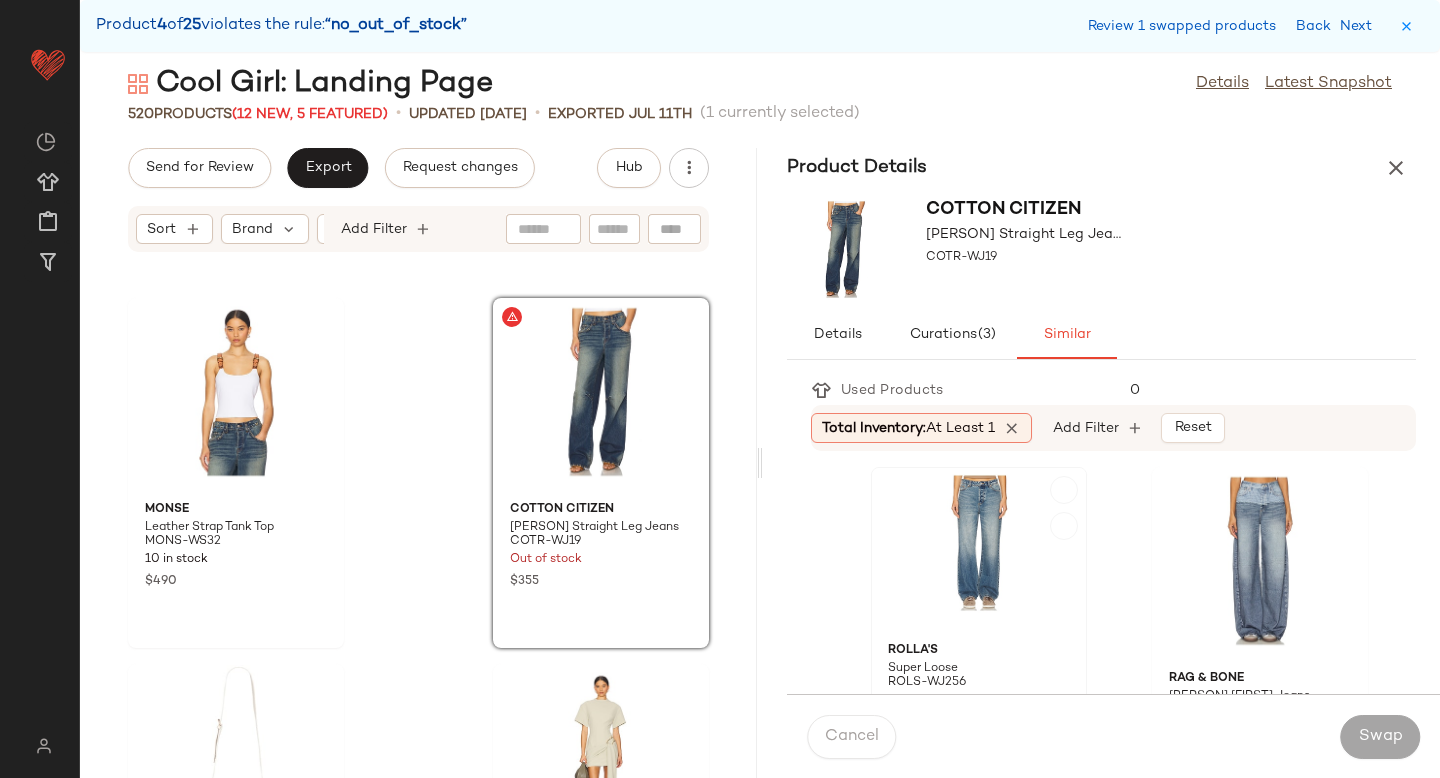 click 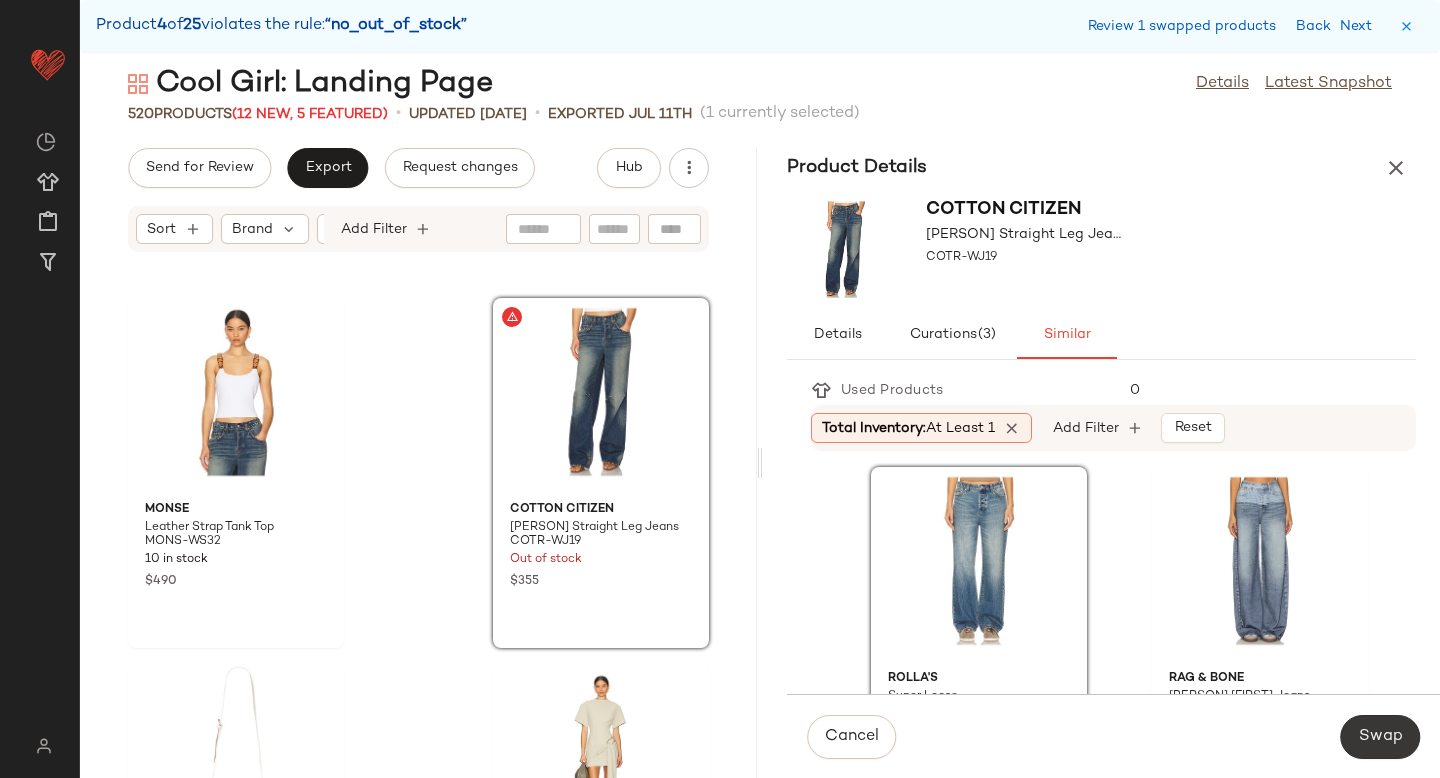 click on "Swap" 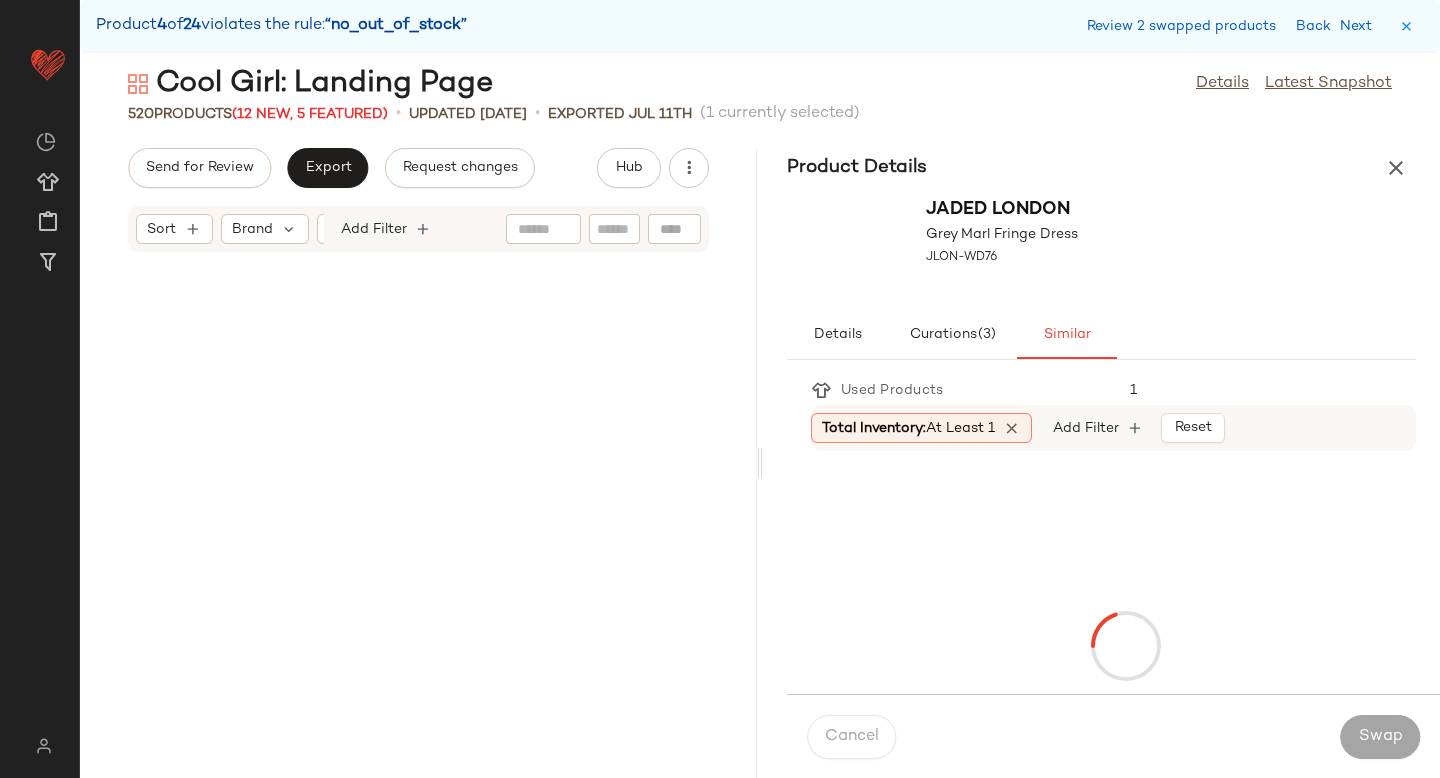 scroll, scrollTop: 23058, scrollLeft: 0, axis: vertical 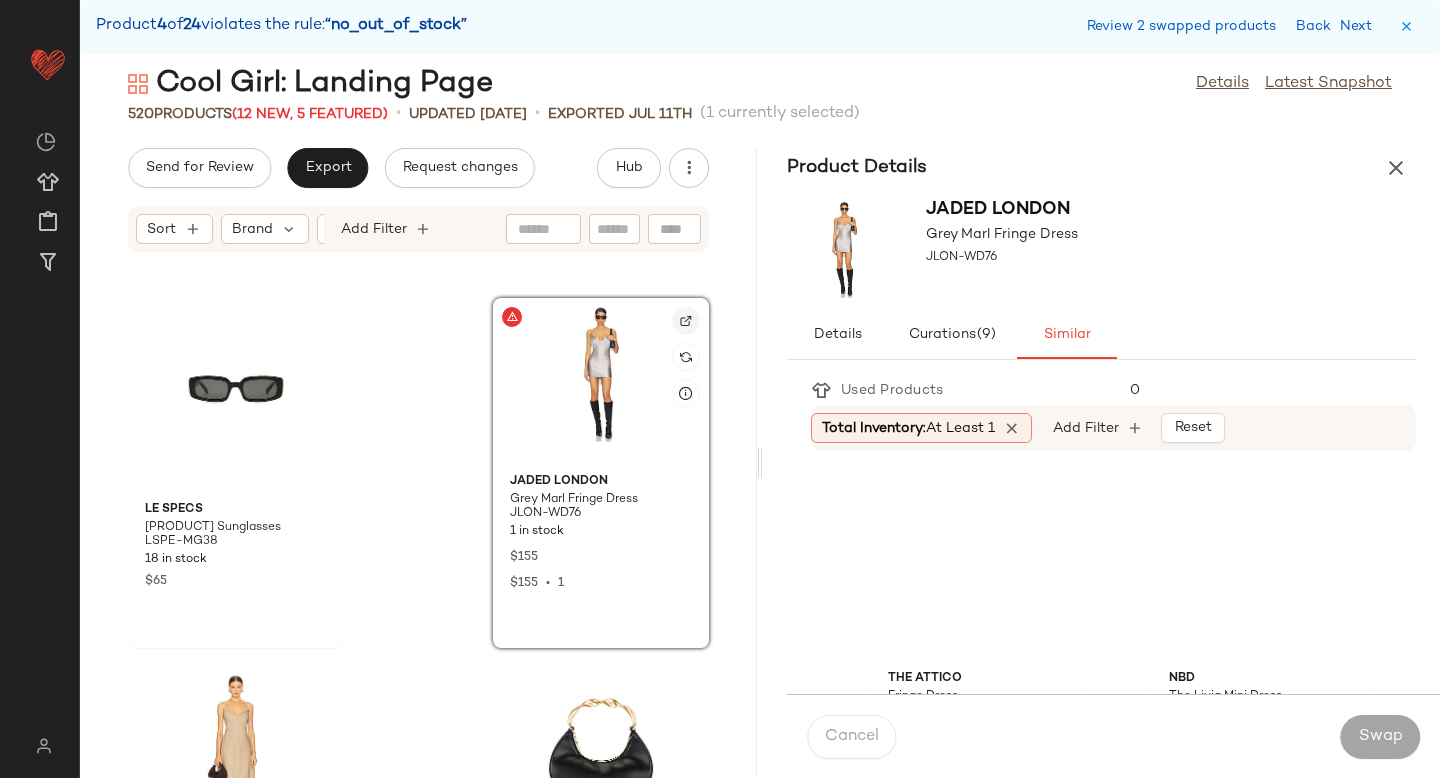 click at bounding box center [686, 321] 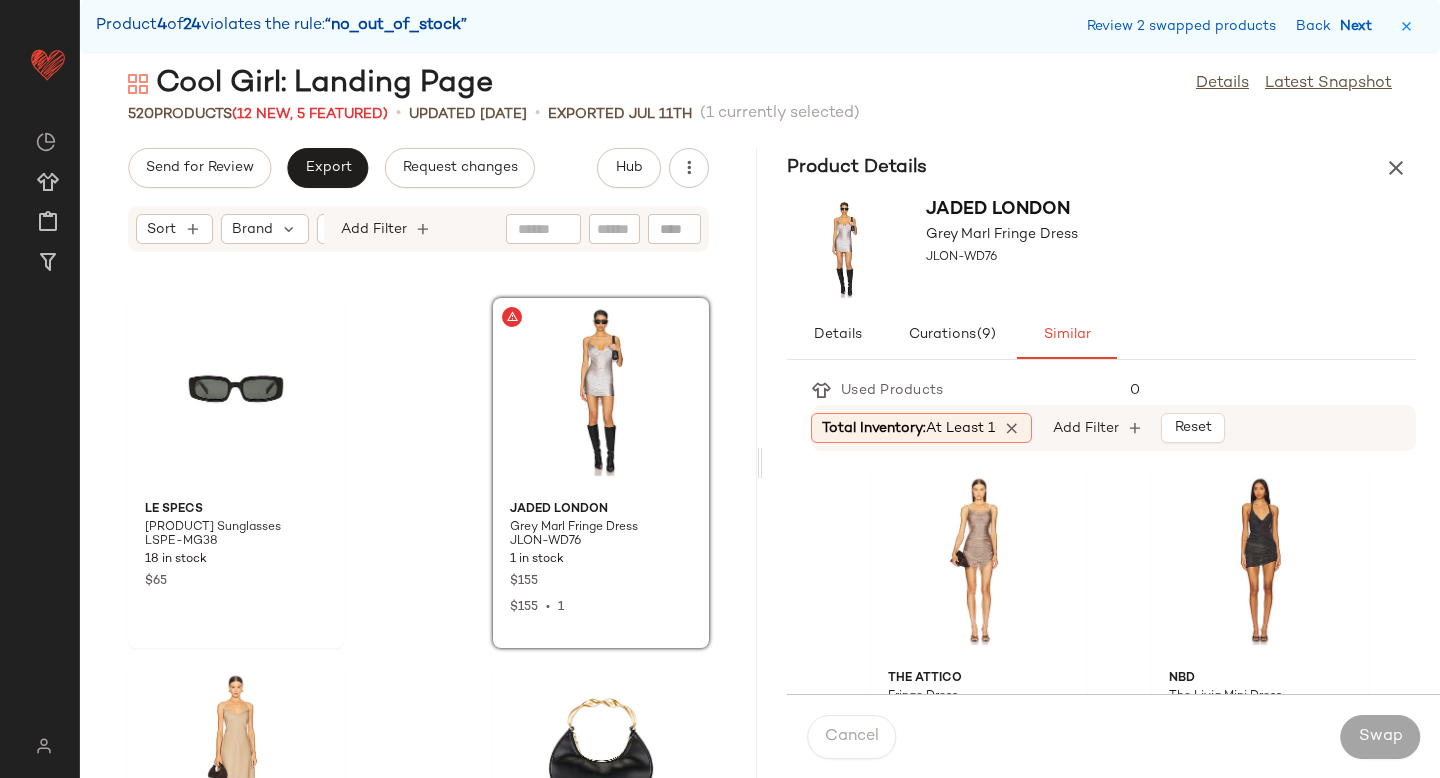 click on "Next" at bounding box center [1360, 26] 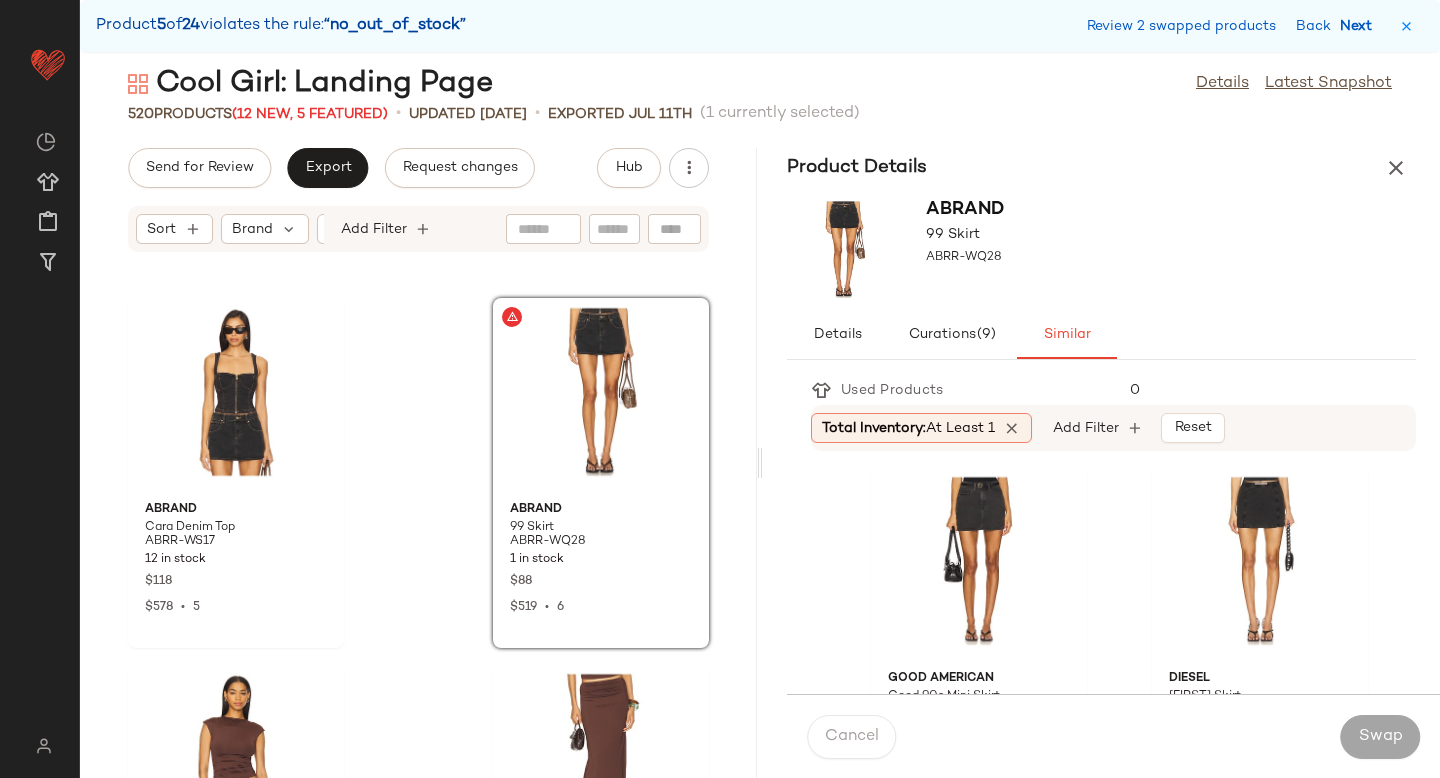 click on "Next" at bounding box center [1360, 26] 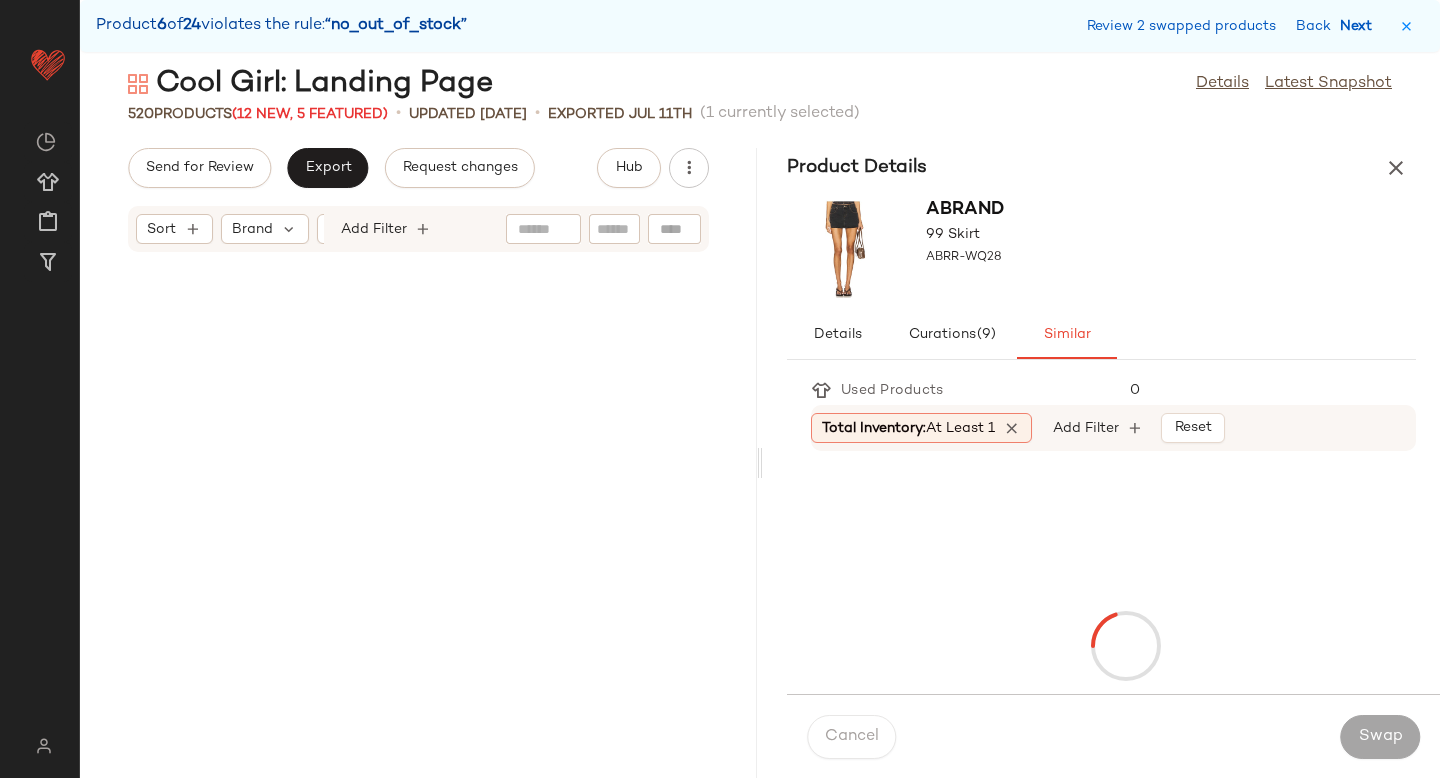 scroll, scrollTop: 25620, scrollLeft: 0, axis: vertical 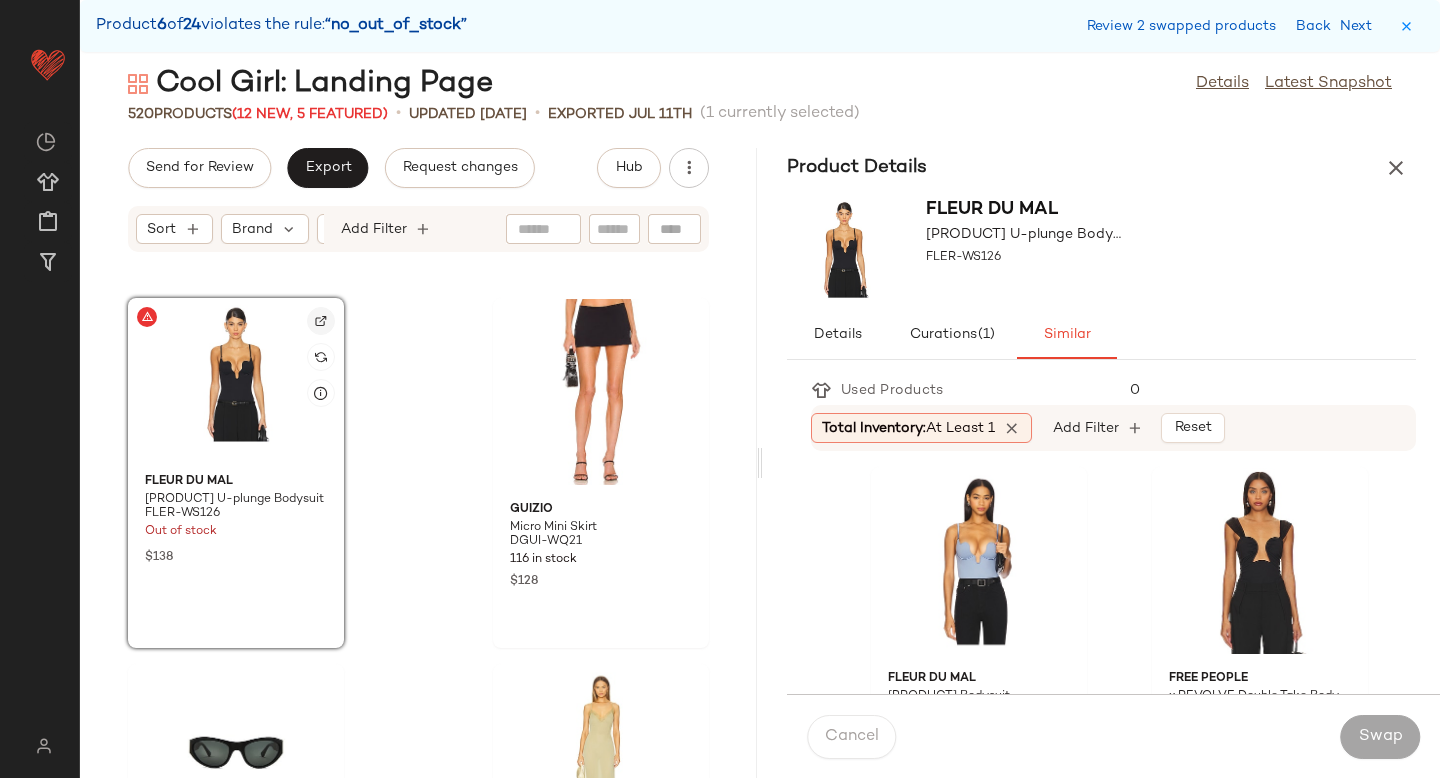 click at bounding box center (321, 321) 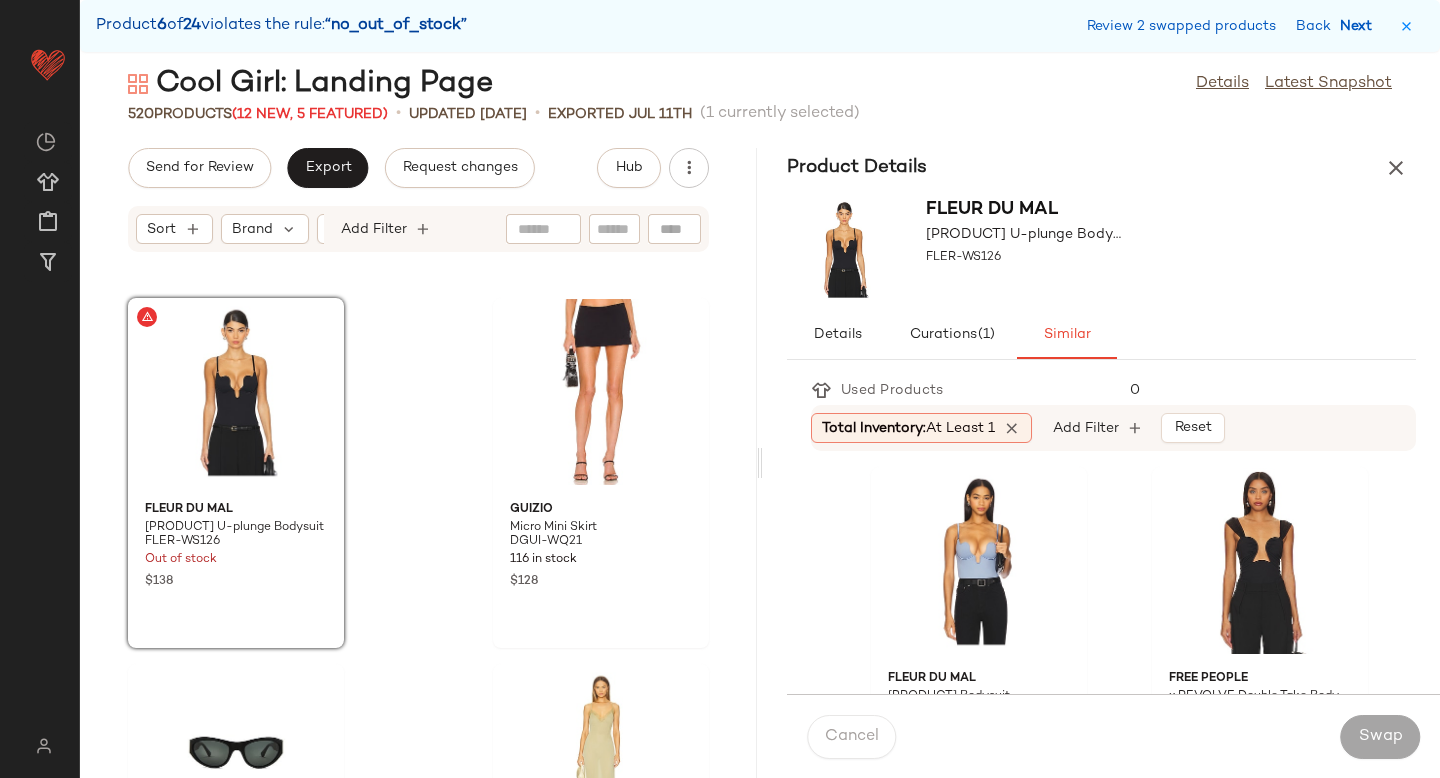 click on "Next" at bounding box center (1360, 26) 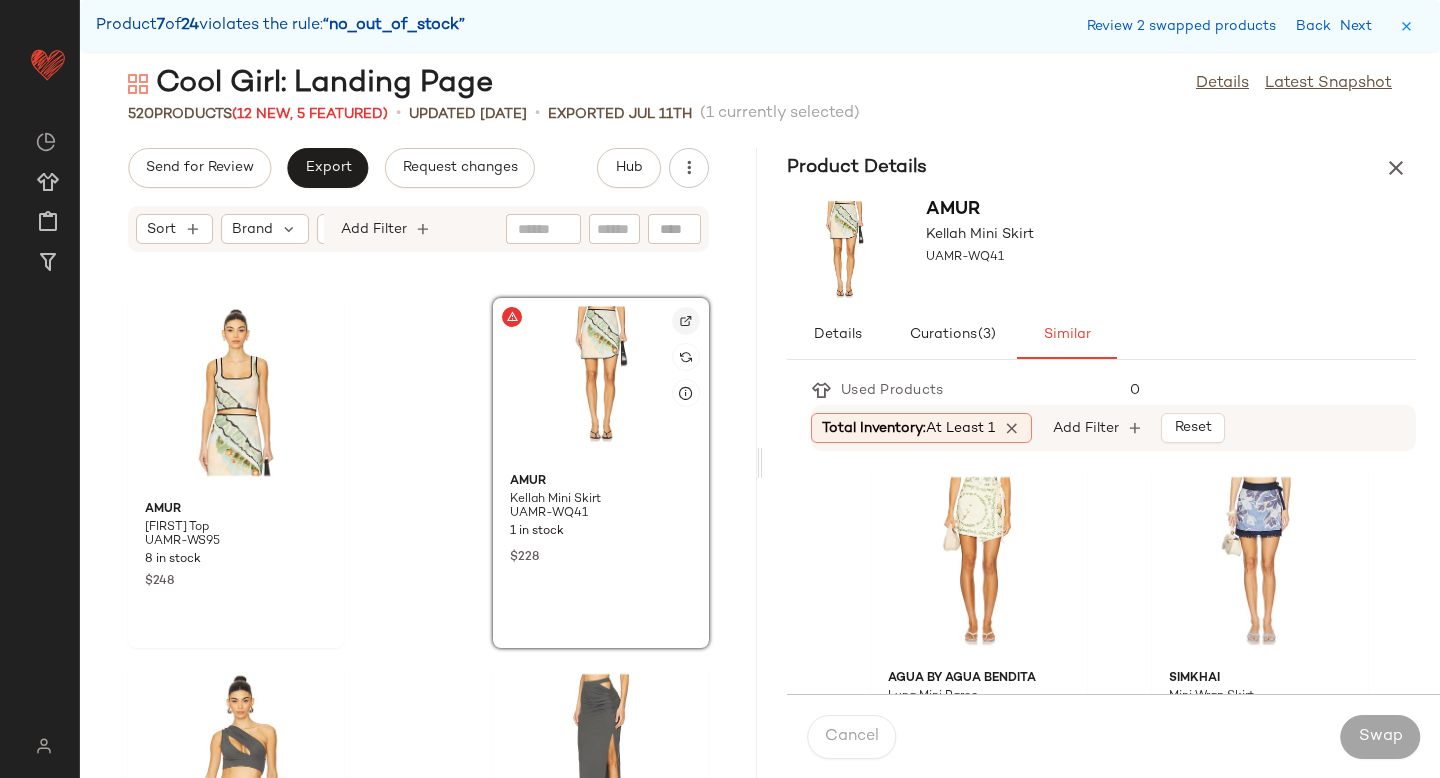 click 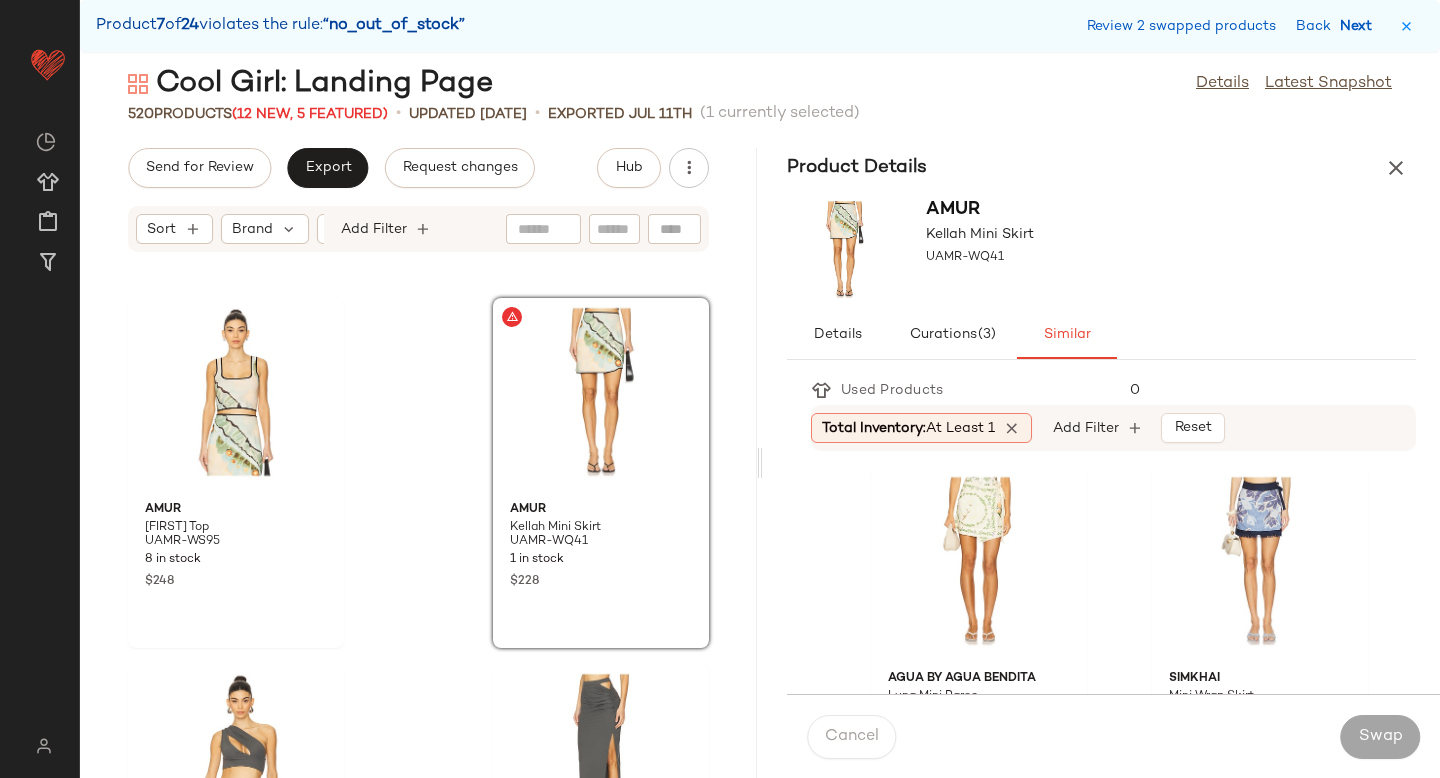 click on "Next" at bounding box center (1360, 26) 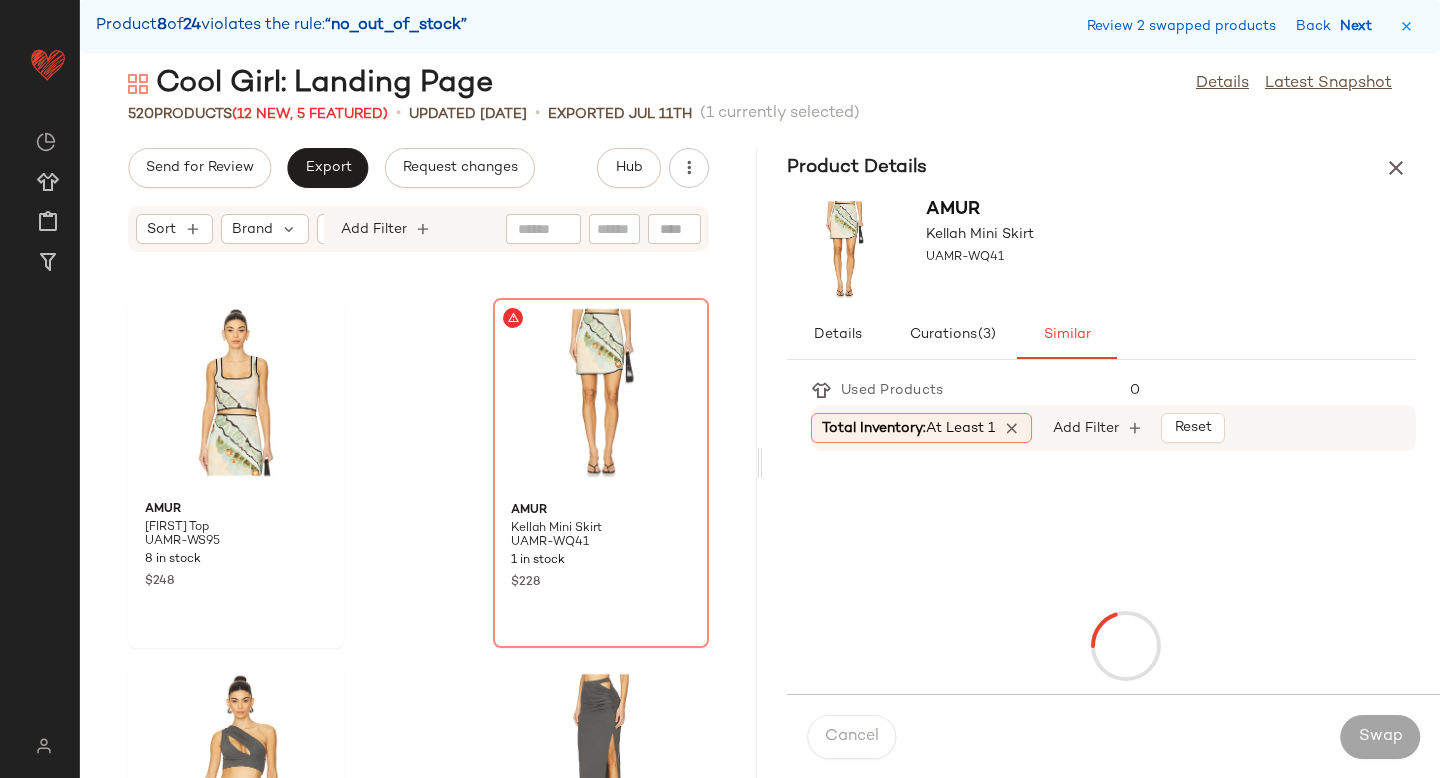 scroll, scrollTop: 28914, scrollLeft: 0, axis: vertical 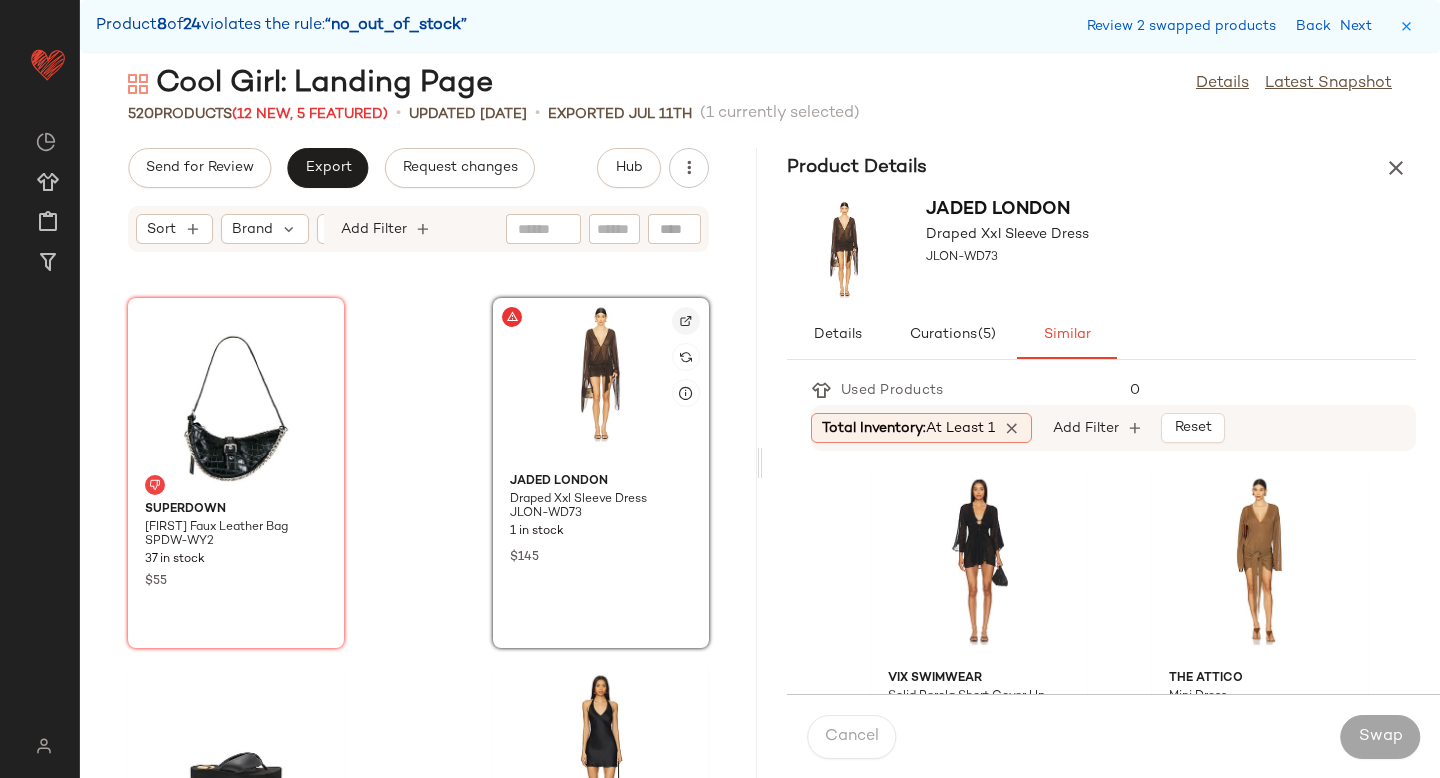 click 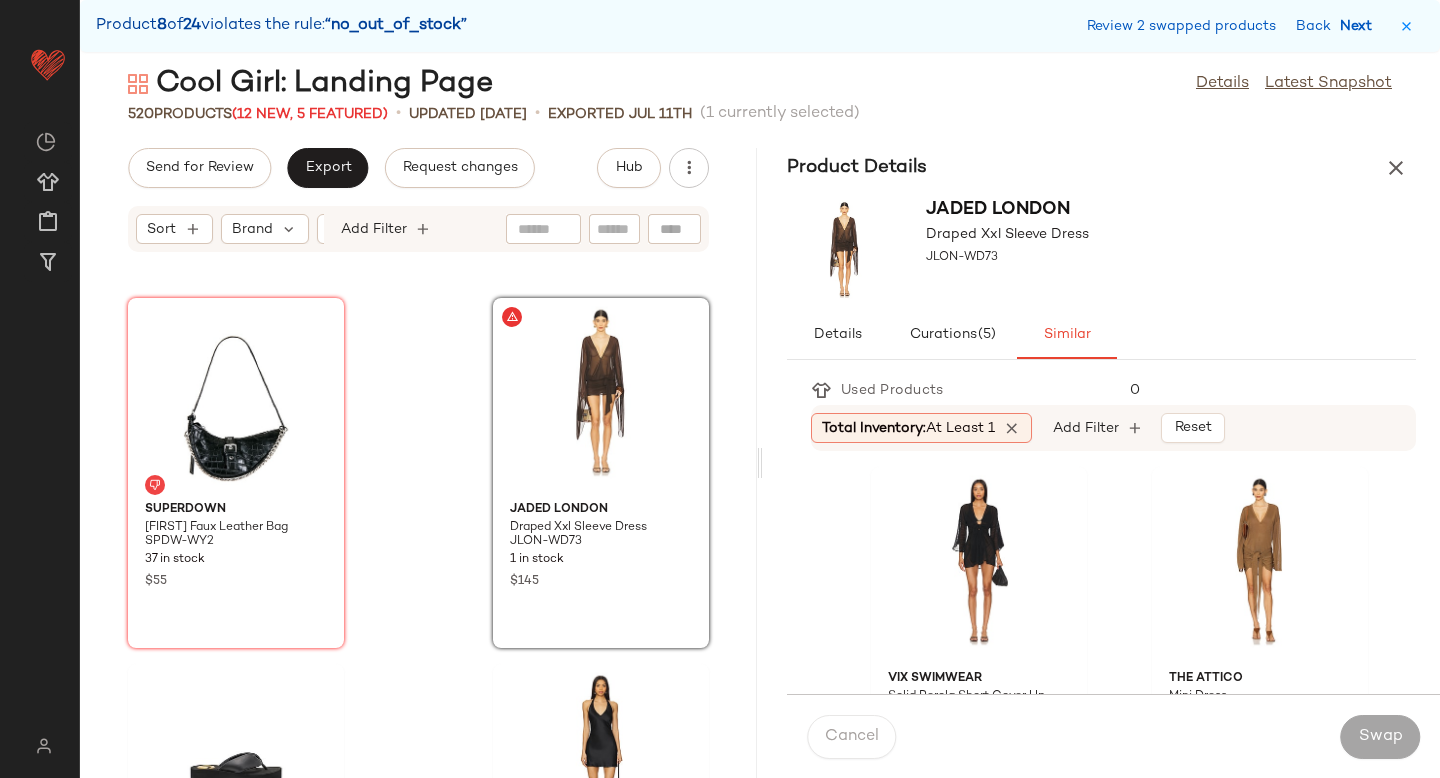click on "Next" at bounding box center (1360, 26) 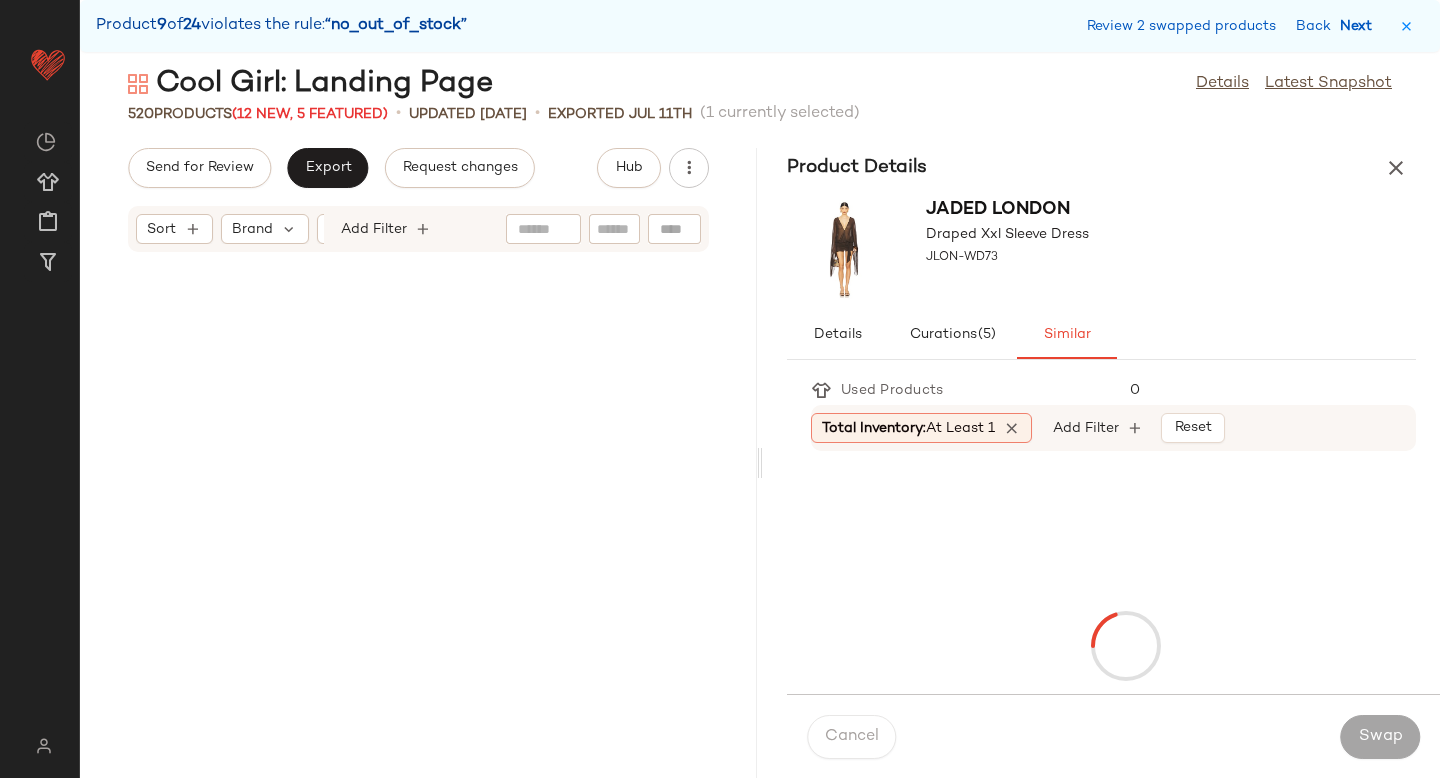 scroll, scrollTop: 42456, scrollLeft: 0, axis: vertical 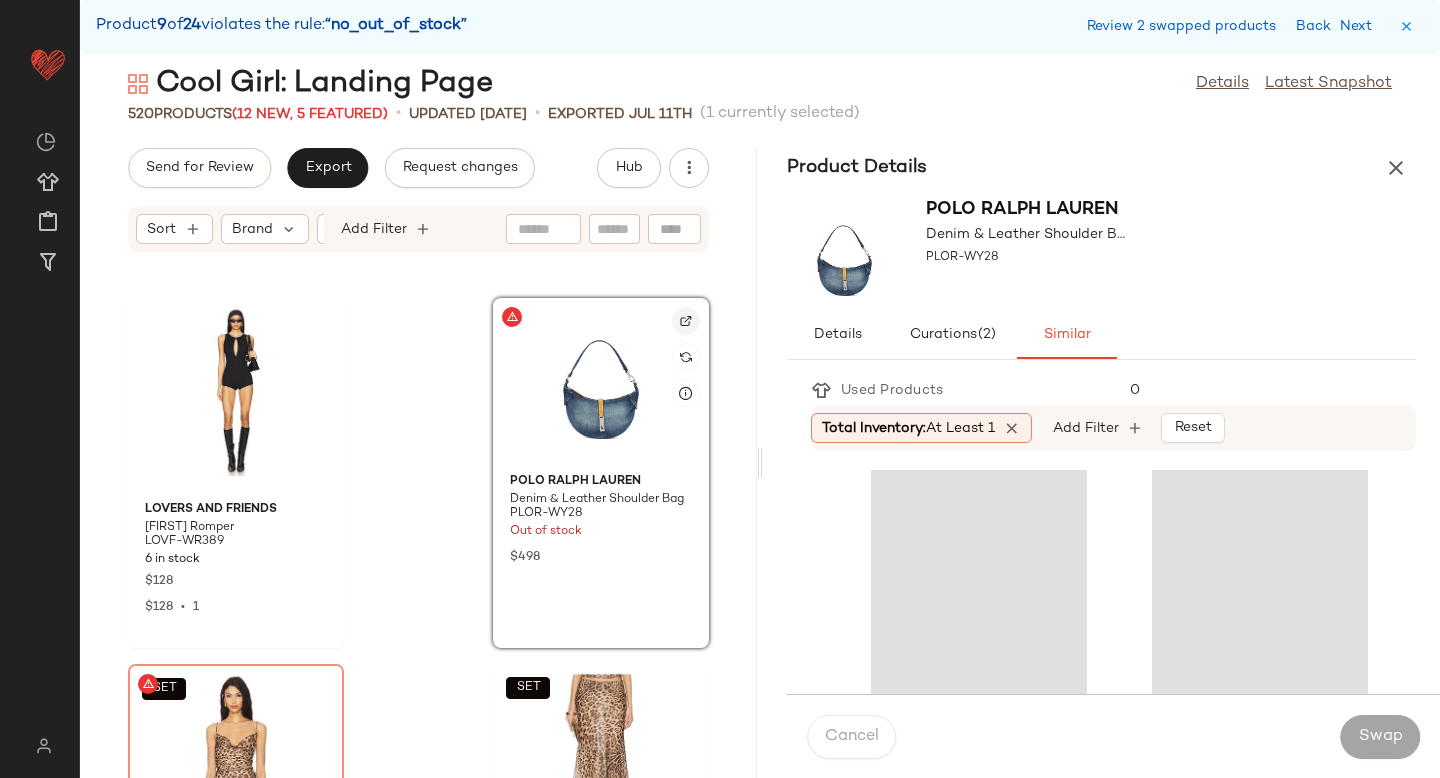 click at bounding box center [686, 321] 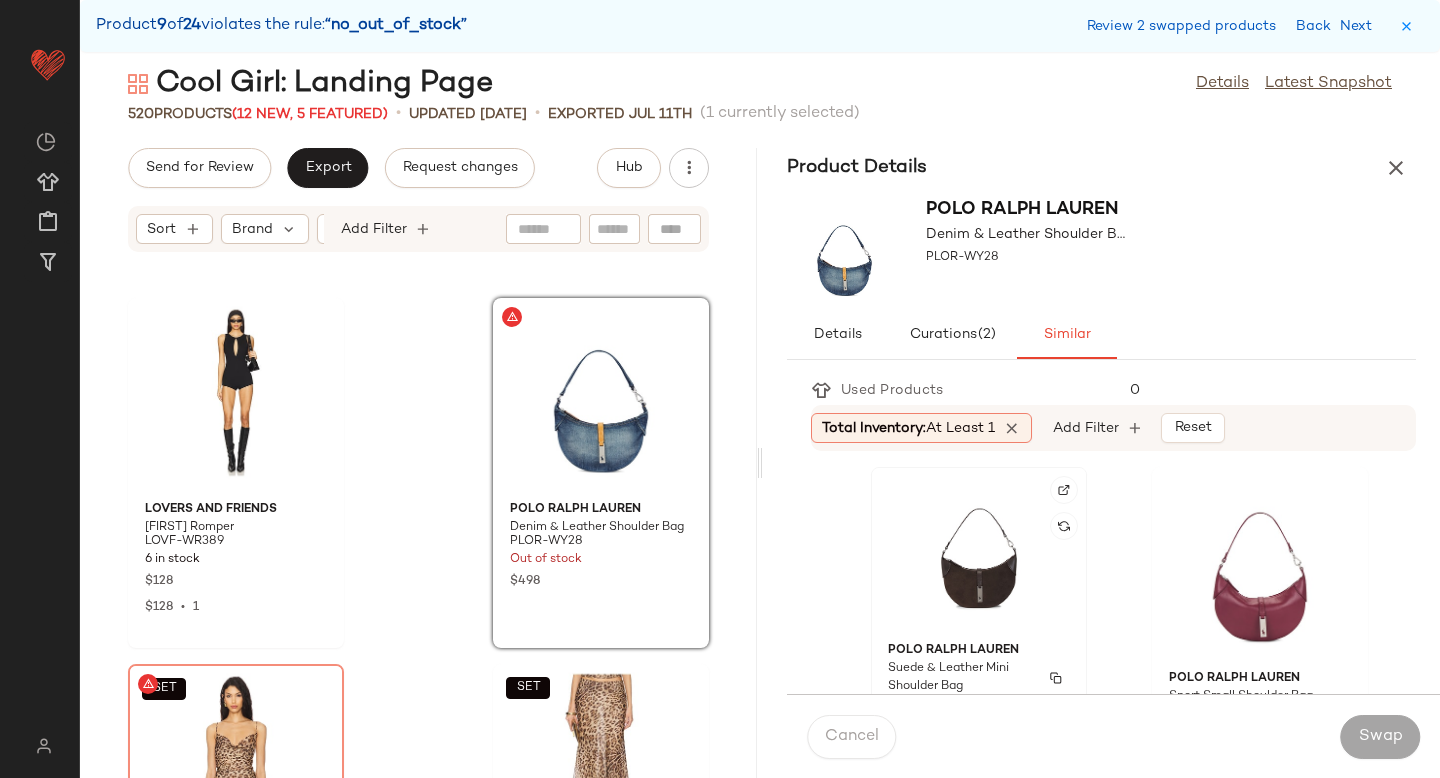 click on "Suede & Leather Mini Shoulder Bag" at bounding box center [961, 678] 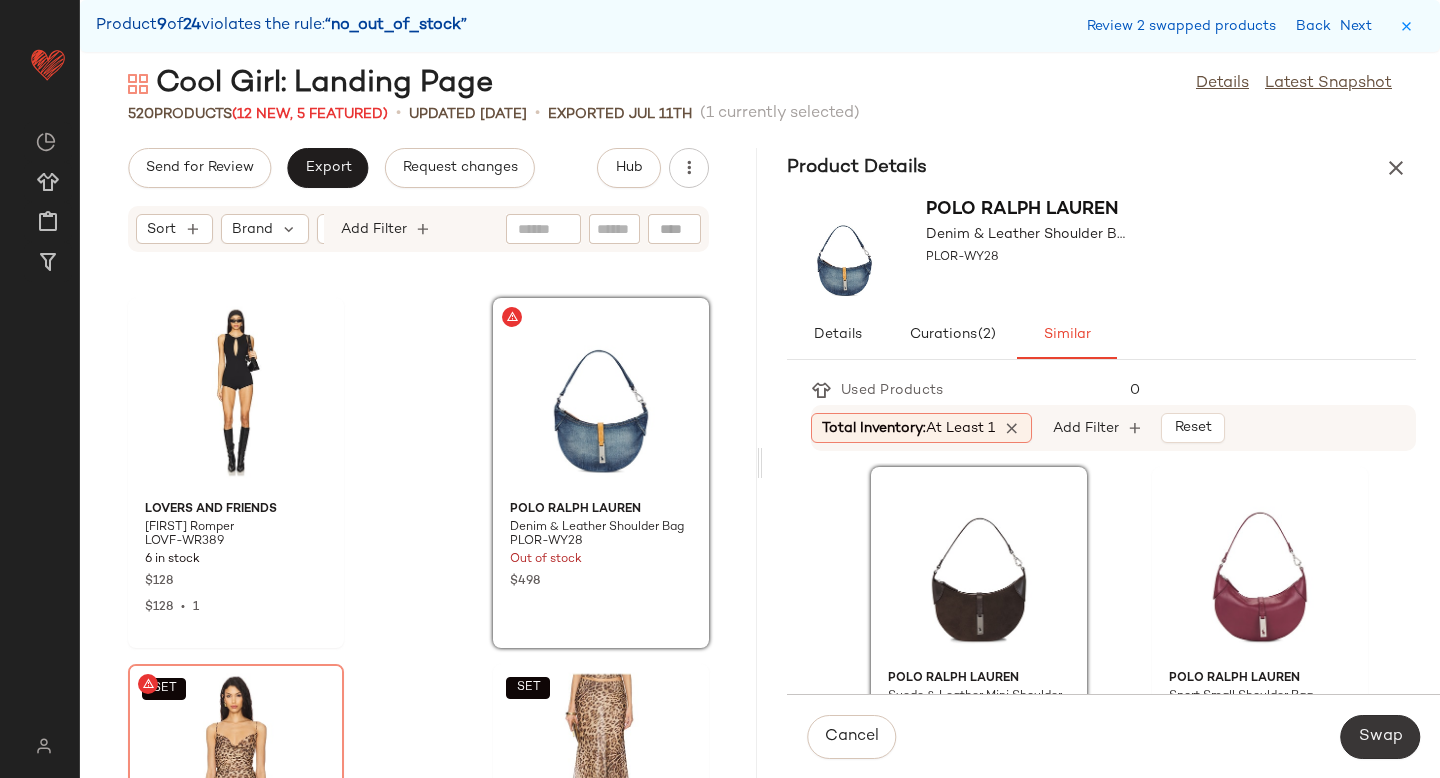 click on "Swap" at bounding box center (1380, 737) 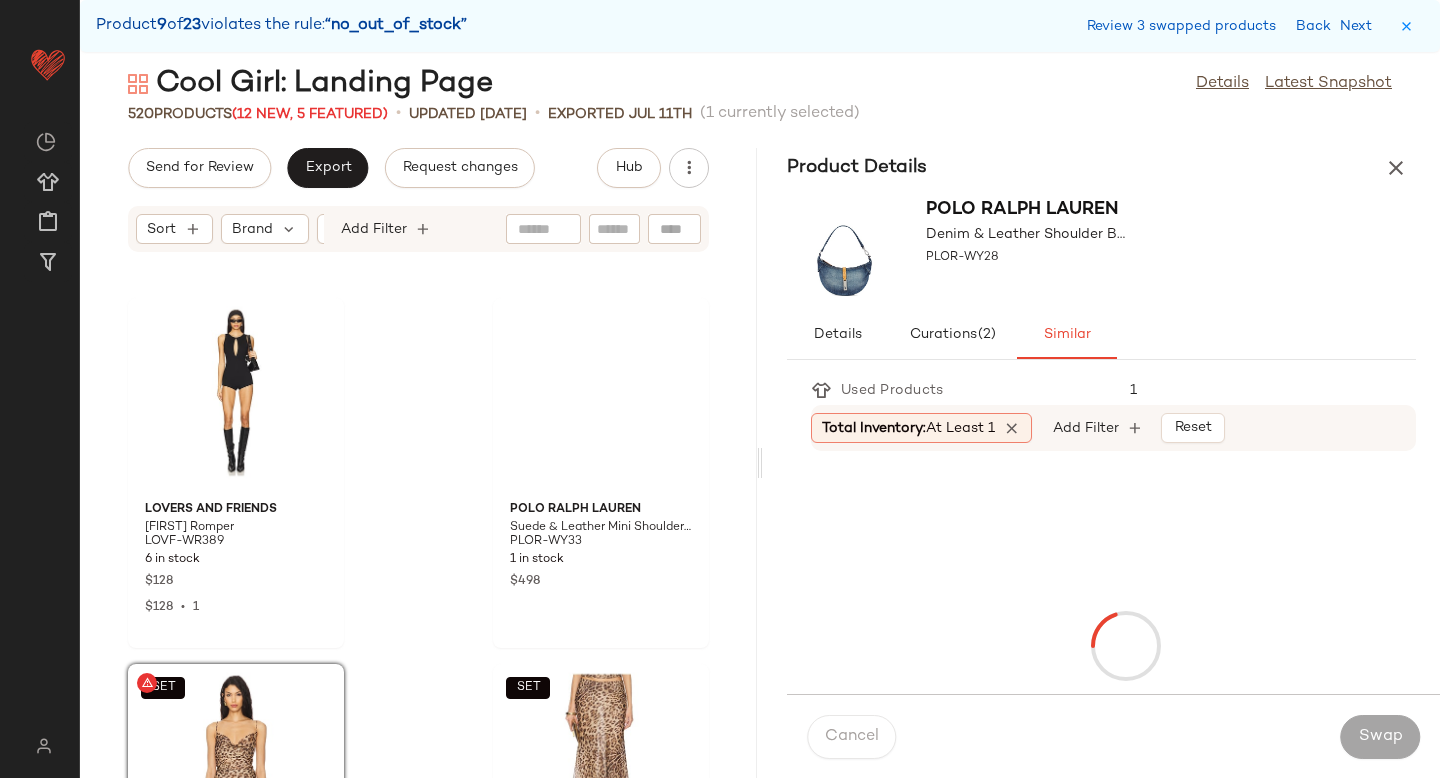 scroll, scrollTop: 42822, scrollLeft: 0, axis: vertical 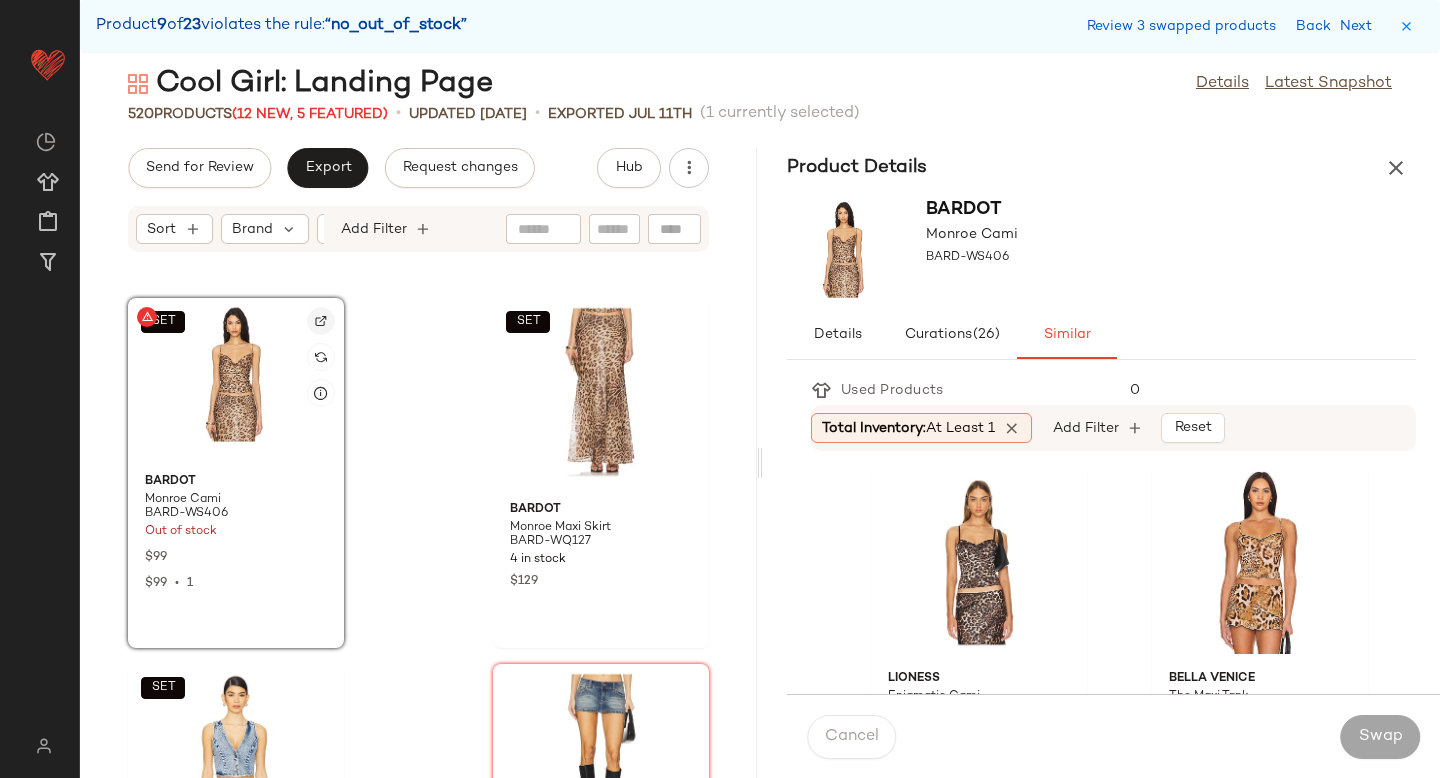click 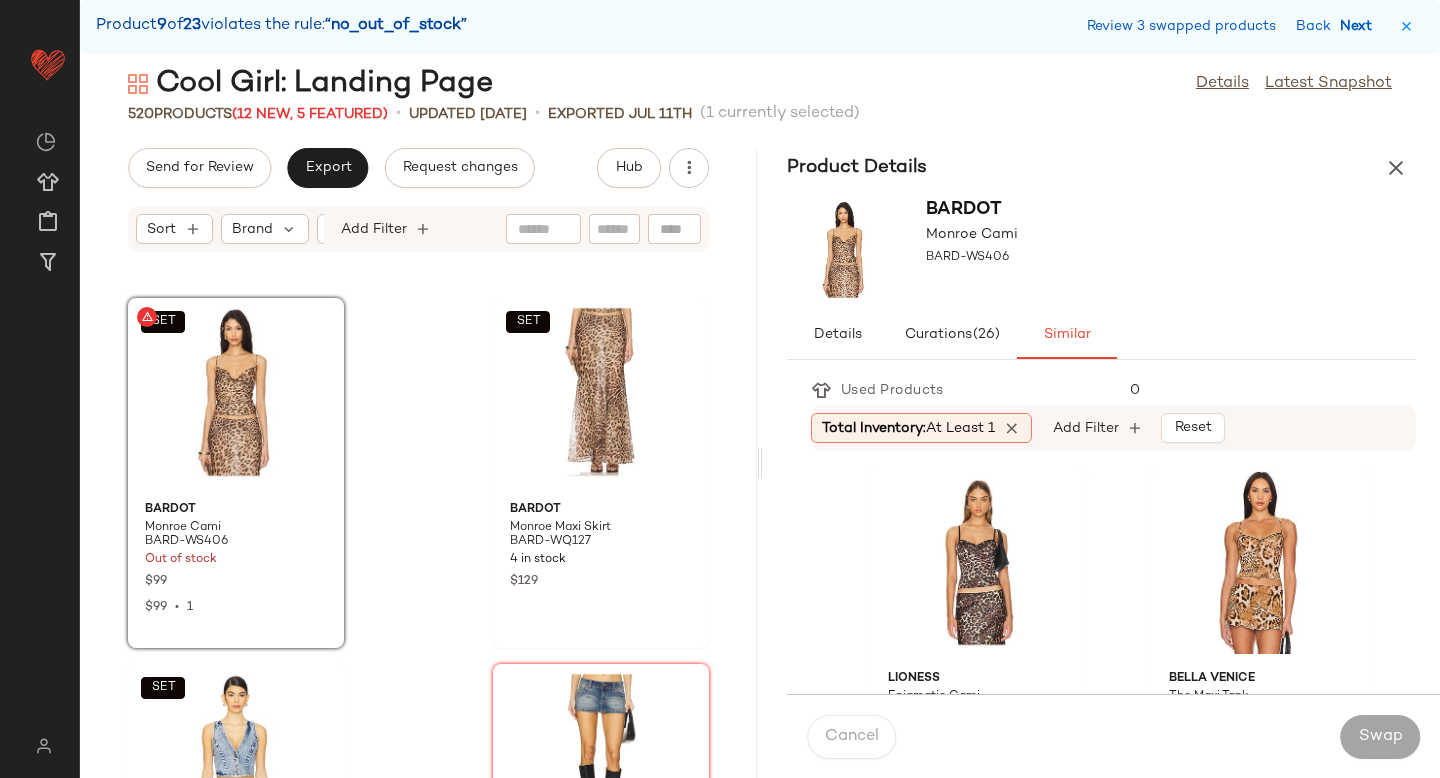 click on "Next" at bounding box center (1360, 26) 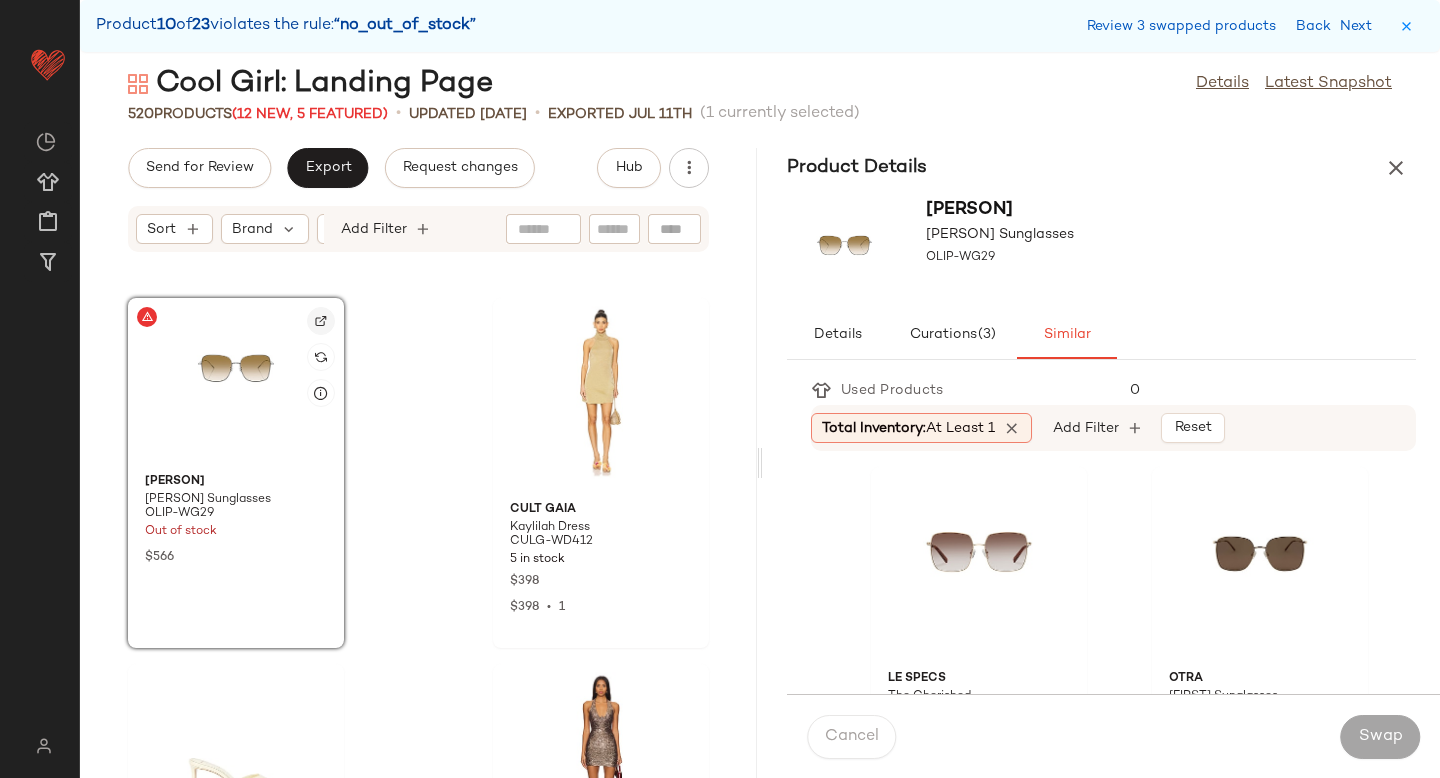 click 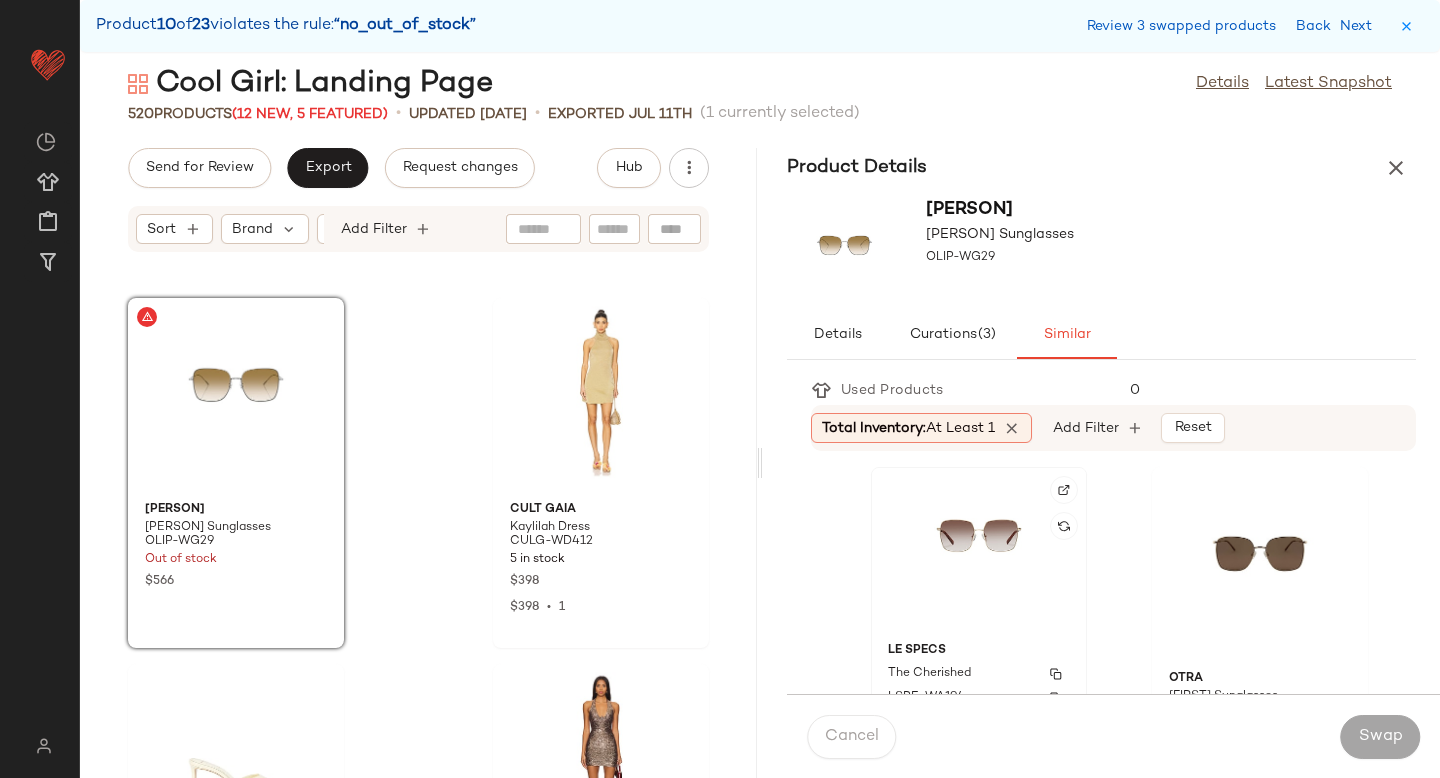 click on "[BRAND] The Cherished LSPE-WA194 147 in stock $79 $79 • 1" 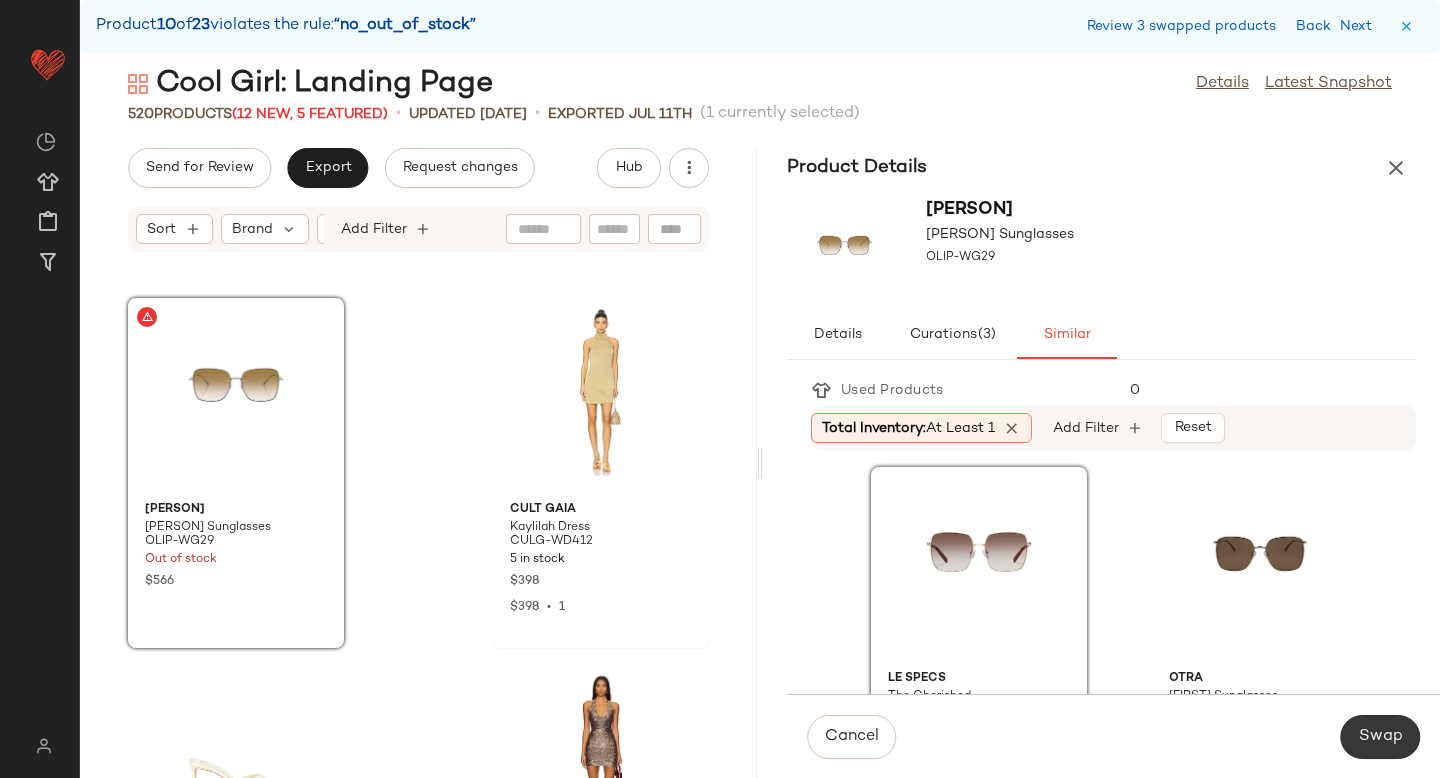 click on "Swap" 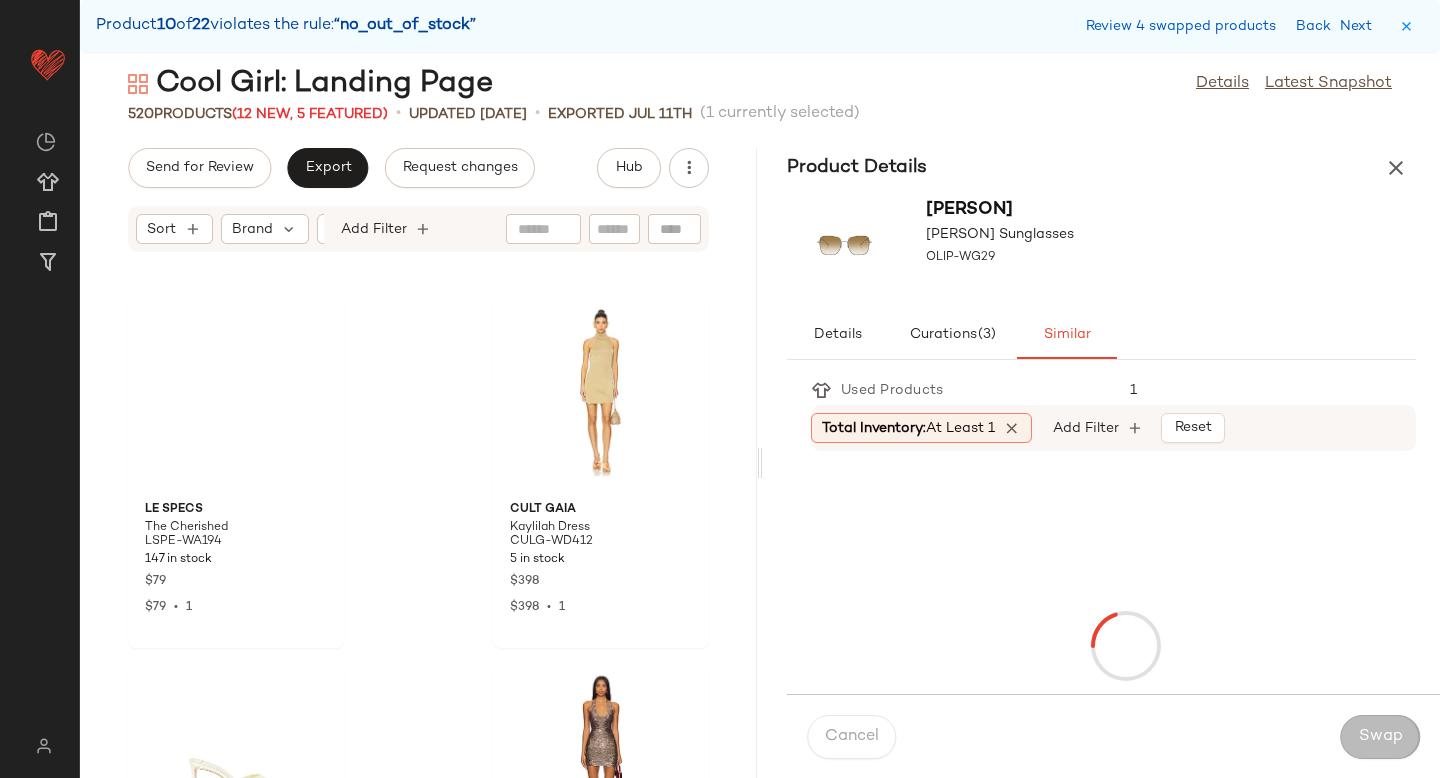 scroll, scrollTop: 47946, scrollLeft: 0, axis: vertical 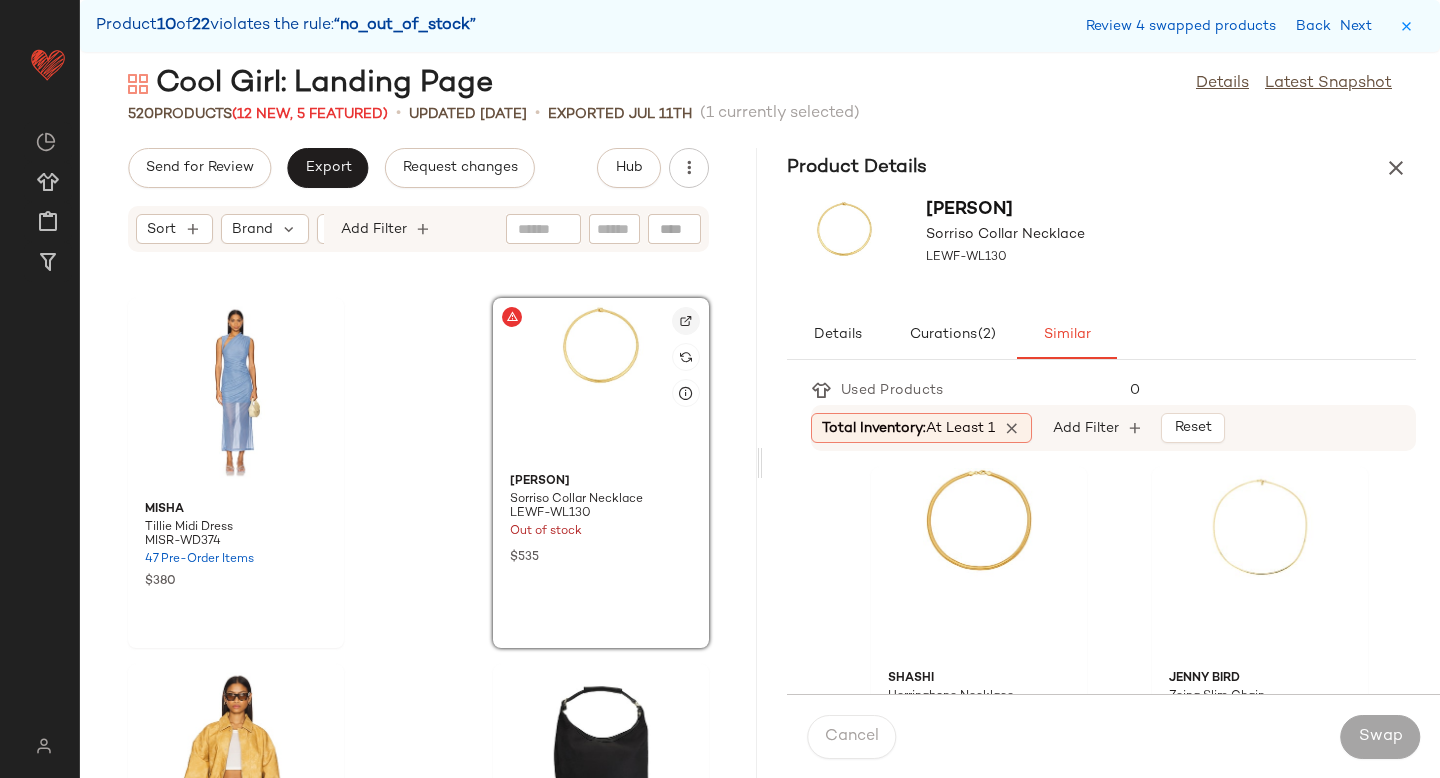 click 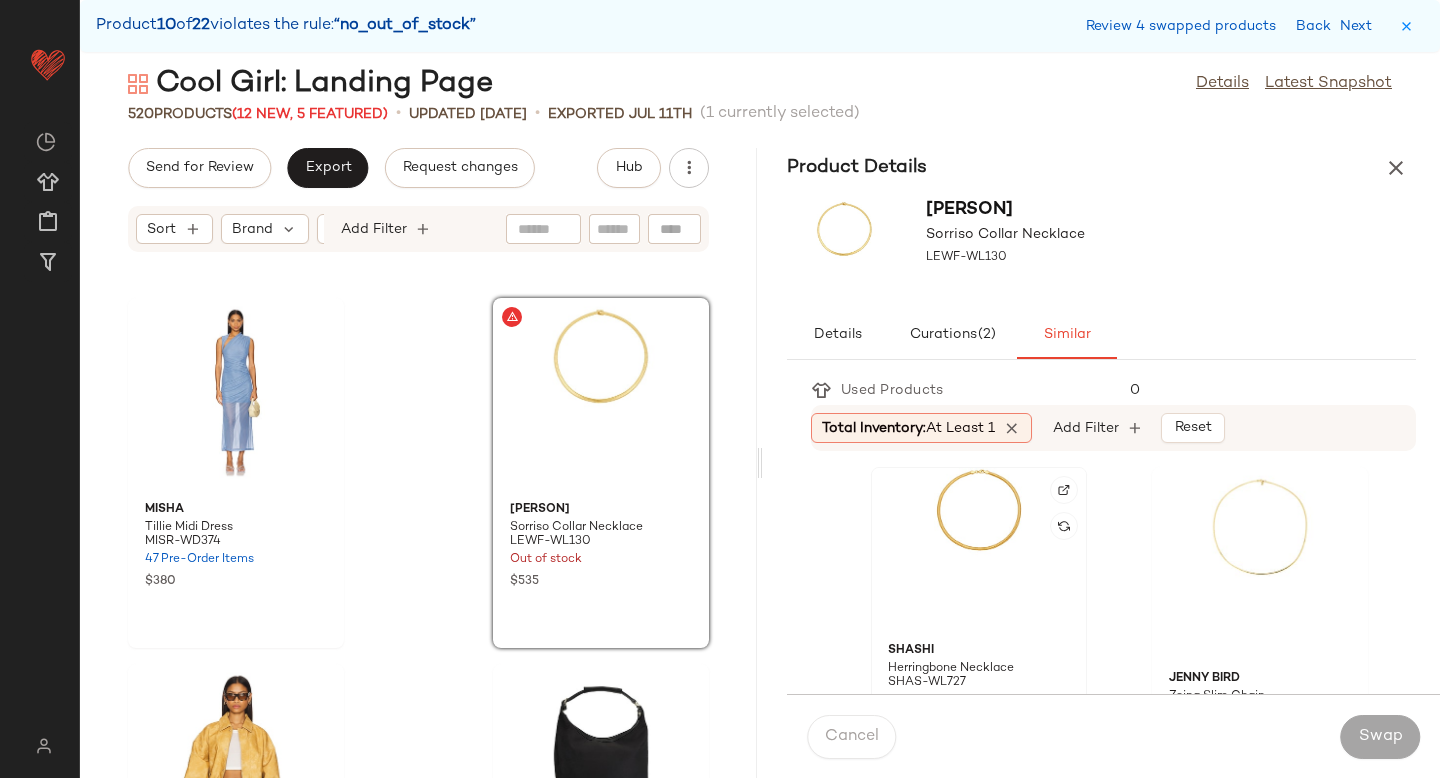 click 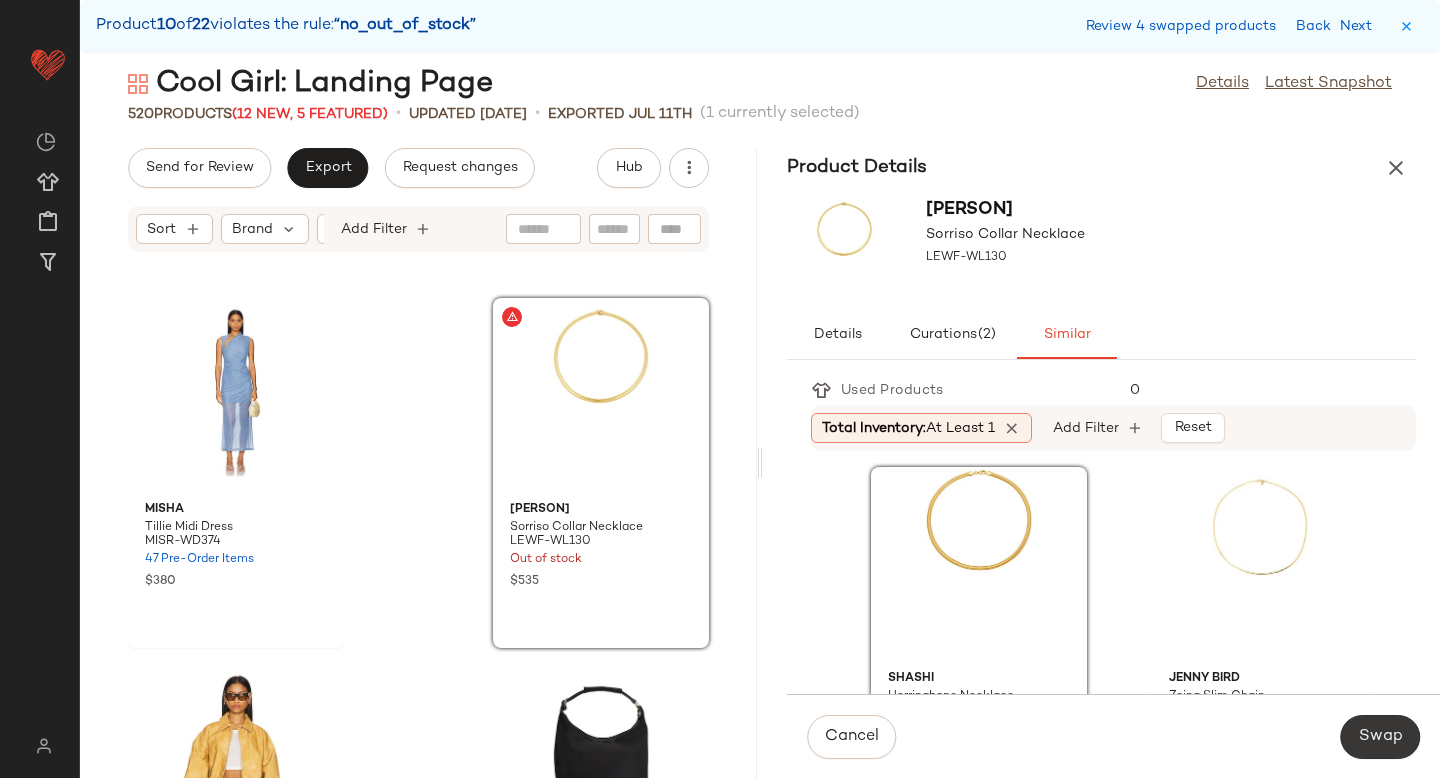 click on "Swap" 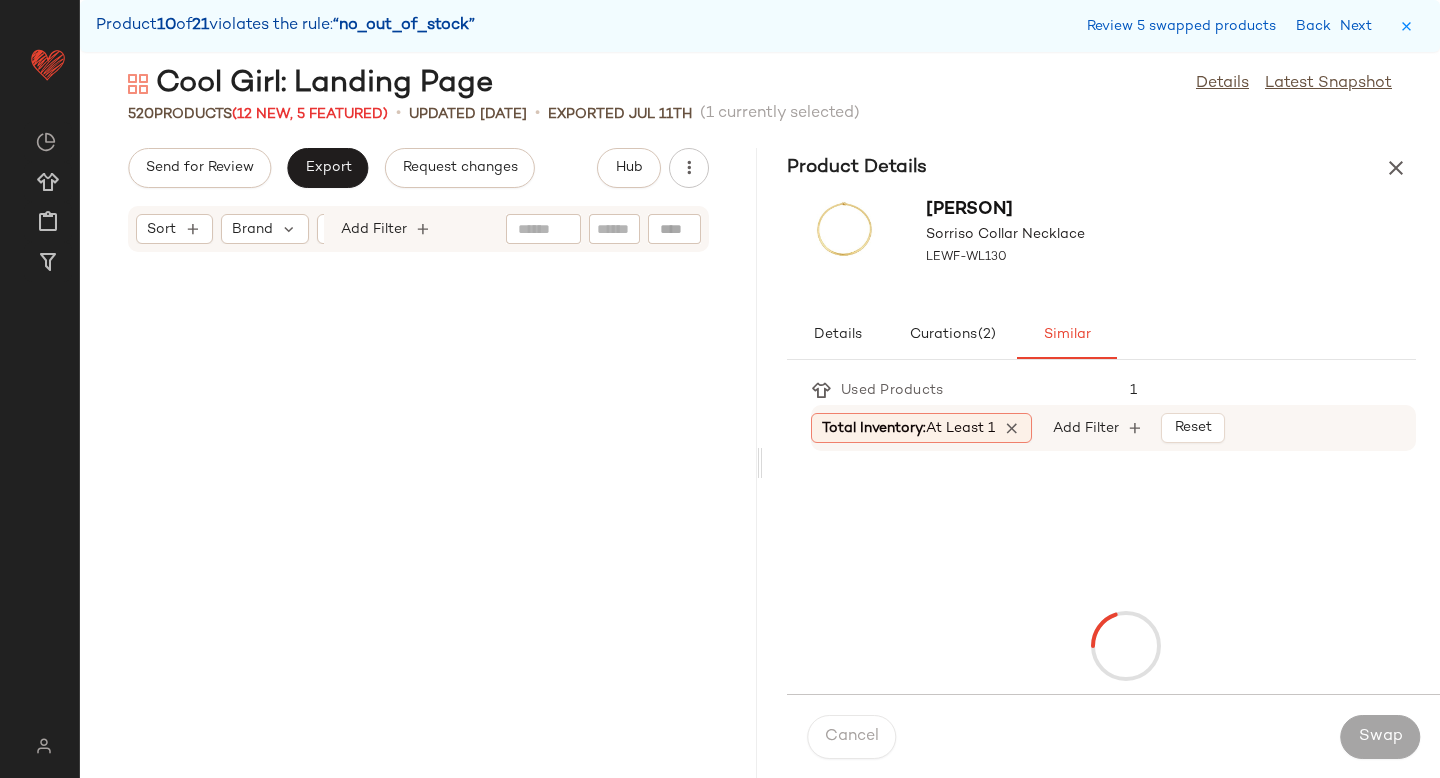 scroll, scrollTop: 53802, scrollLeft: 0, axis: vertical 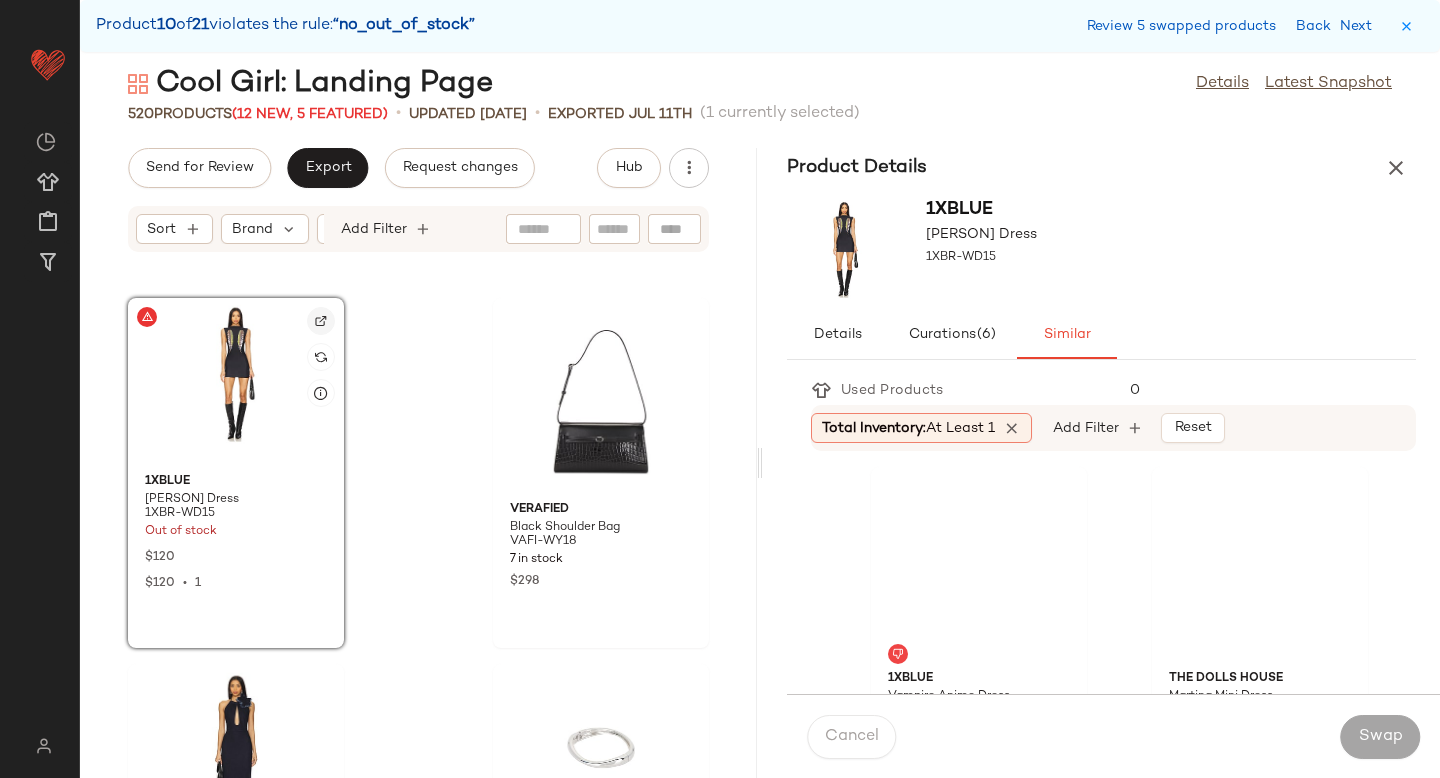 click at bounding box center [321, 321] 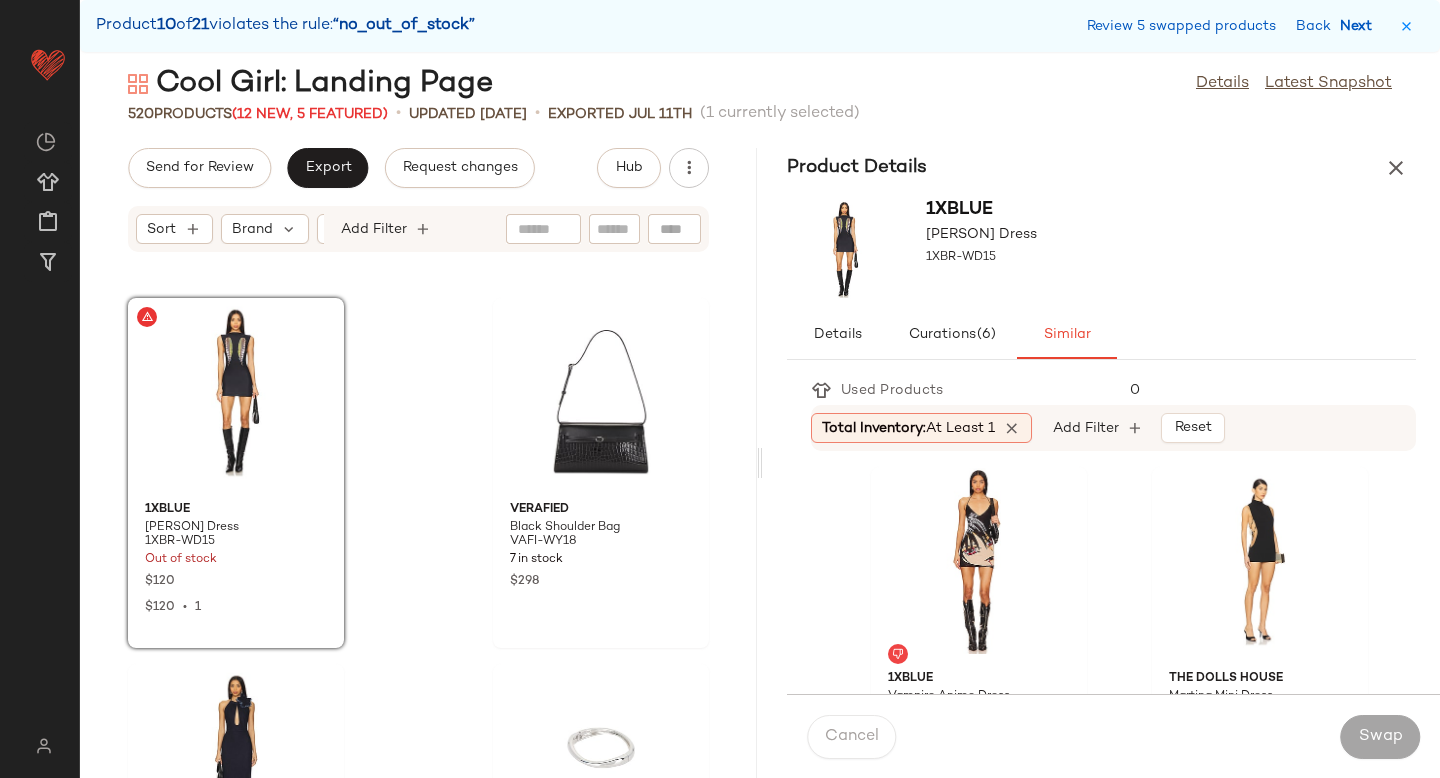 click on "Next" at bounding box center [1360, 26] 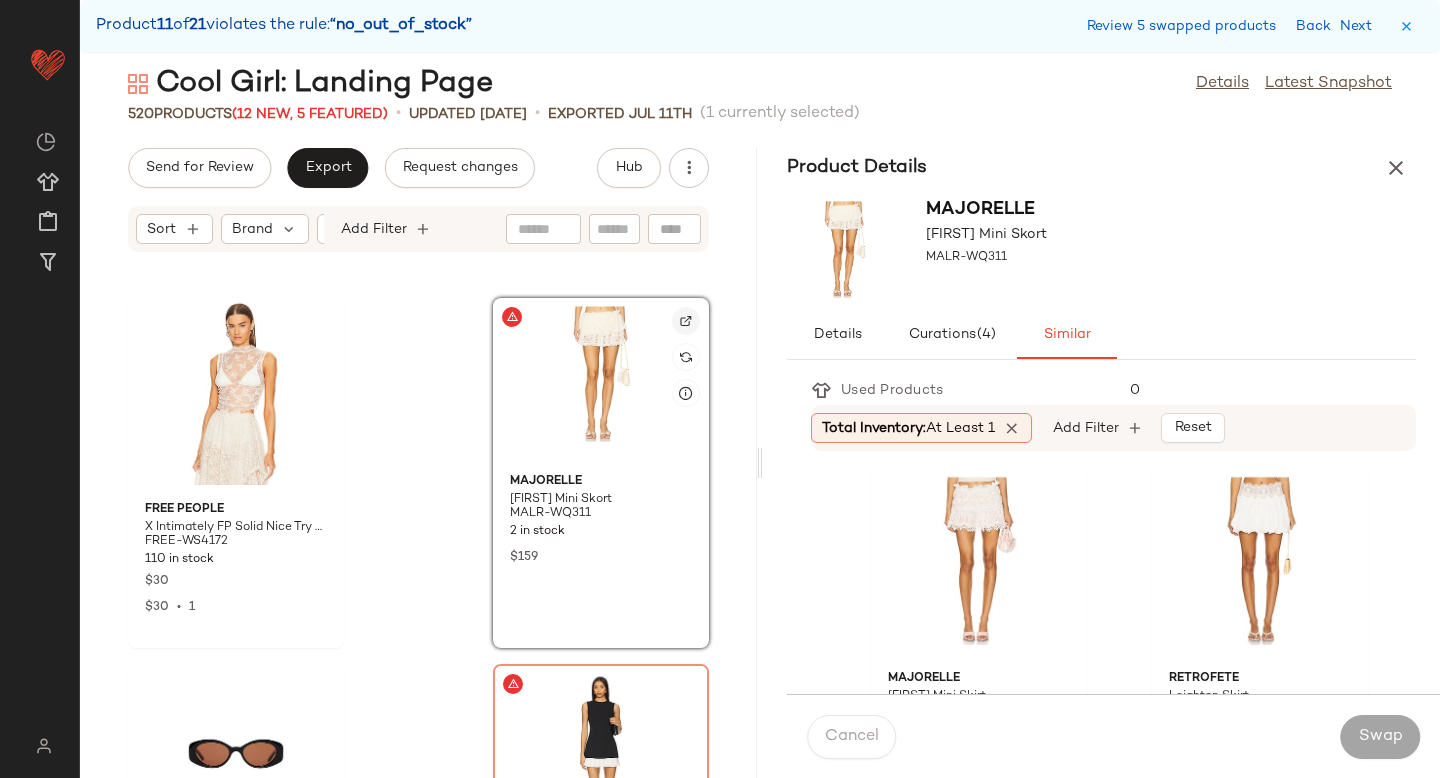 click 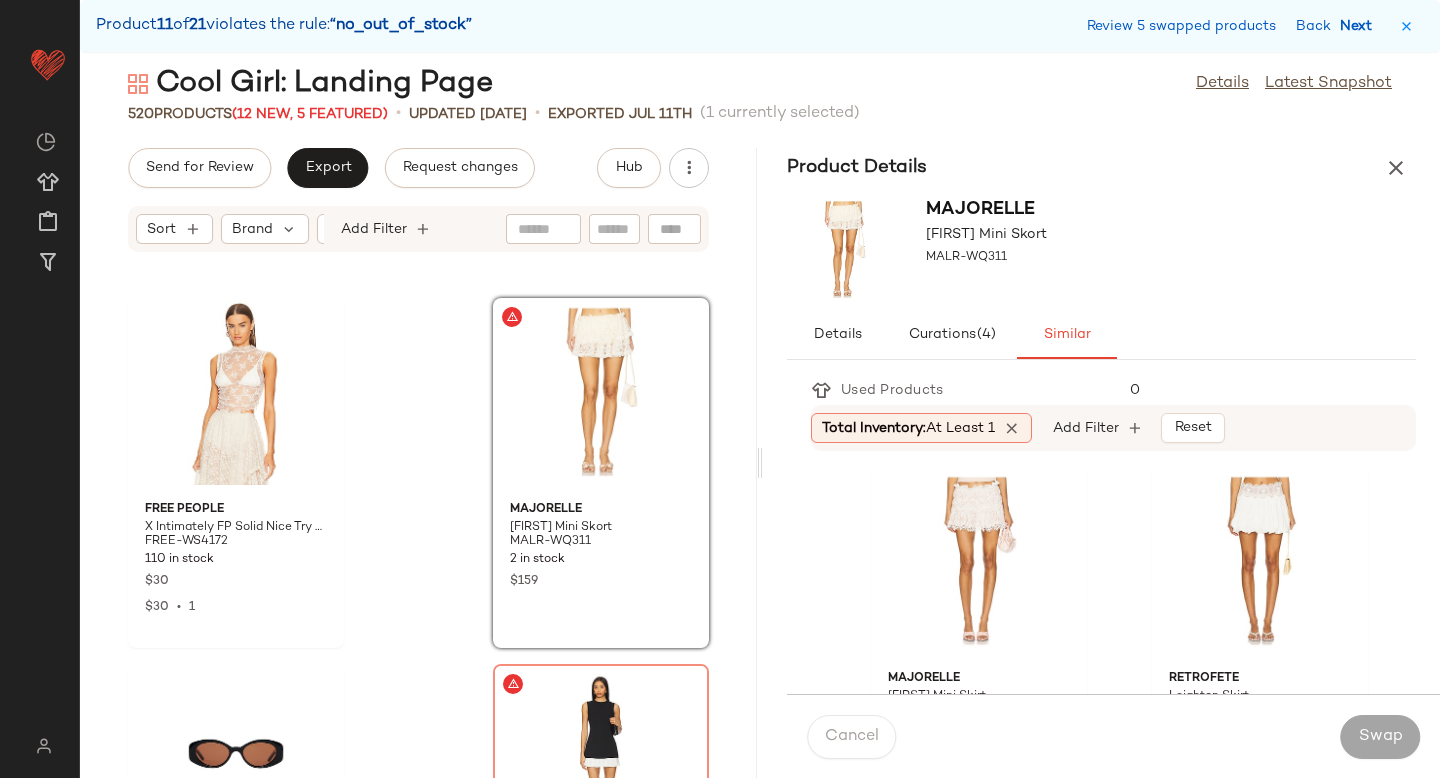 click on "Next" at bounding box center (1360, 26) 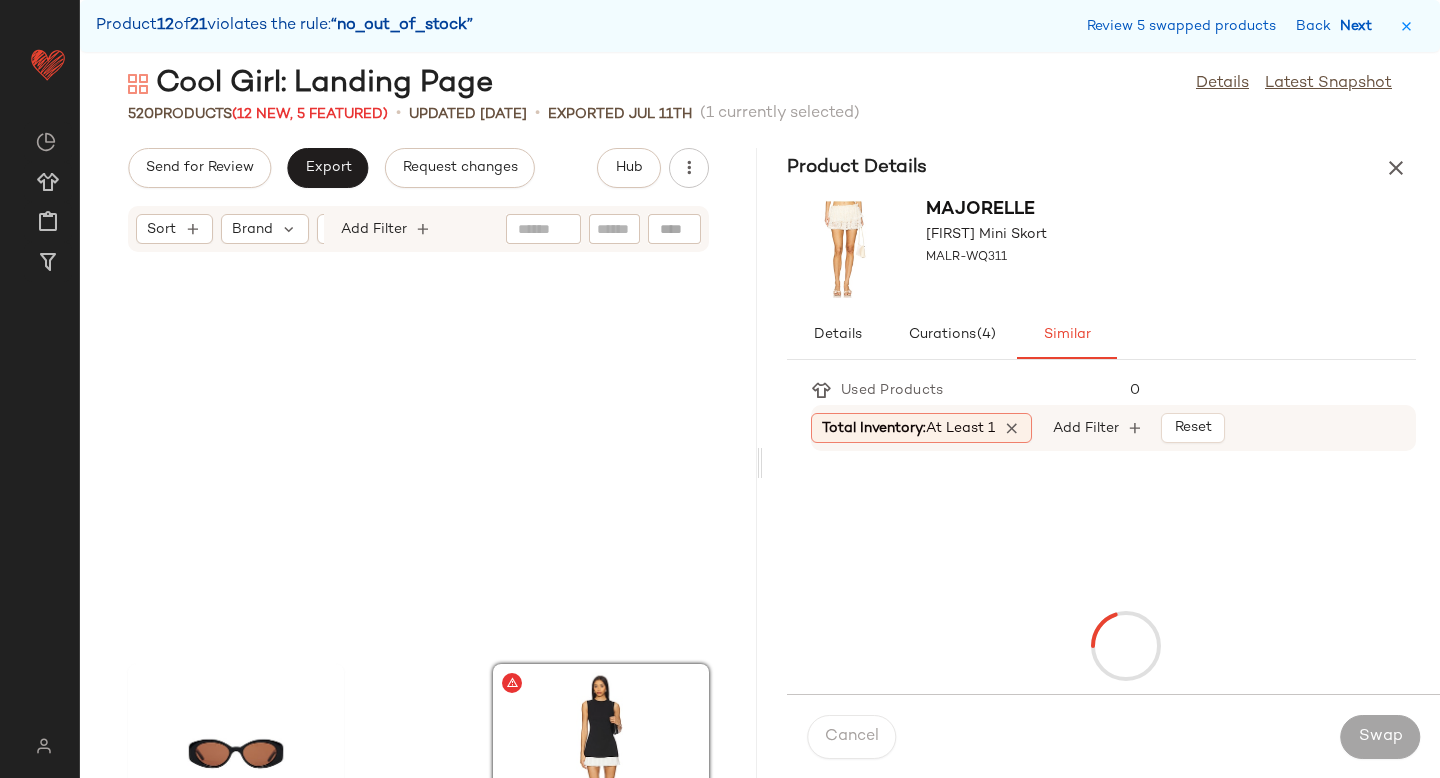 scroll, scrollTop: 55266, scrollLeft: 0, axis: vertical 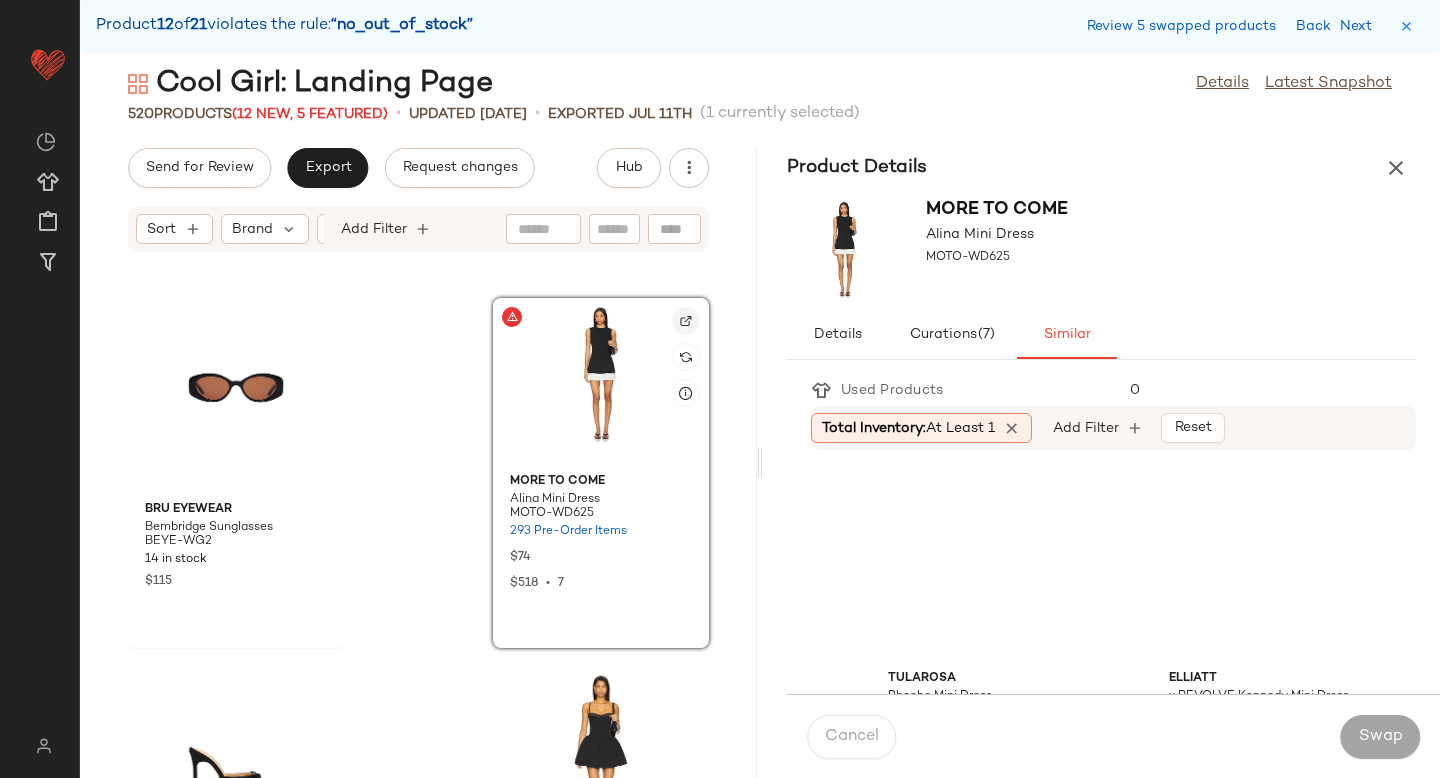 click 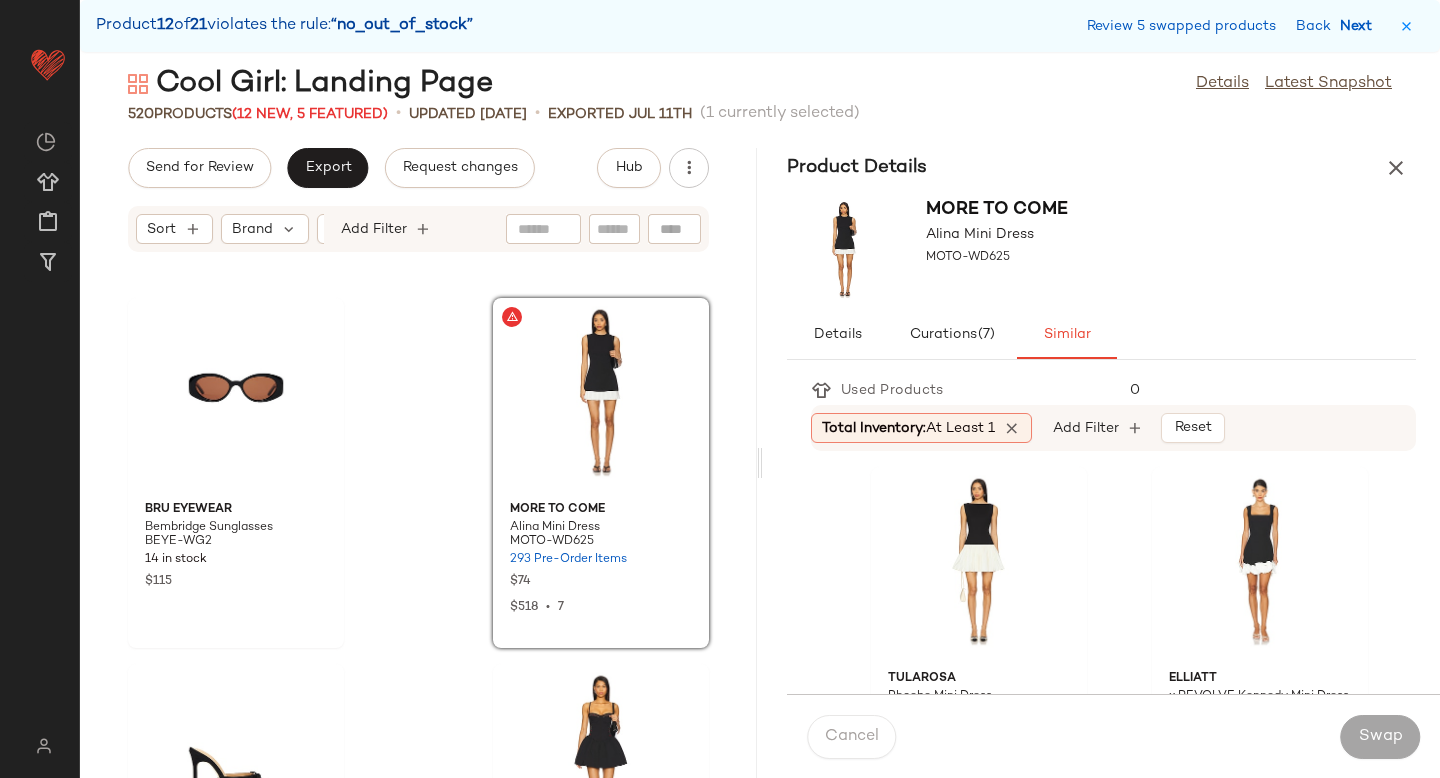 click on "Next" at bounding box center (1360, 26) 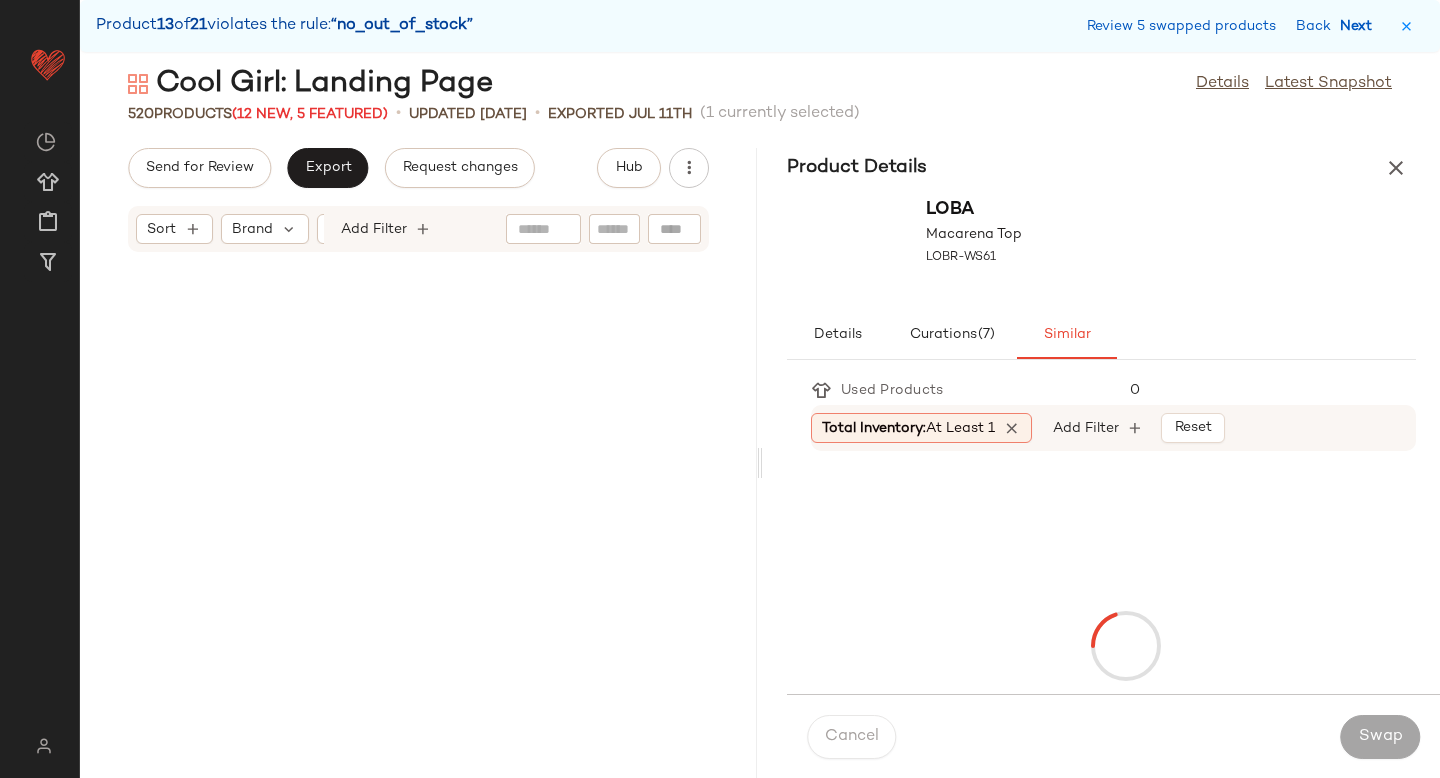 scroll, scrollTop: 55998, scrollLeft: 0, axis: vertical 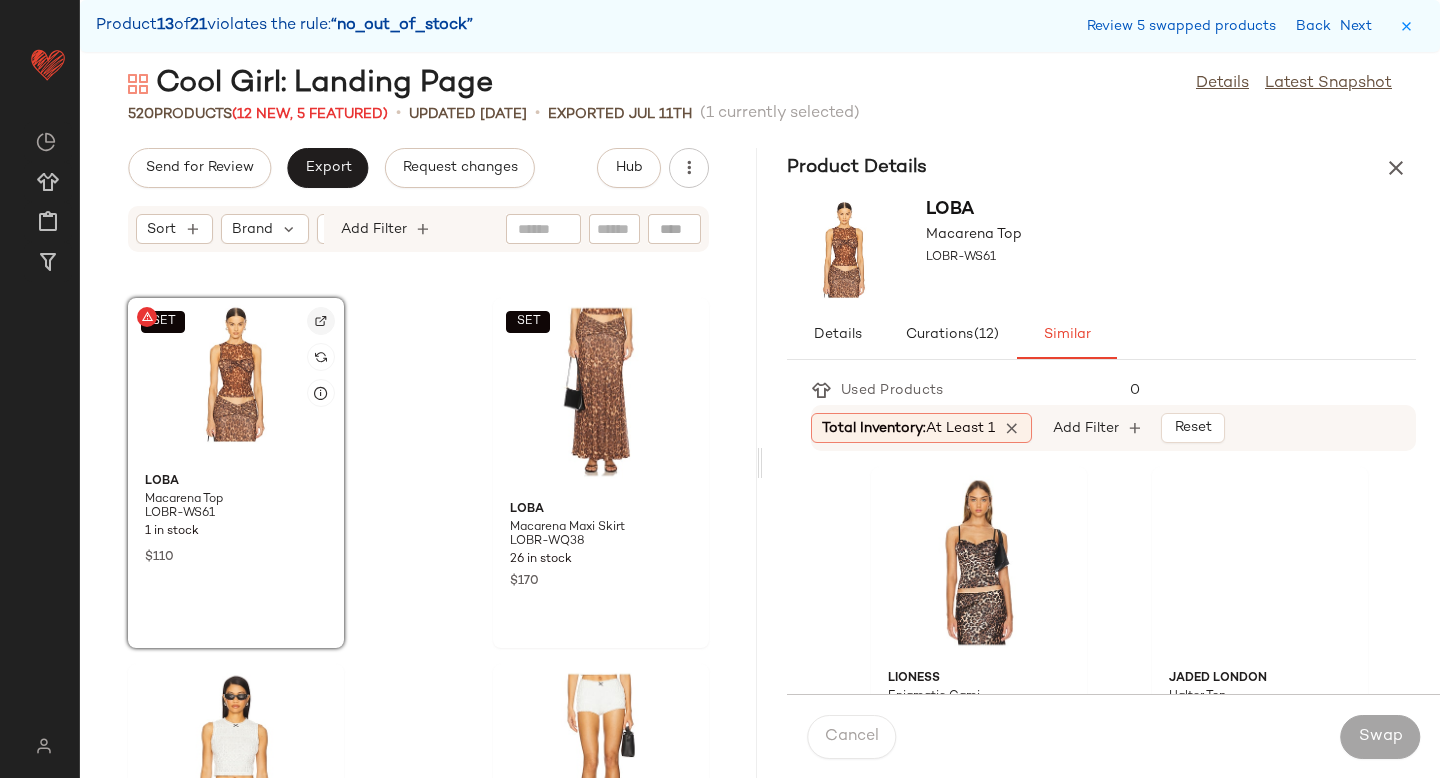 click 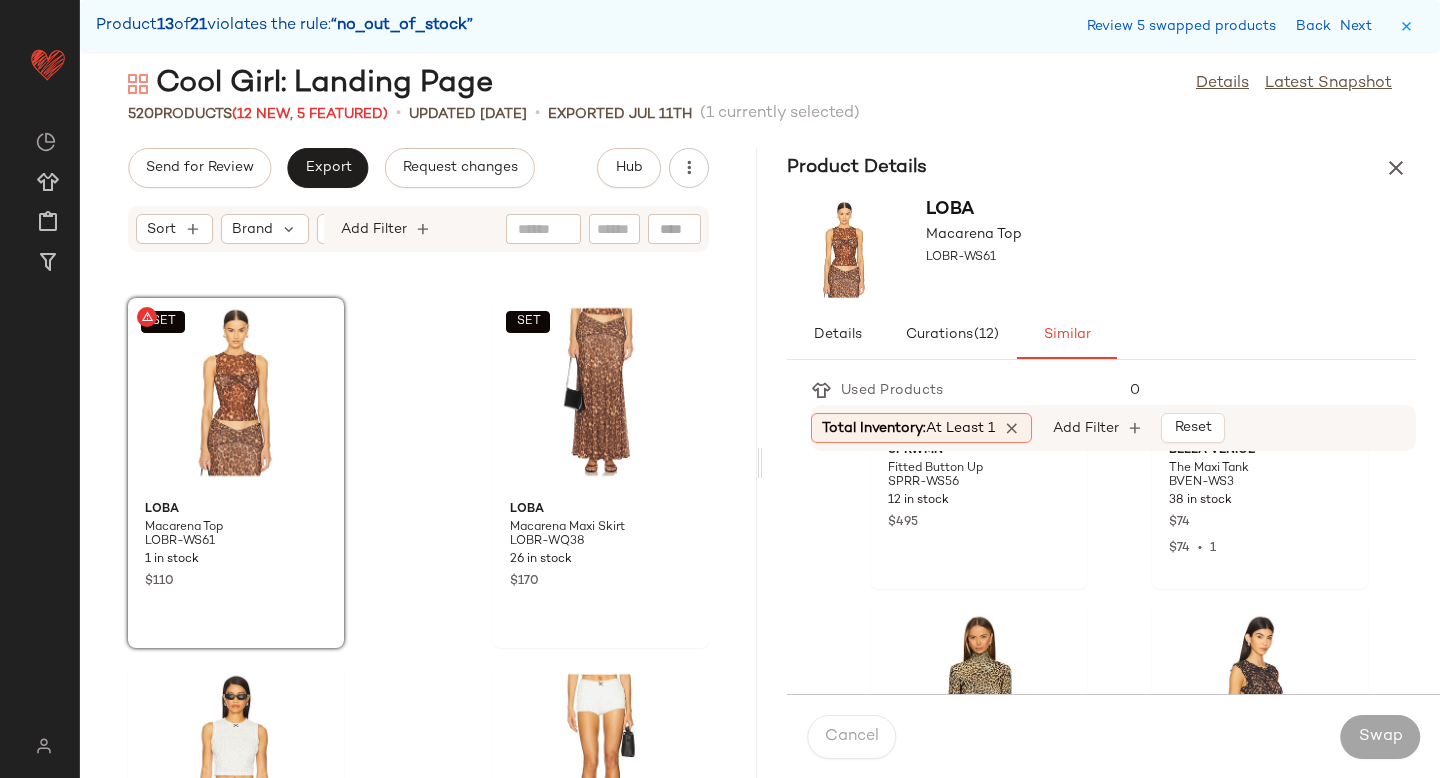 scroll, scrollTop: 1773, scrollLeft: 0, axis: vertical 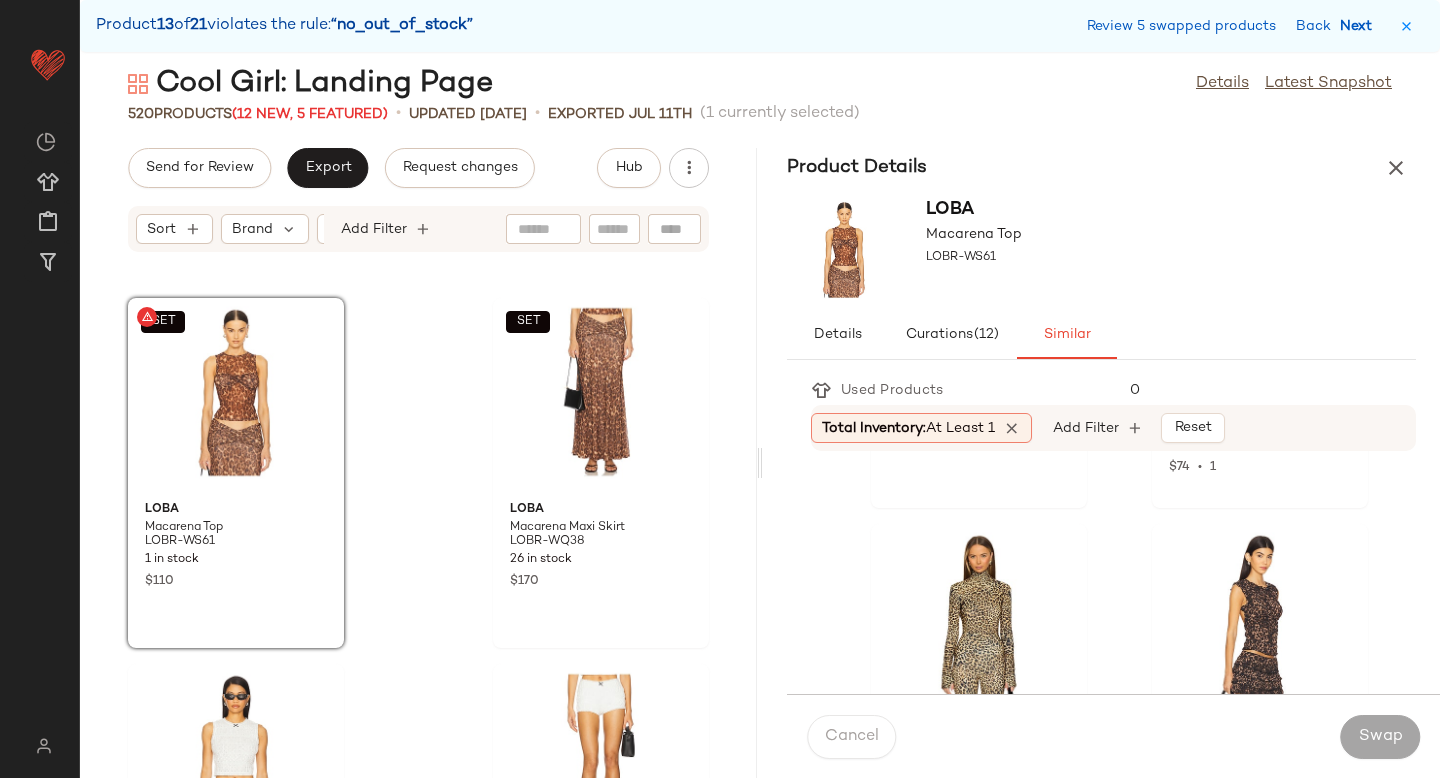 click on "Next" at bounding box center (1360, 26) 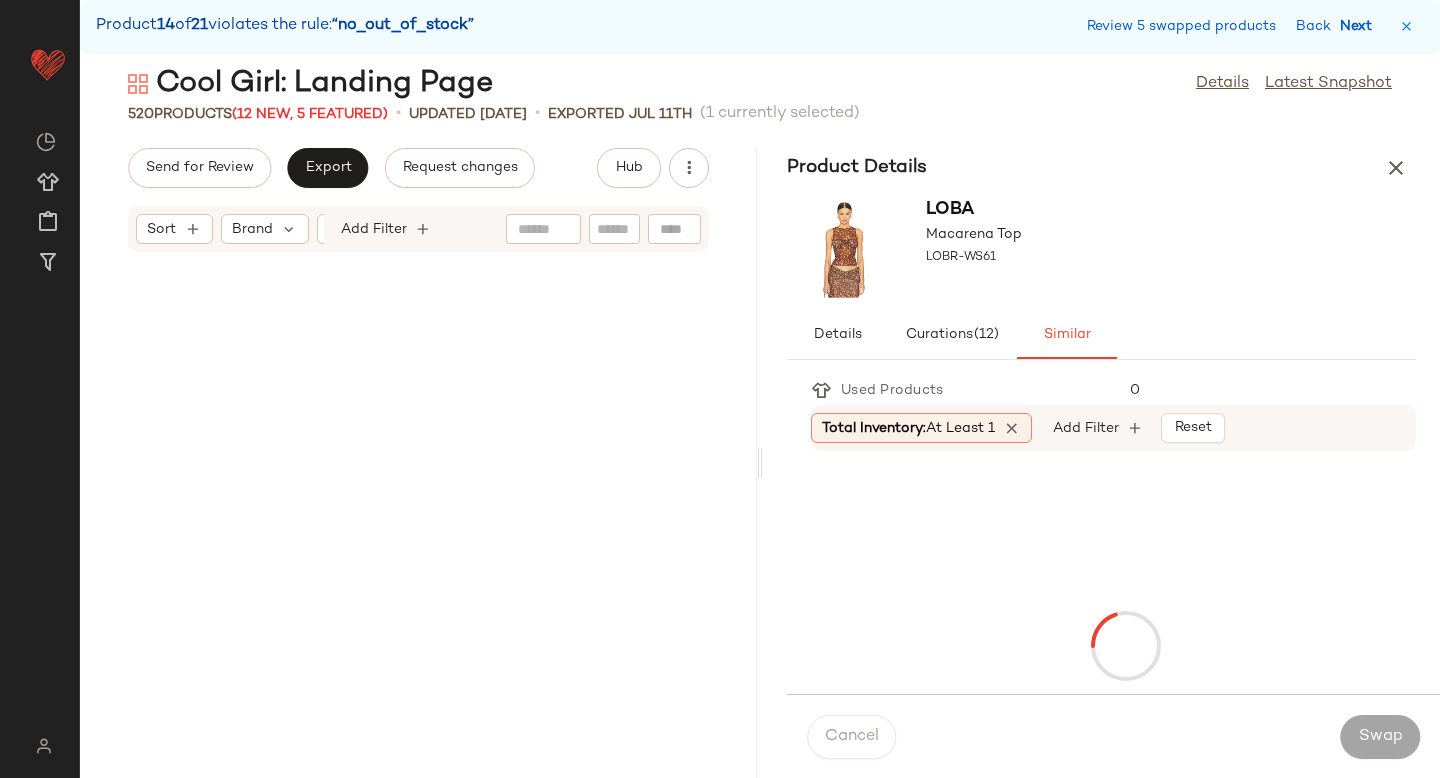 scroll, scrollTop: 60756, scrollLeft: 0, axis: vertical 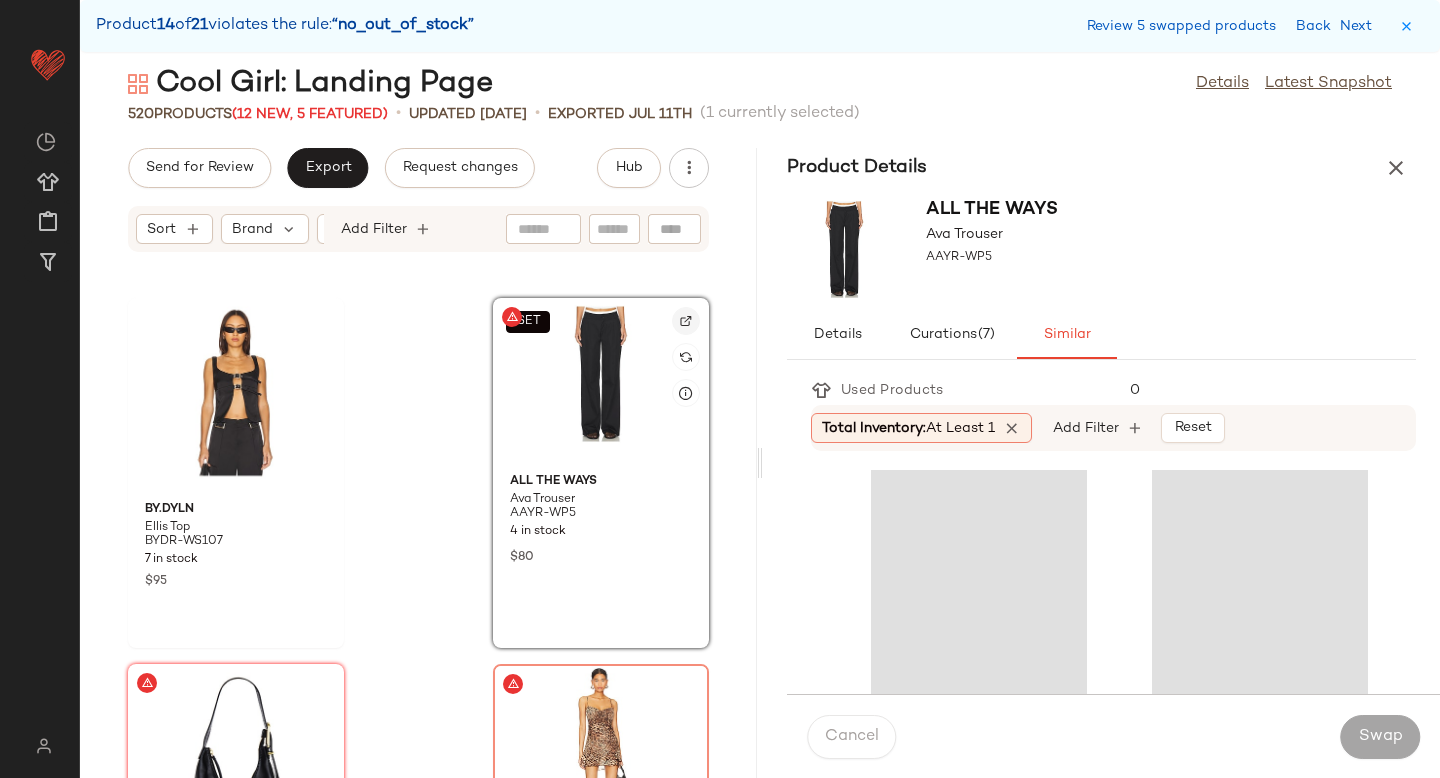 click at bounding box center [686, 321] 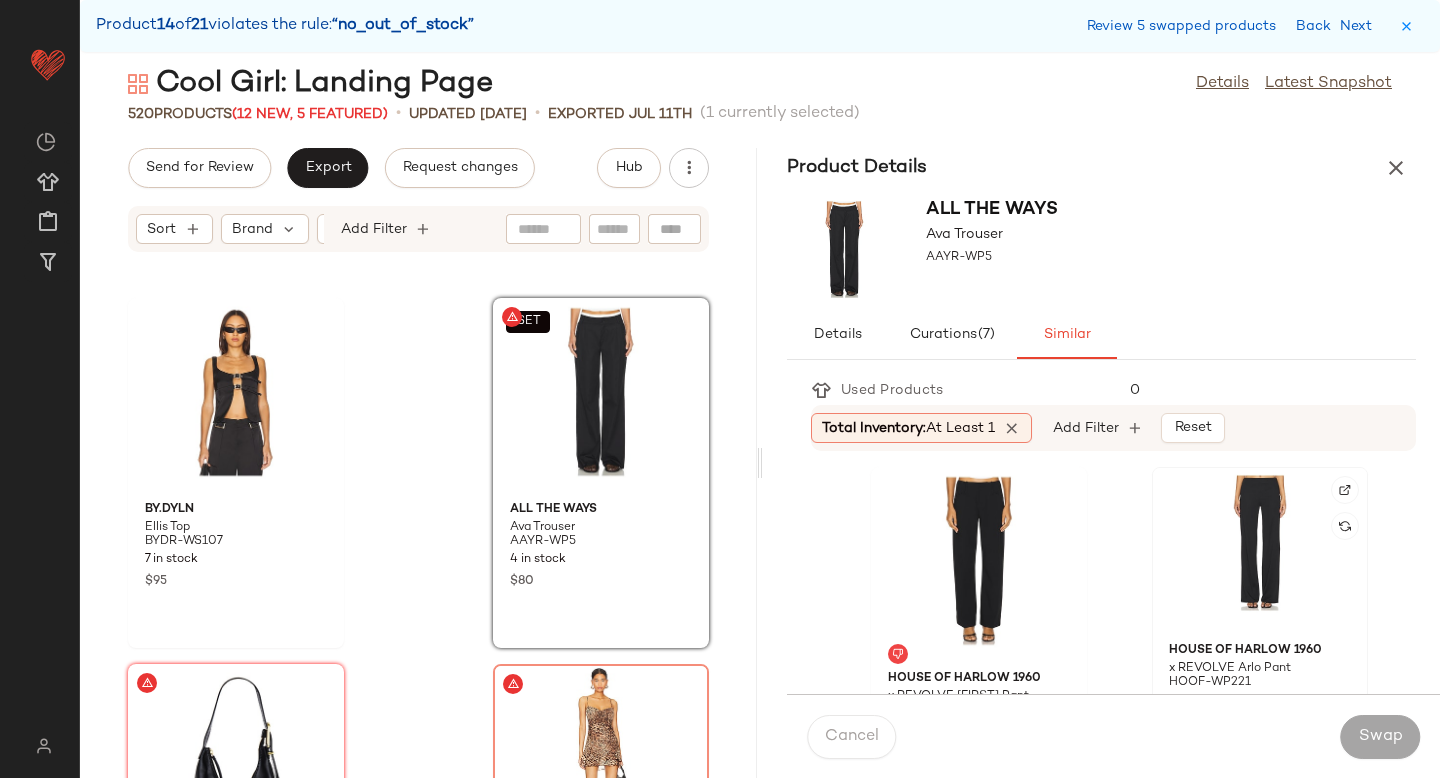 click 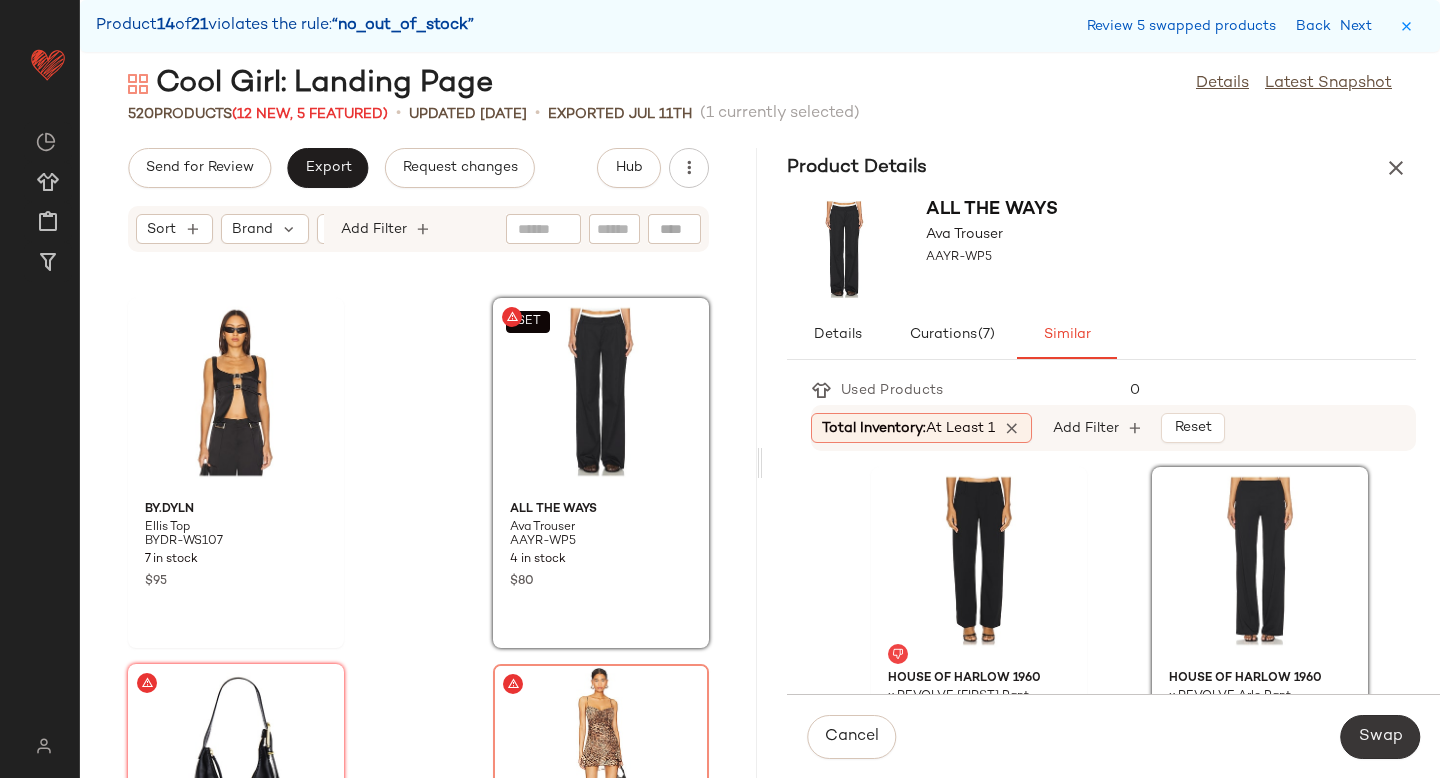 click on "Swap" 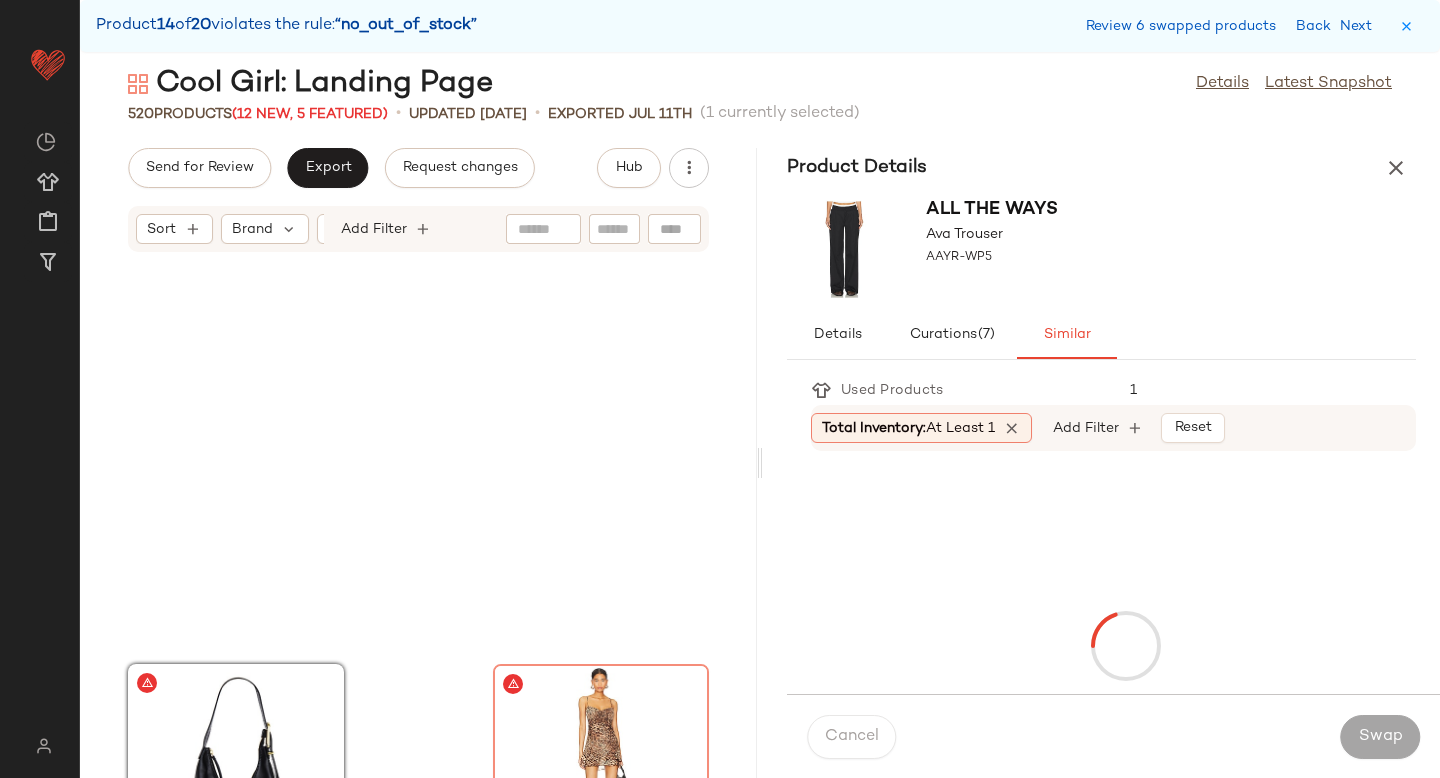 scroll, scrollTop: 61122, scrollLeft: 0, axis: vertical 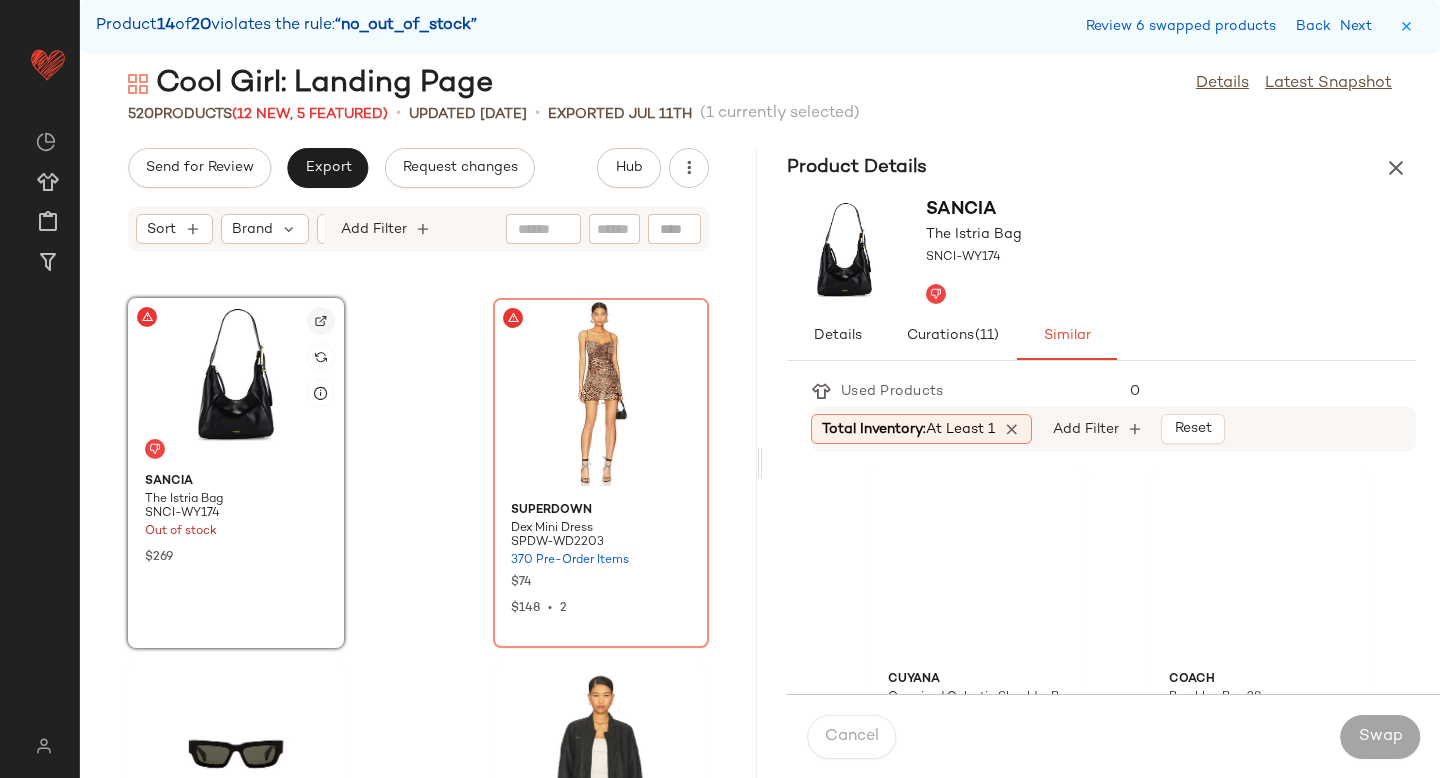 click 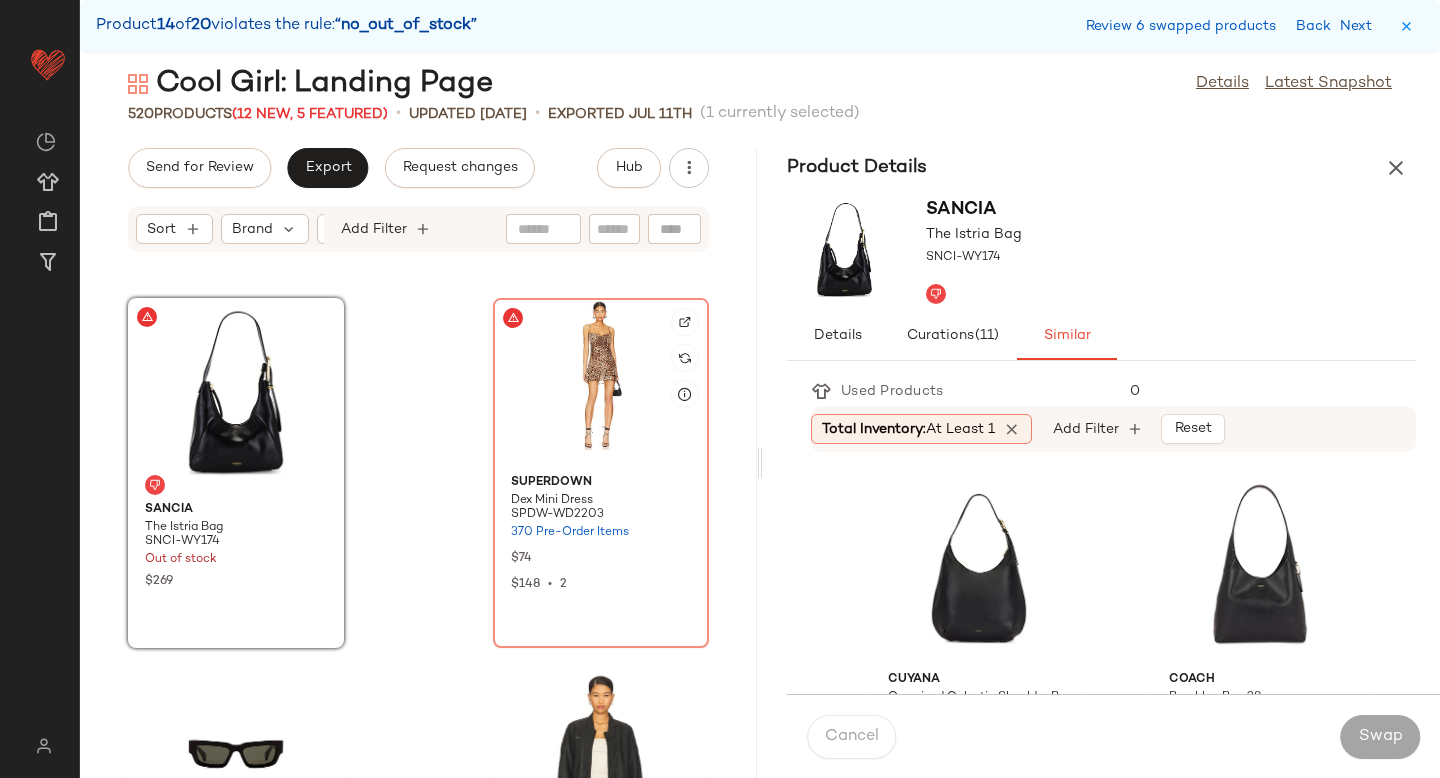 click 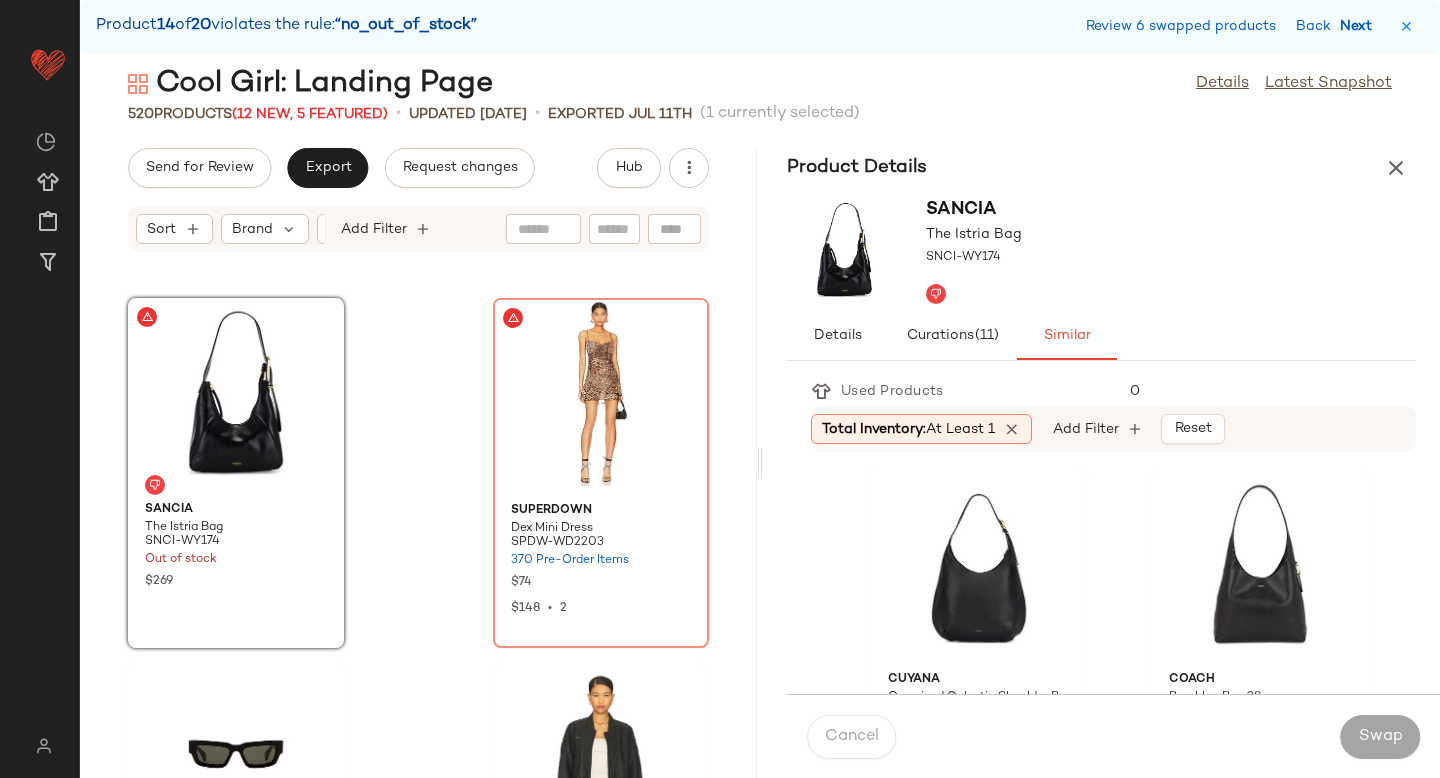 click on "Next" at bounding box center [1360, 26] 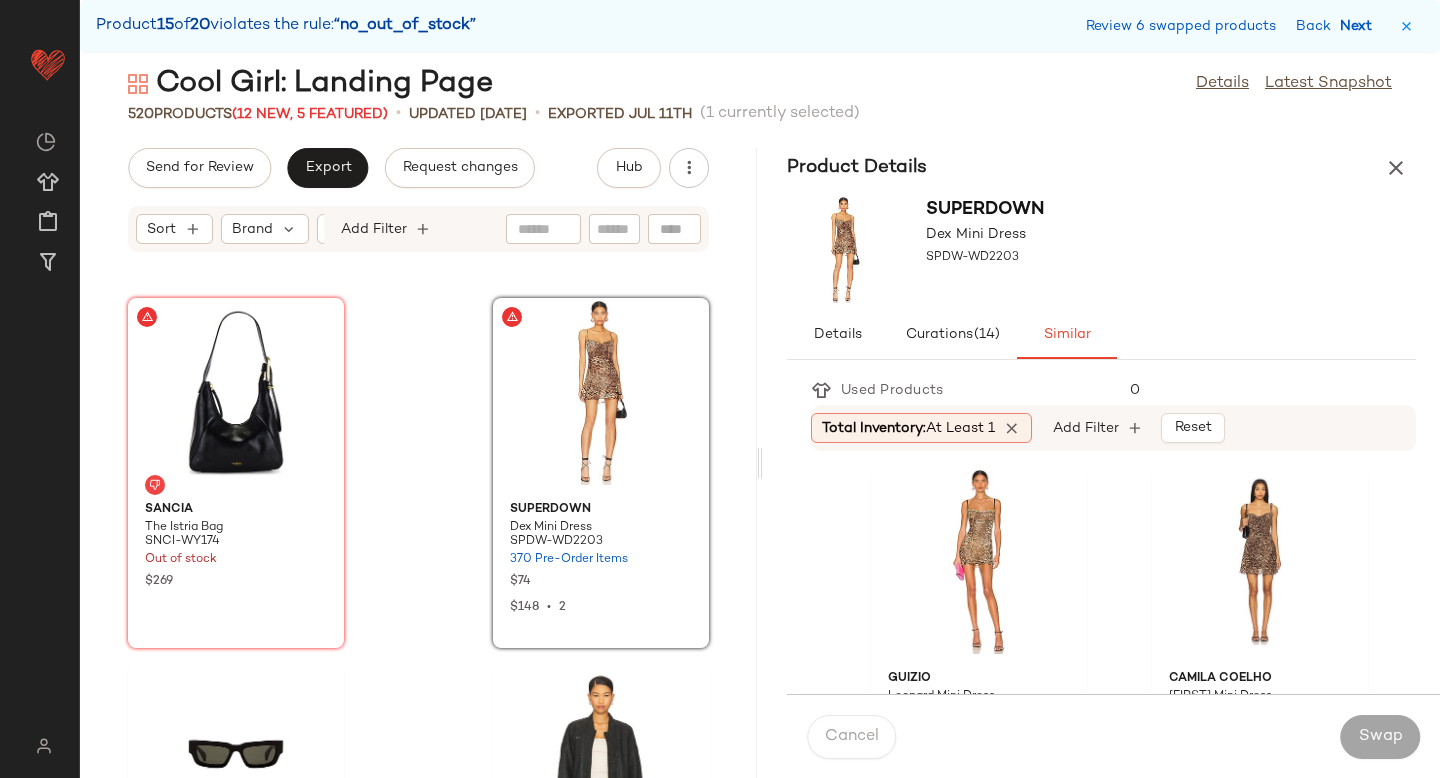 click on "Next" at bounding box center [1360, 26] 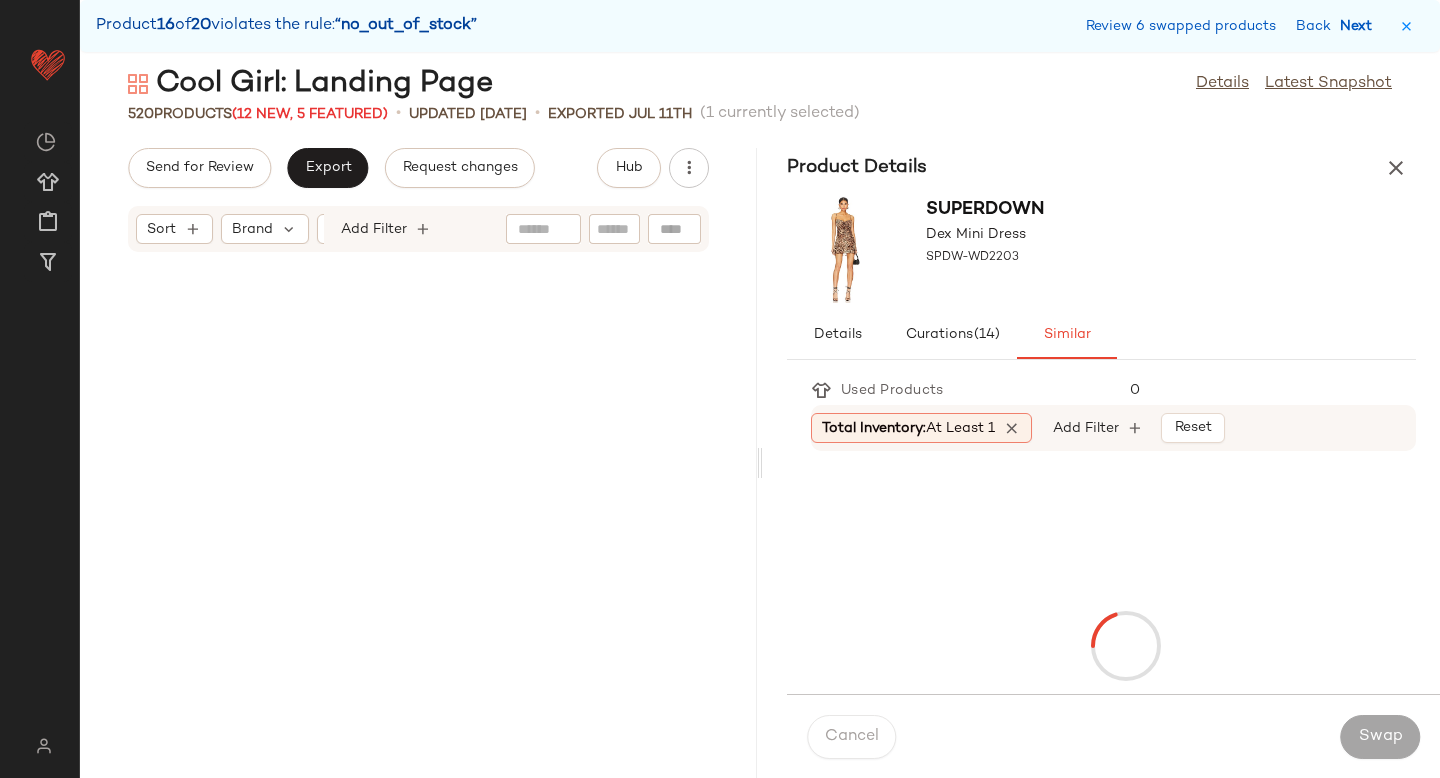 scroll, scrollTop: 63684, scrollLeft: 0, axis: vertical 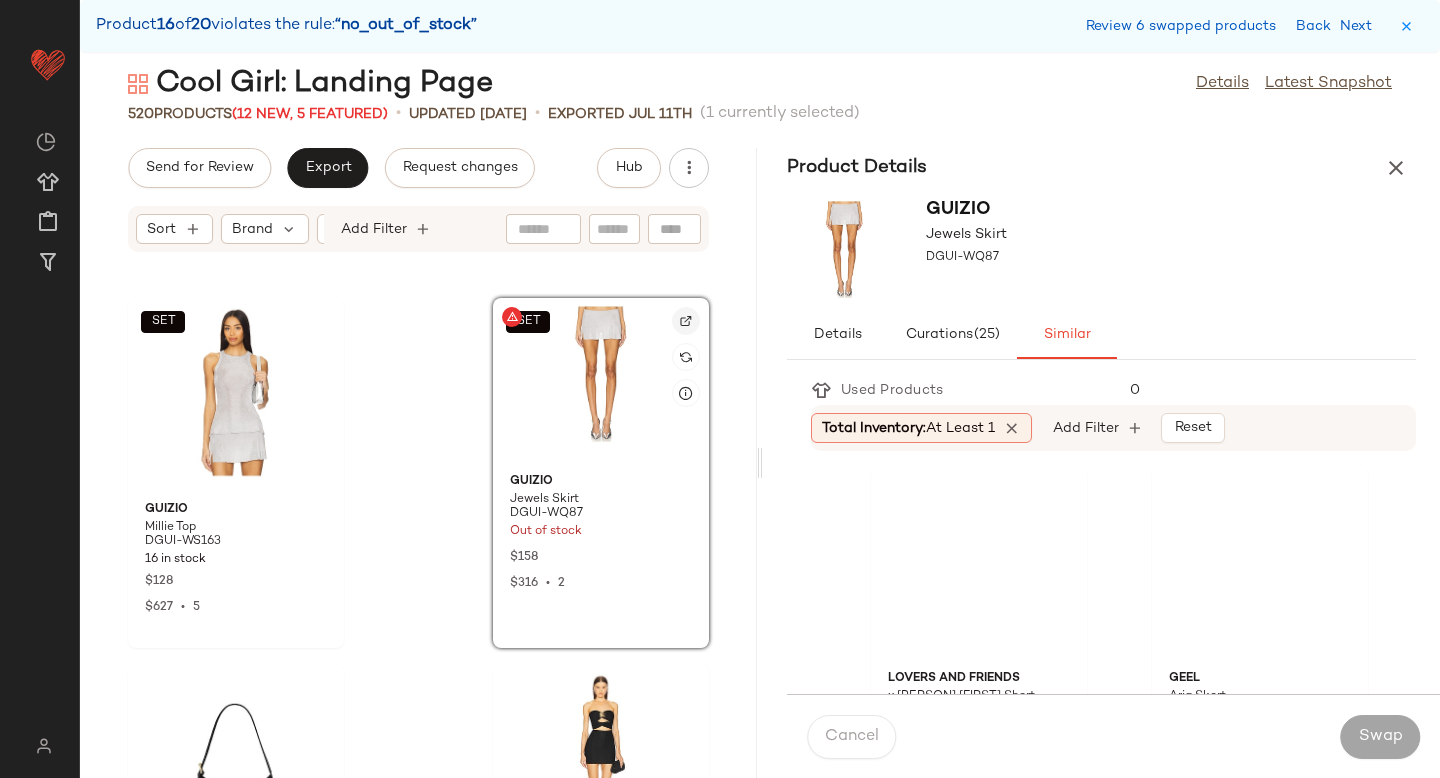 click 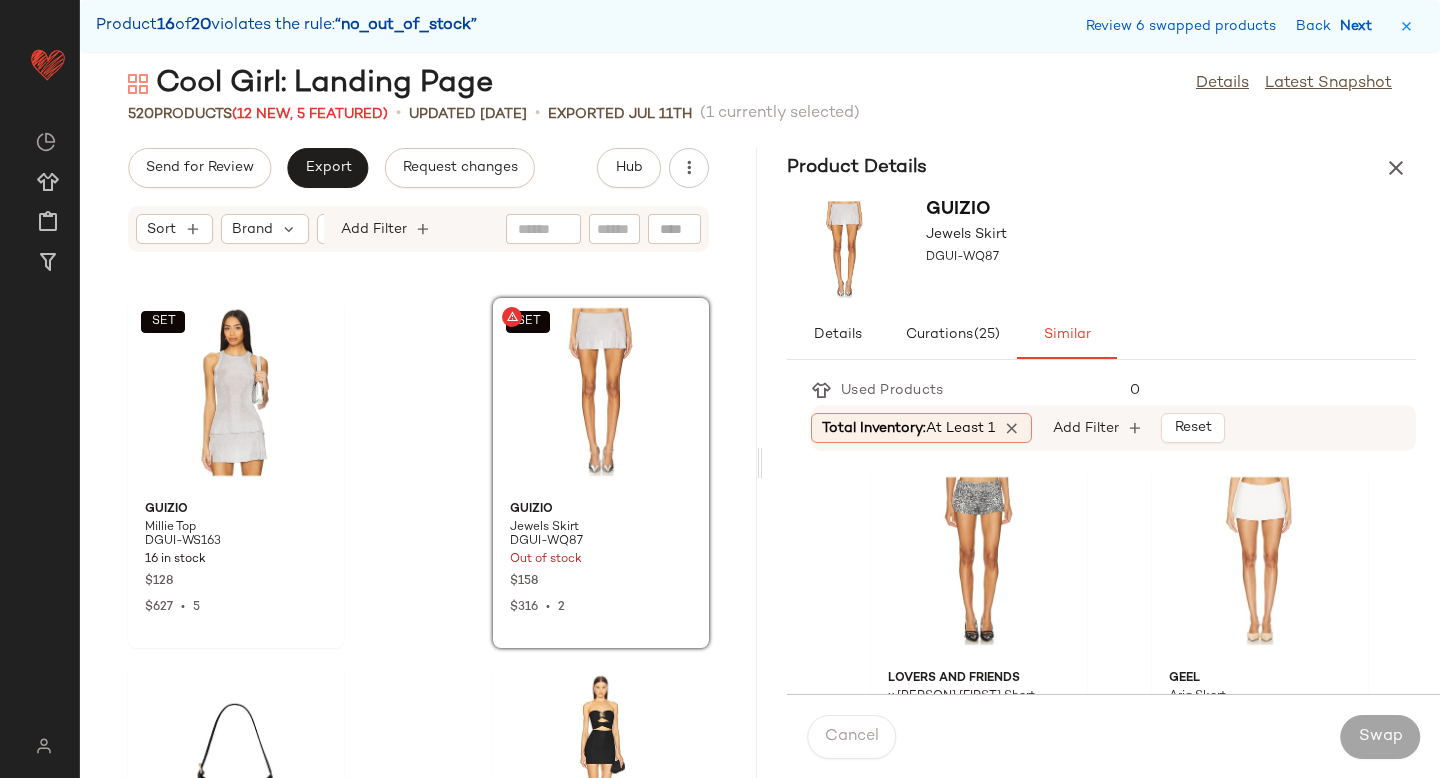 click on "Next" at bounding box center (1360, 26) 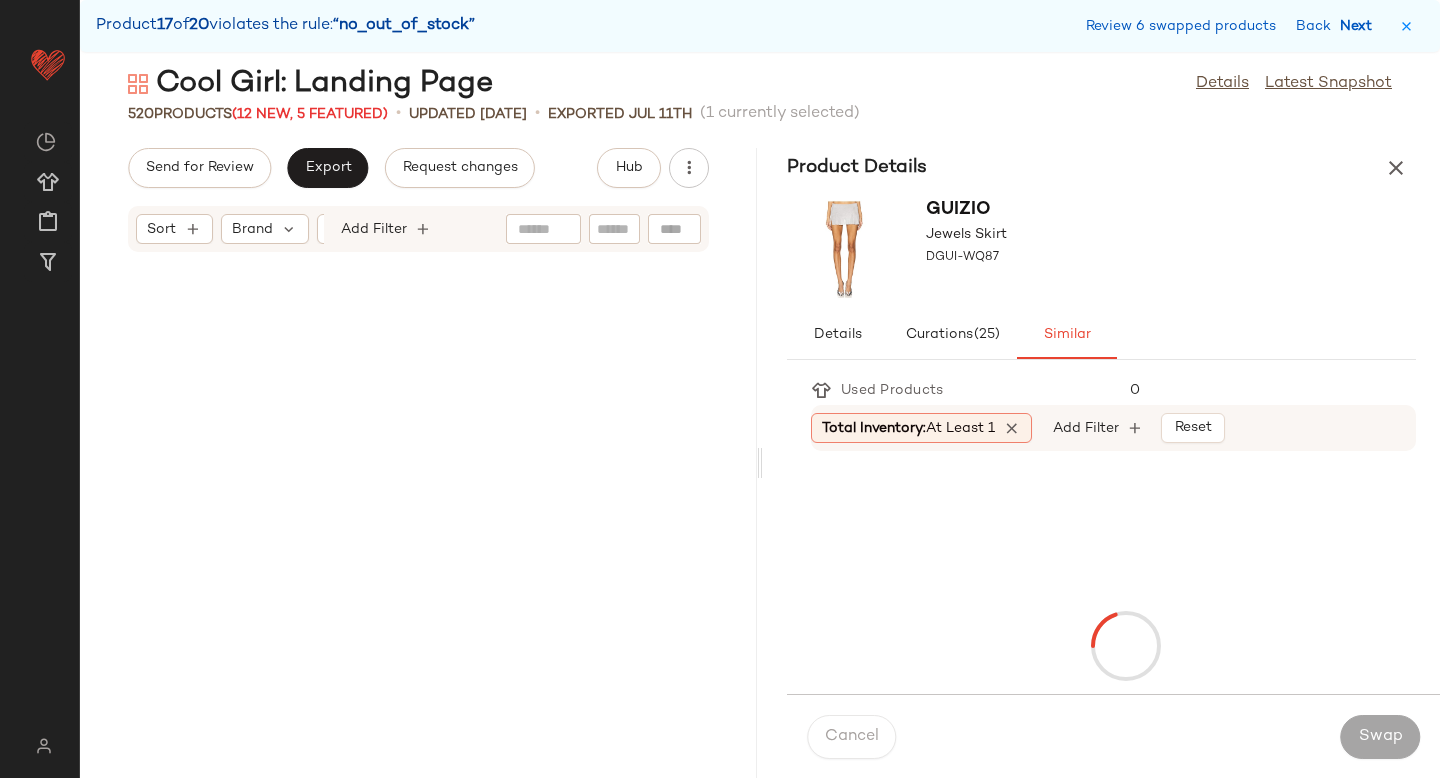 scroll, scrollTop: 65880, scrollLeft: 0, axis: vertical 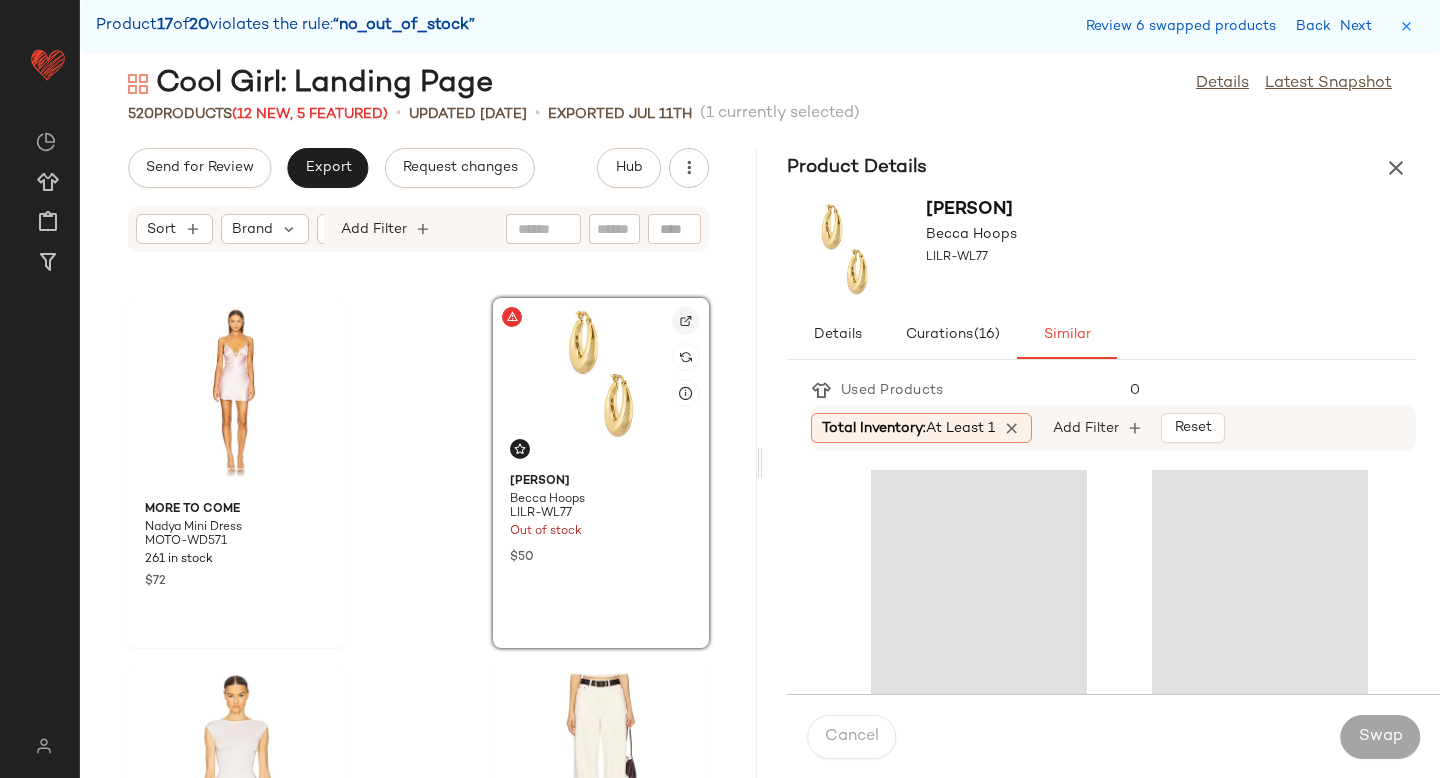 click 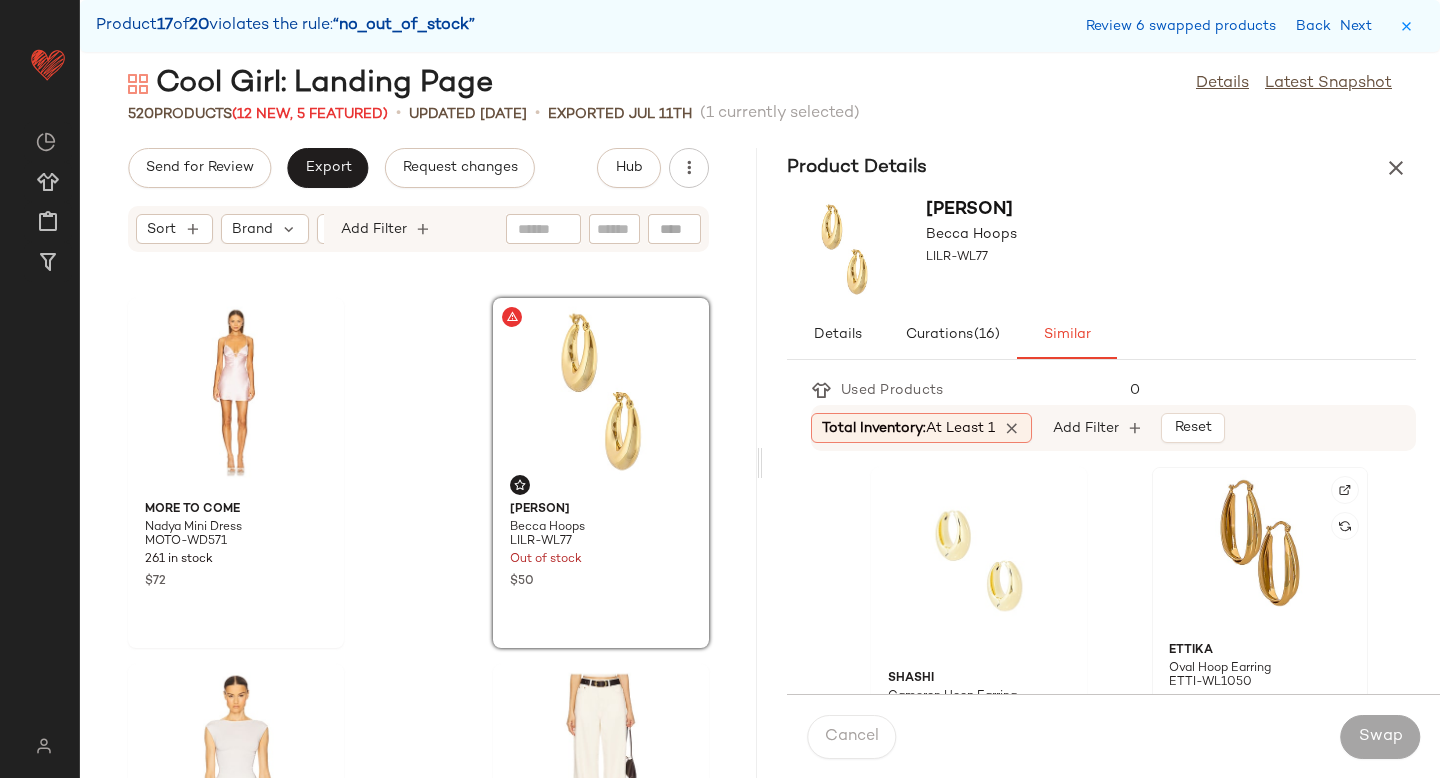 click 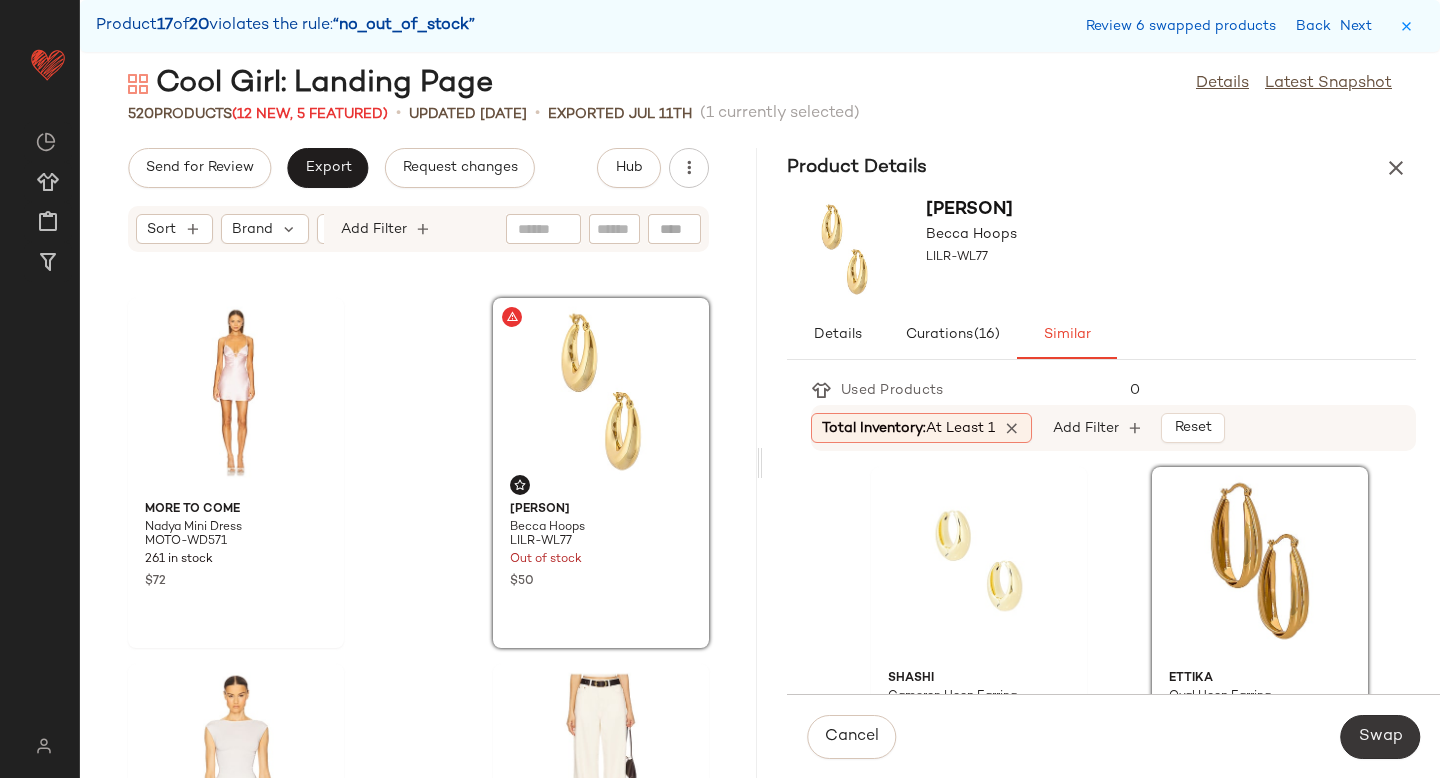 click on "Swap" 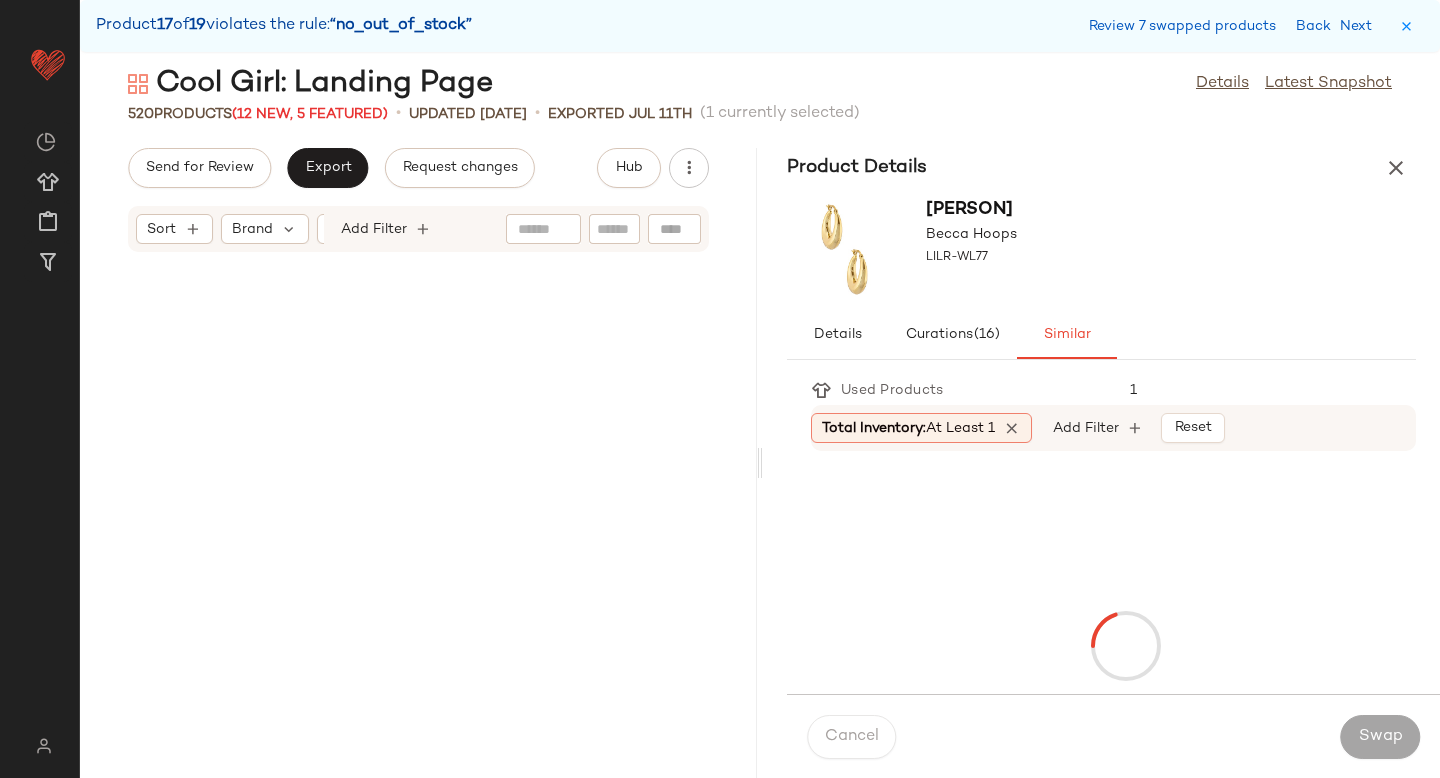 scroll, scrollTop: 75396, scrollLeft: 0, axis: vertical 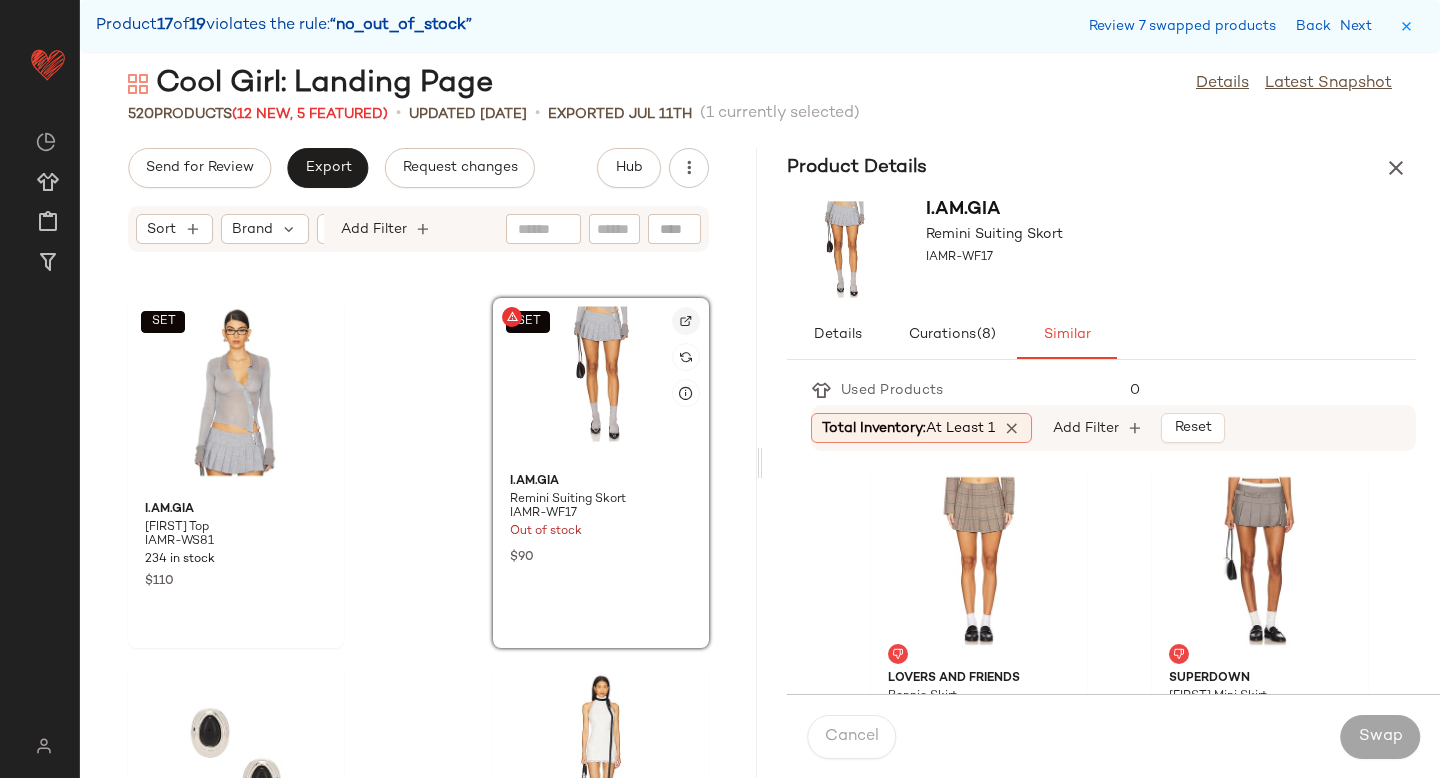 click 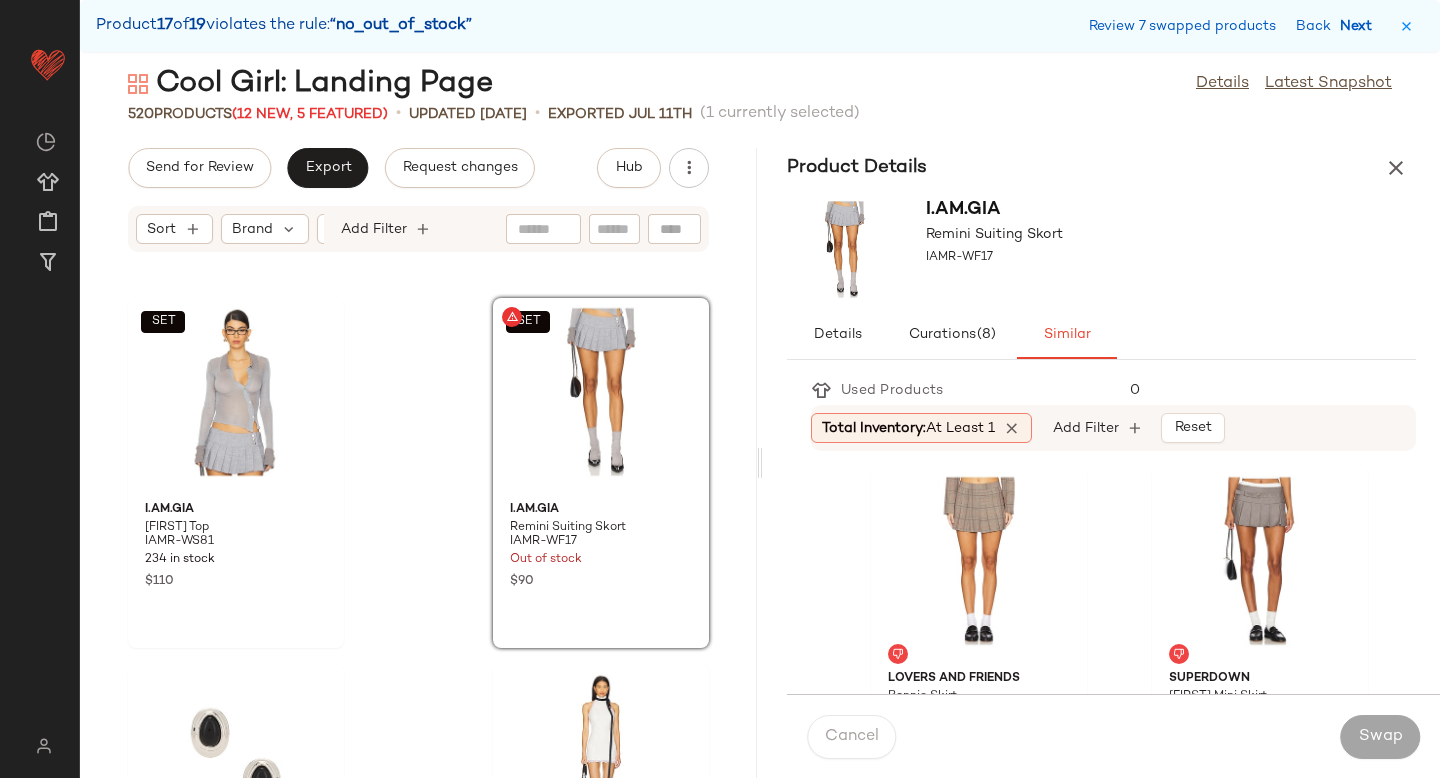 click on "Next" at bounding box center [1360, 26] 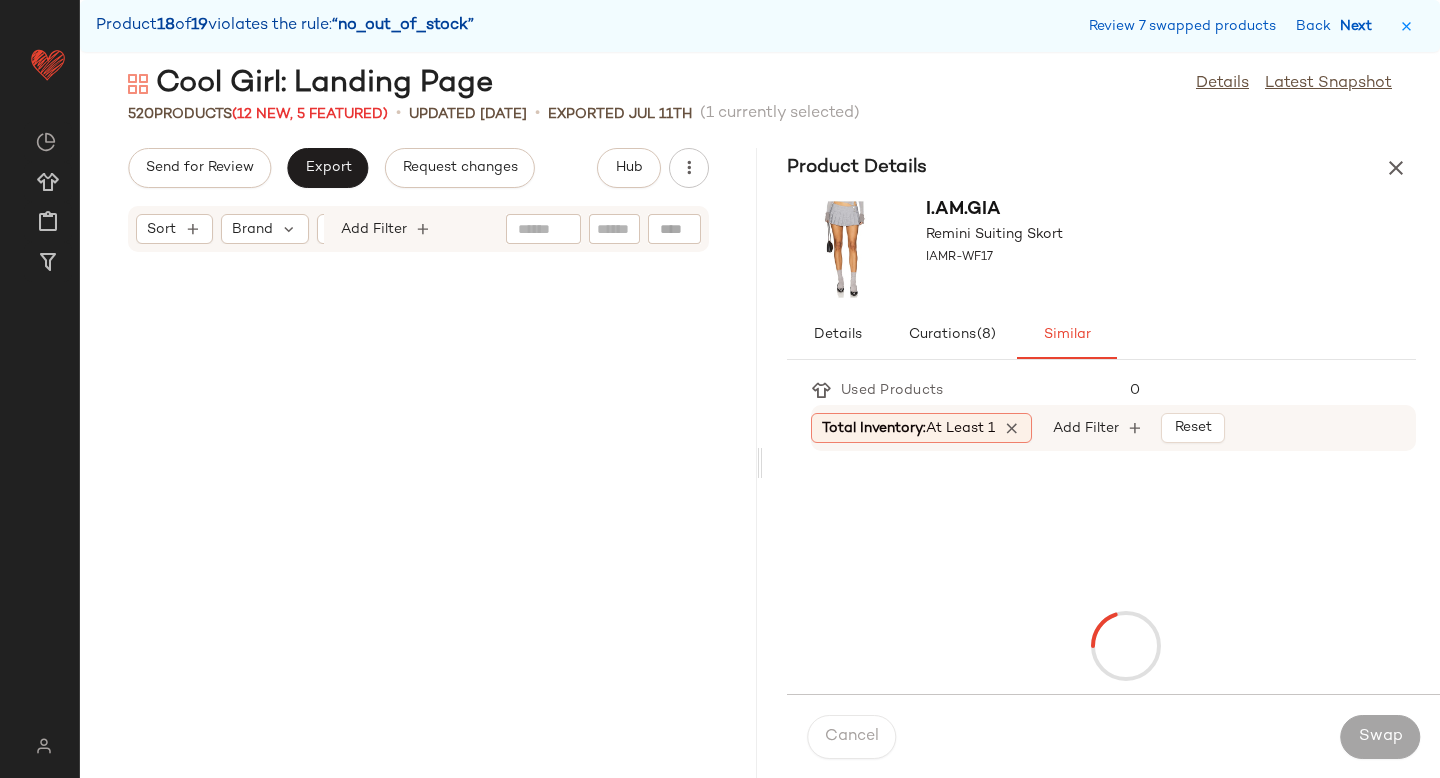 scroll, scrollTop: 86742, scrollLeft: 0, axis: vertical 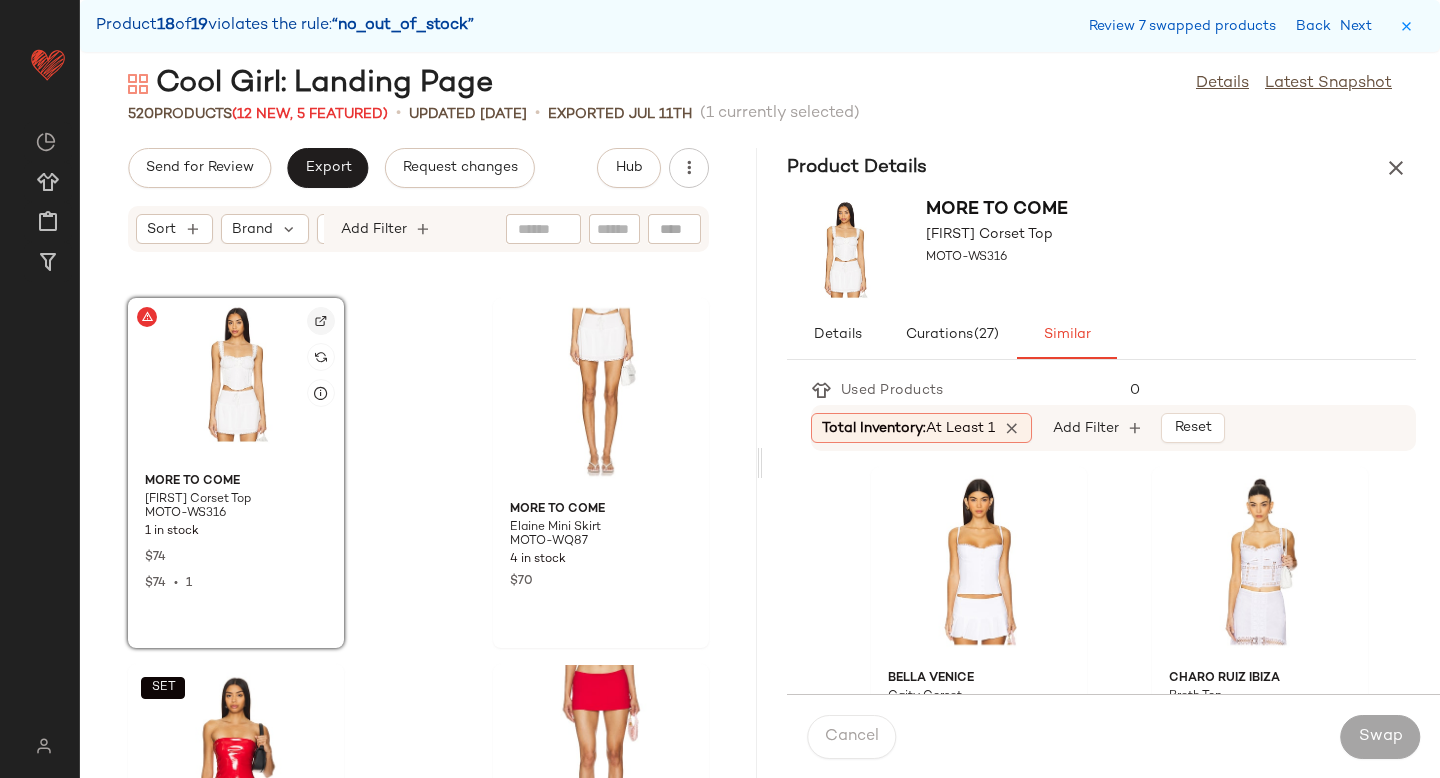click 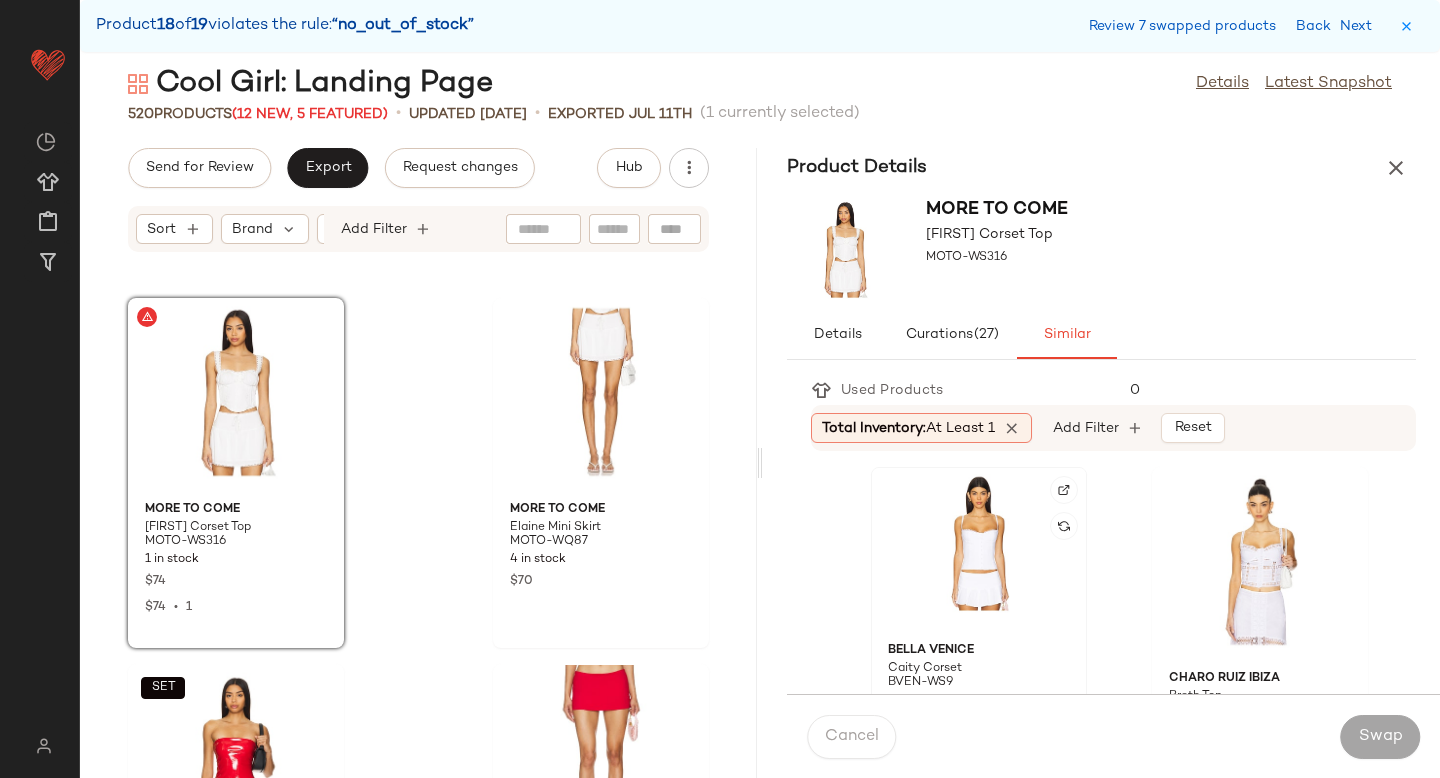 click 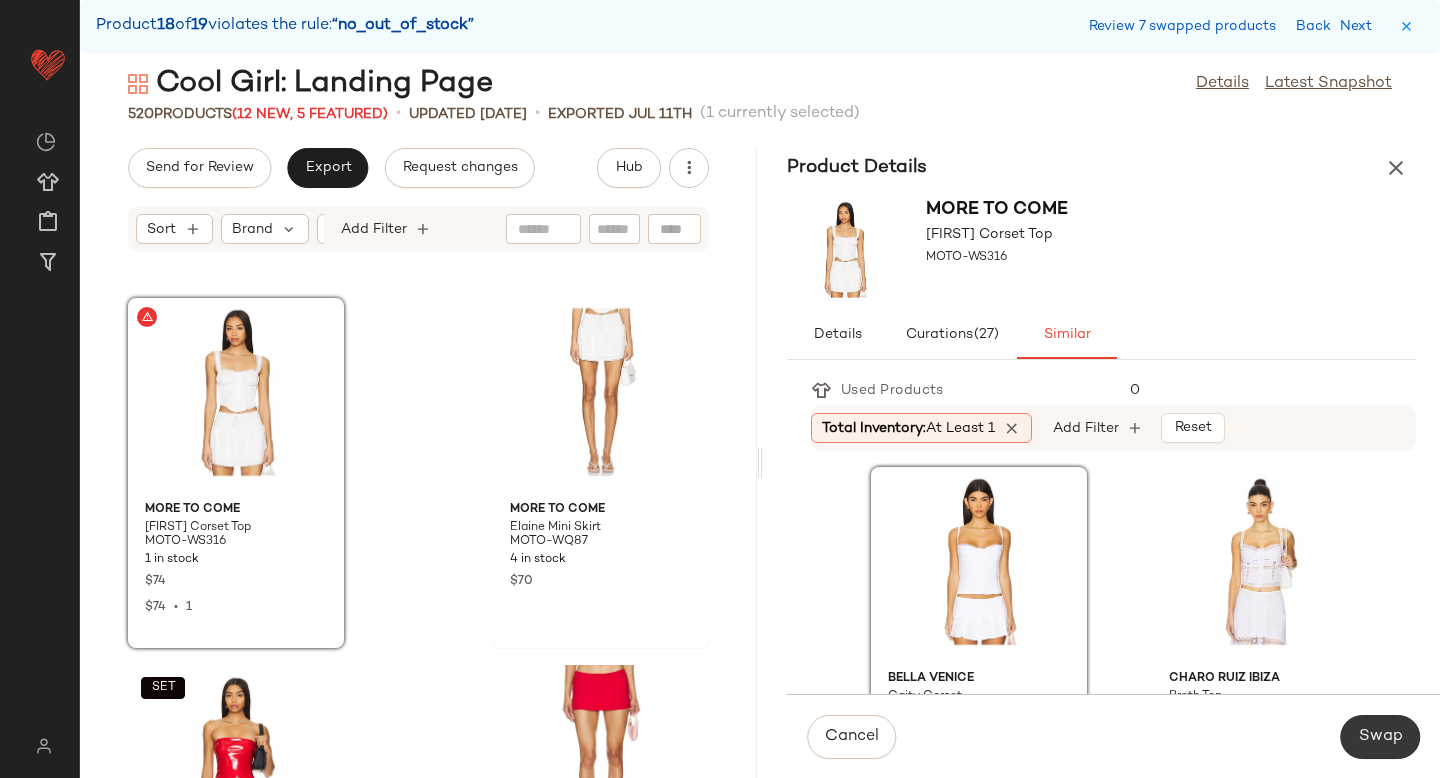click on "Swap" 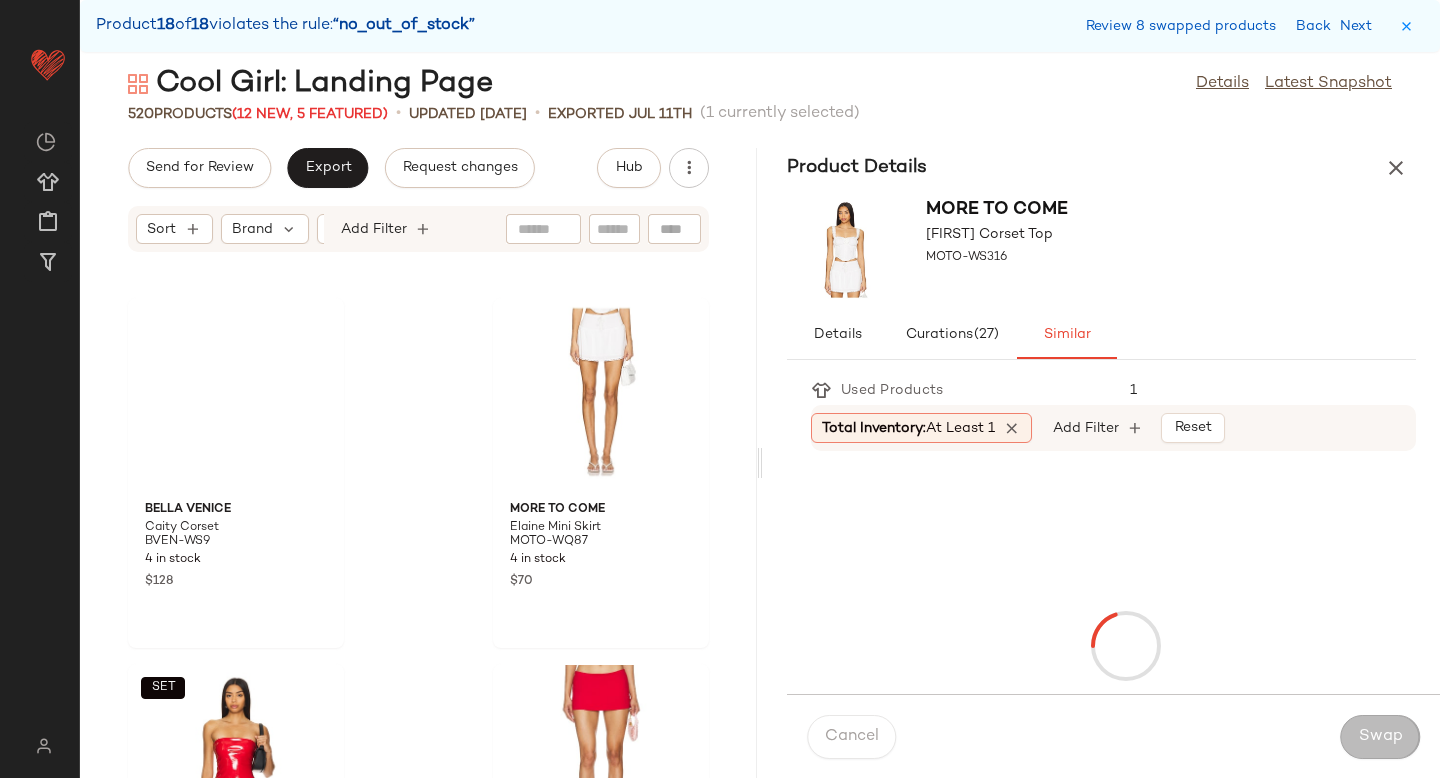 scroll, scrollTop: 88938, scrollLeft: 0, axis: vertical 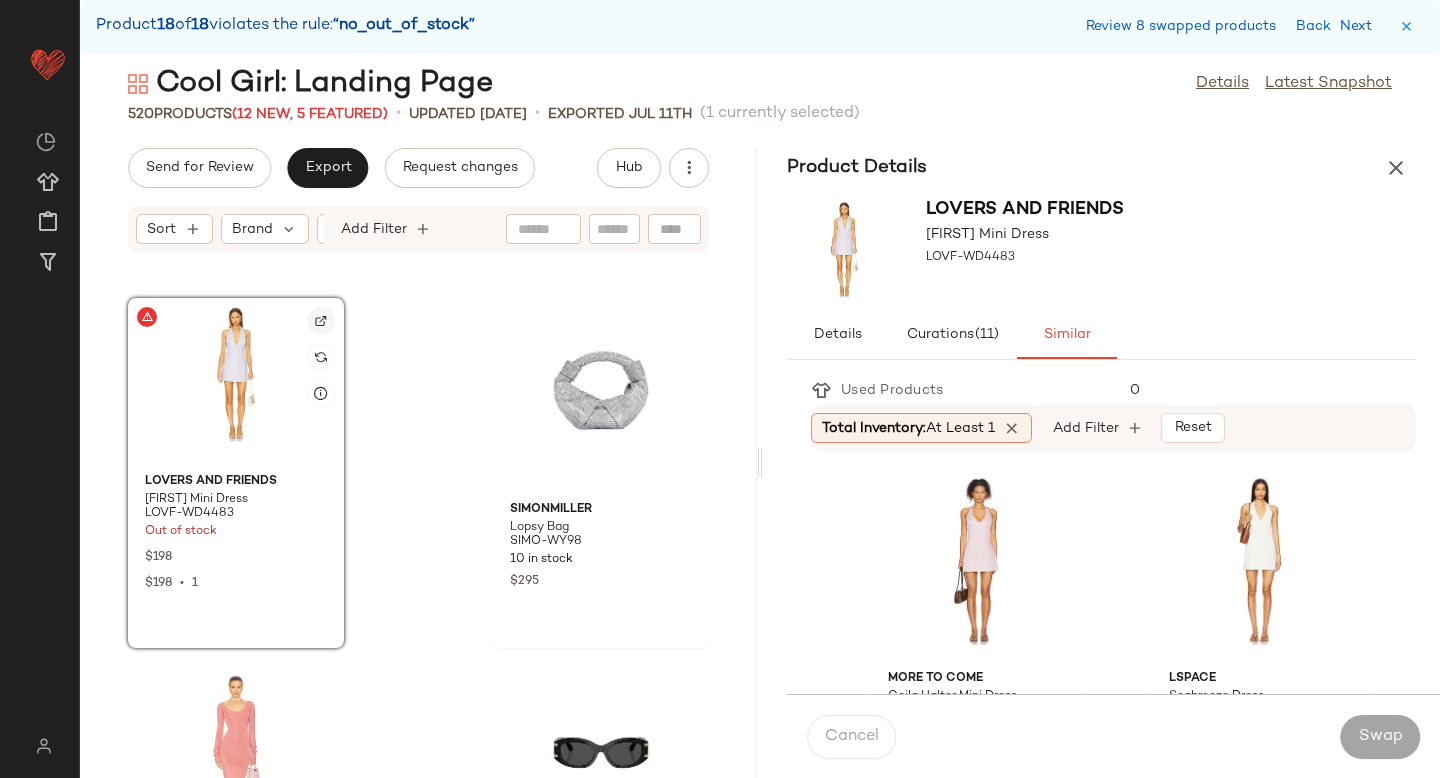 click at bounding box center (321, 321) 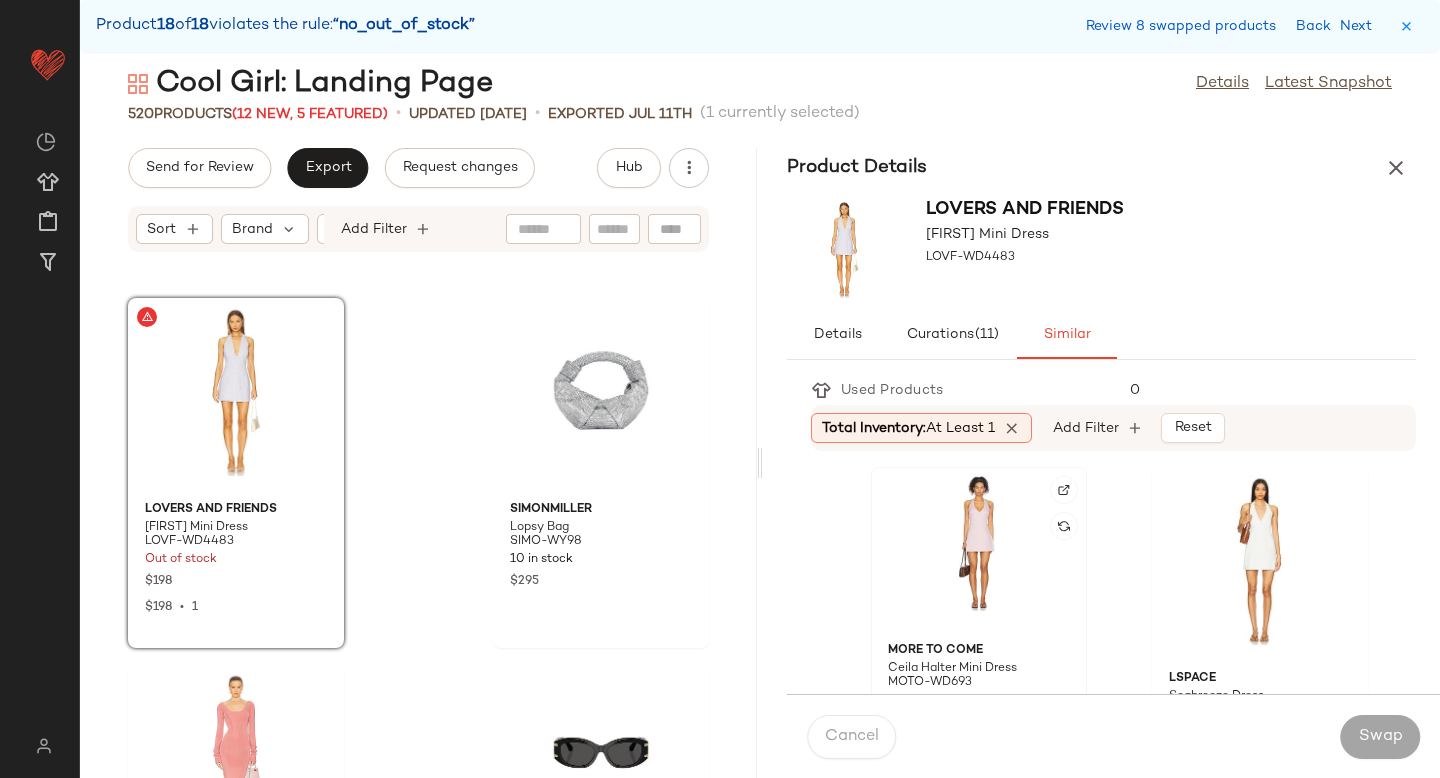 click 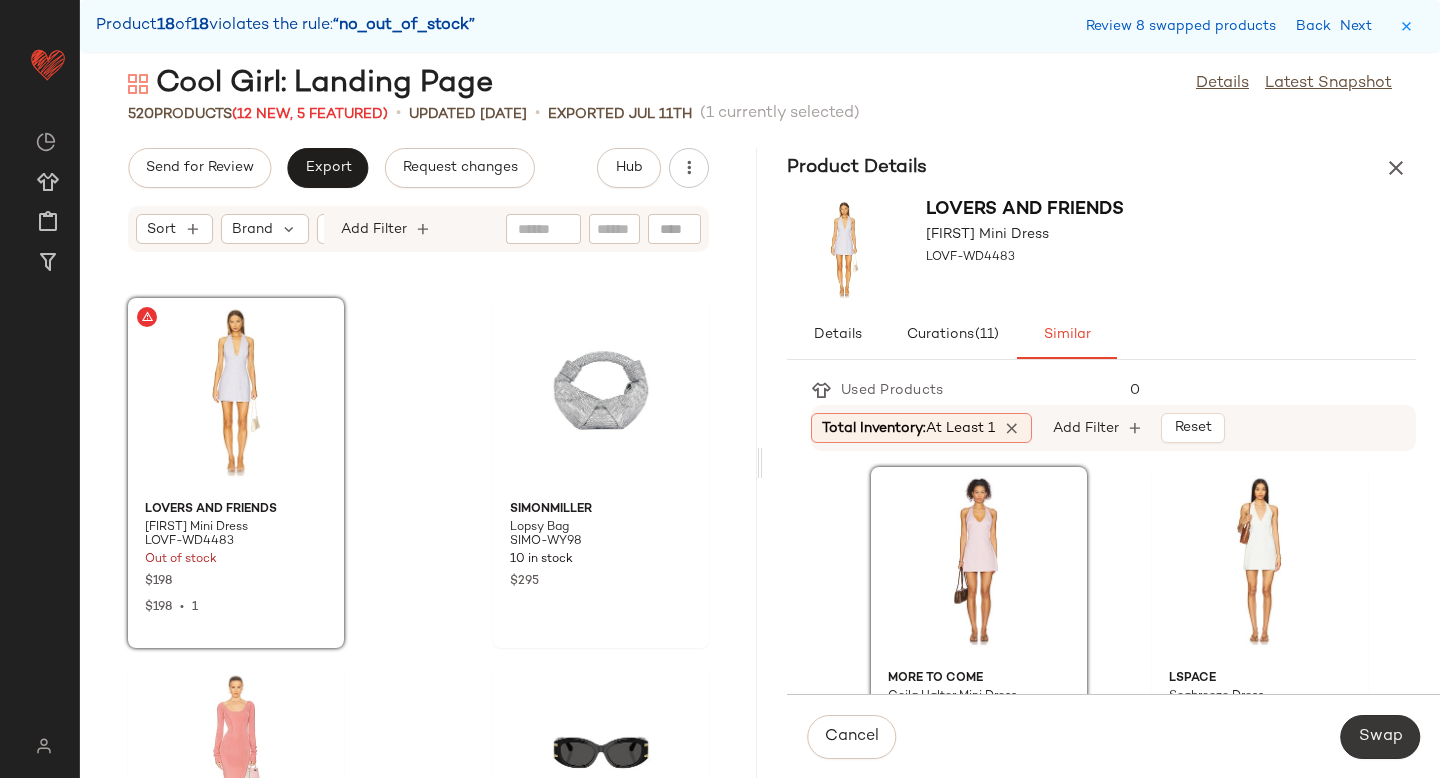 click on "Swap" at bounding box center [1380, 737] 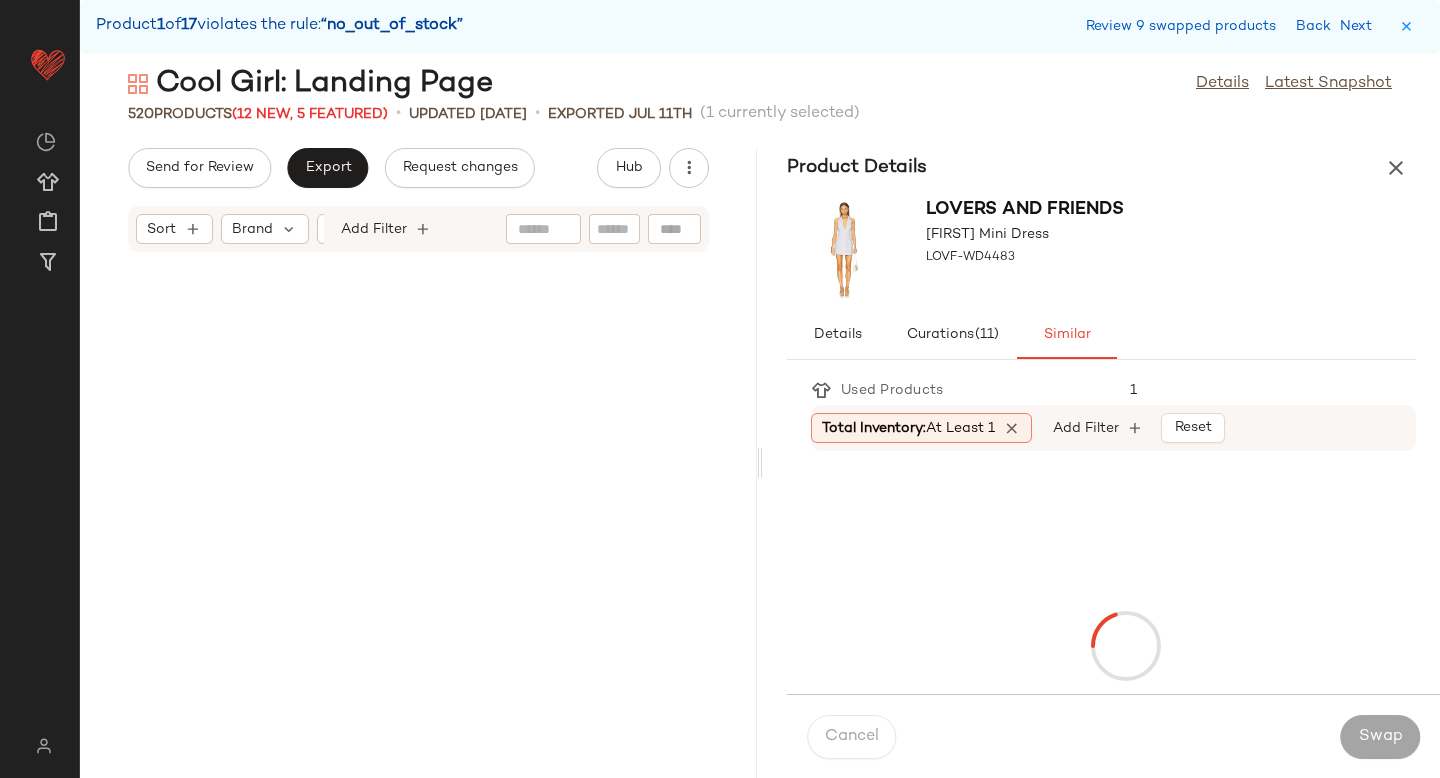 scroll, scrollTop: 3294, scrollLeft: 0, axis: vertical 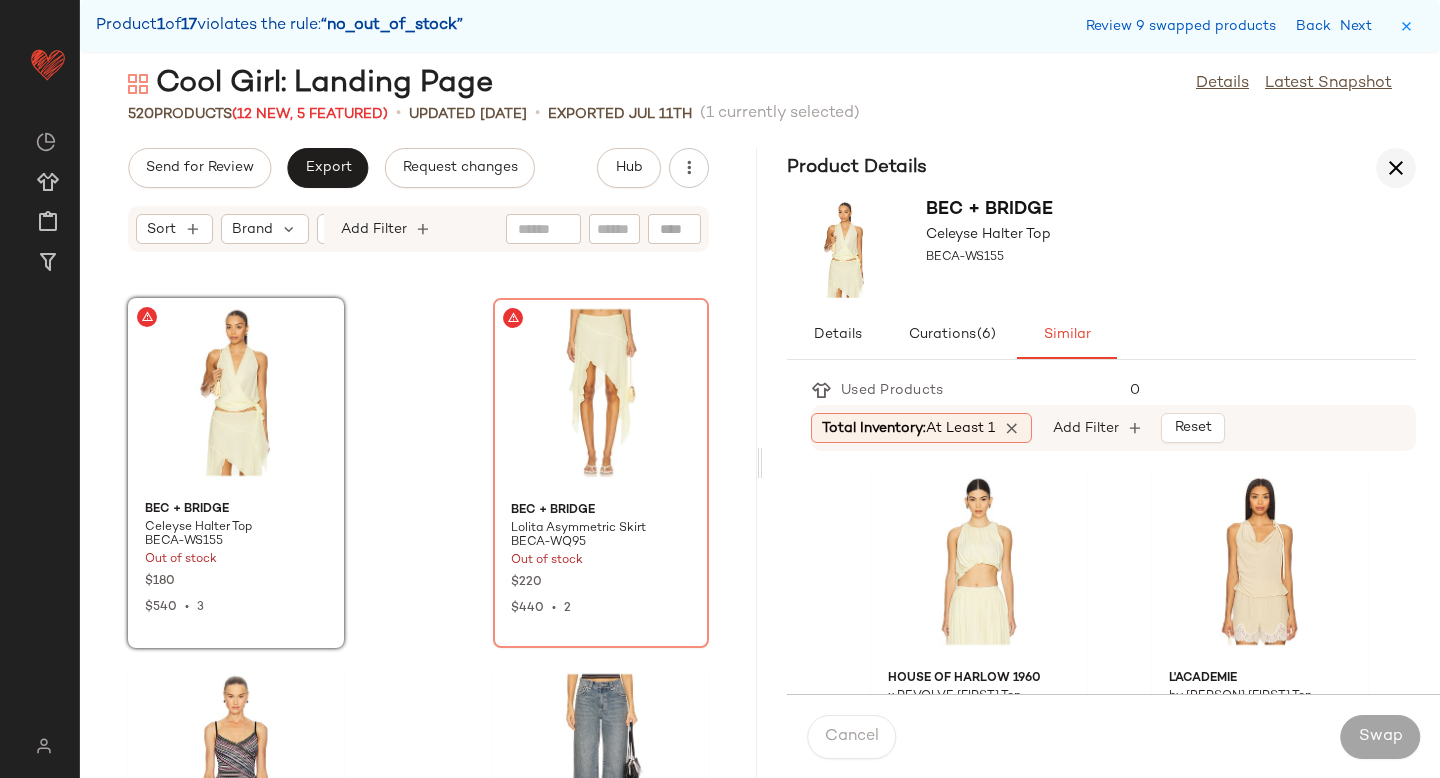 click at bounding box center [1396, 168] 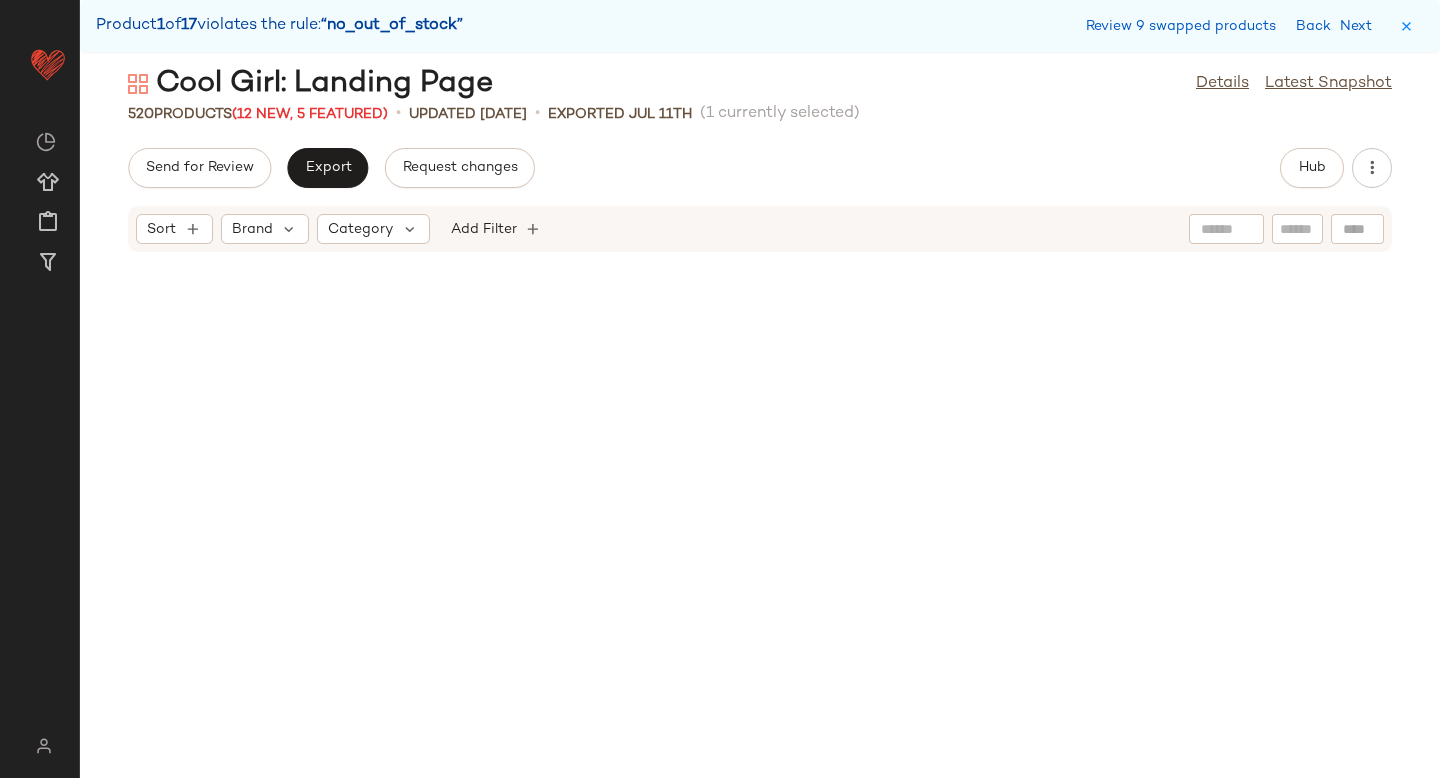 scroll, scrollTop: 1114, scrollLeft: 0, axis: vertical 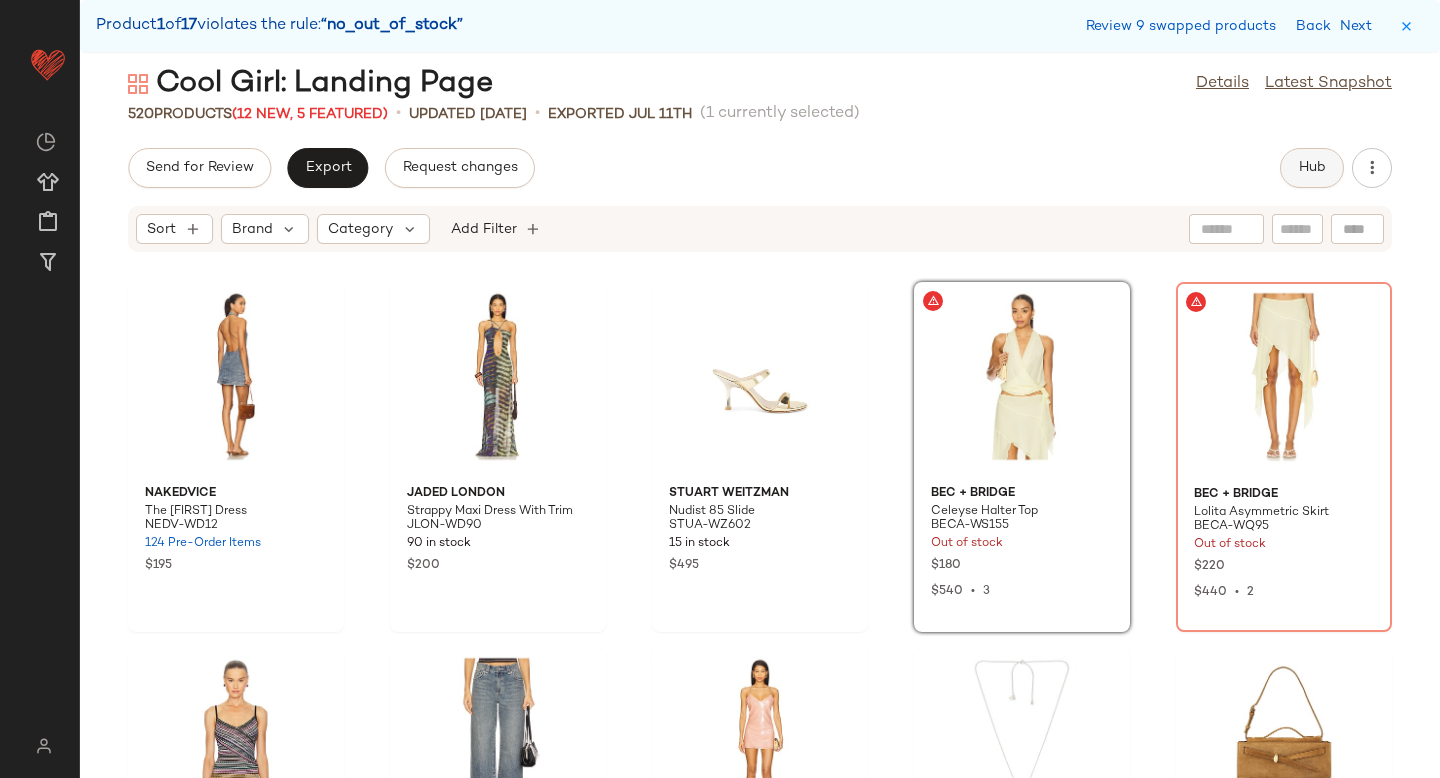click on "Hub" 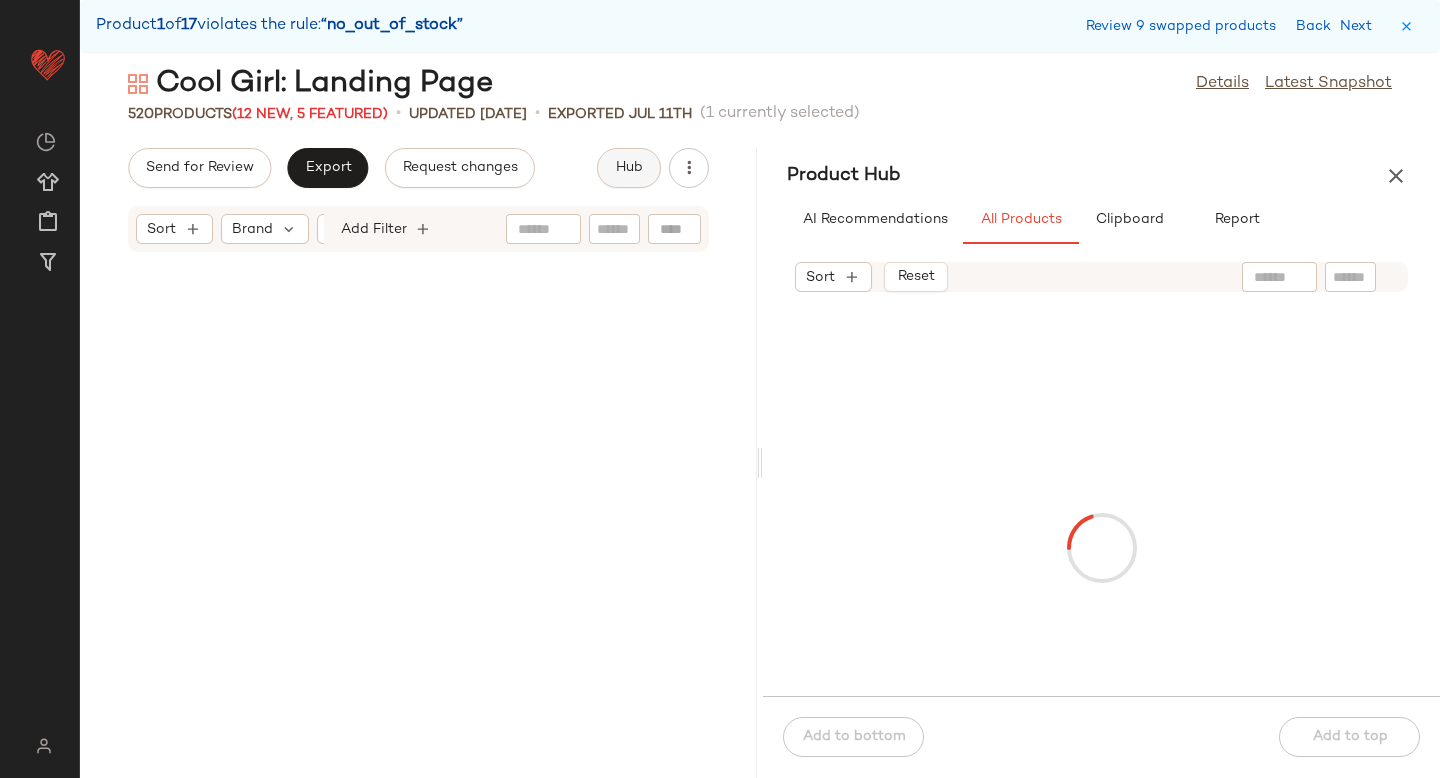 scroll, scrollTop: 3294, scrollLeft: 0, axis: vertical 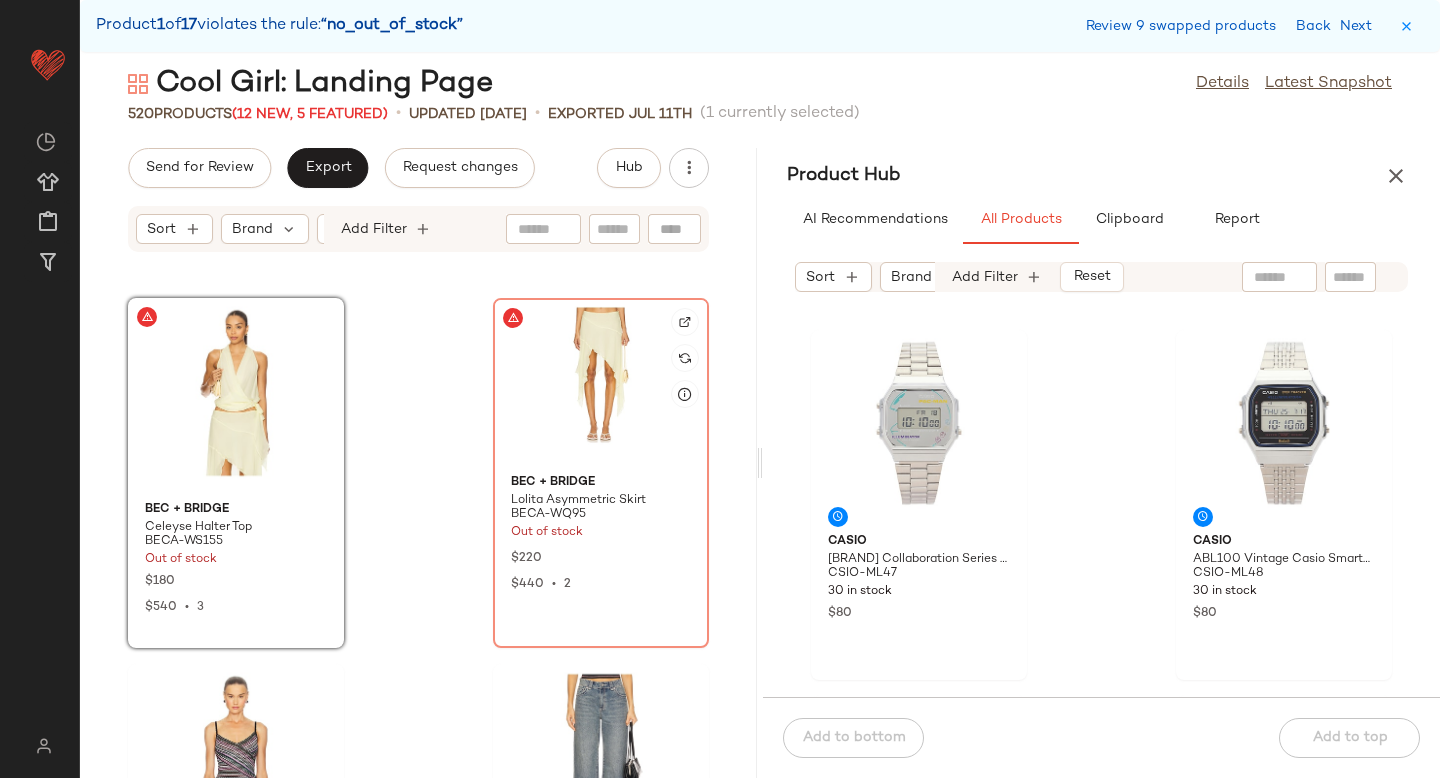 click 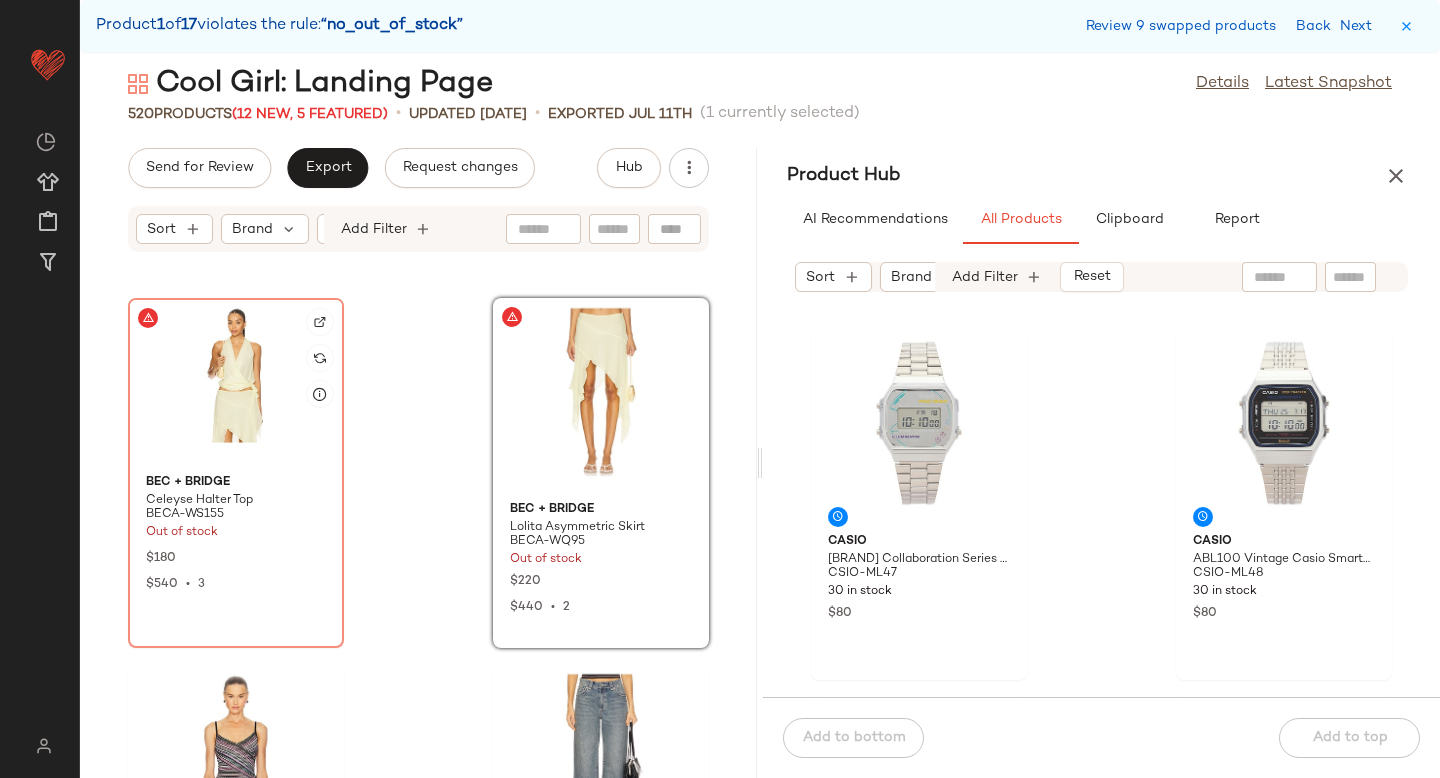 click 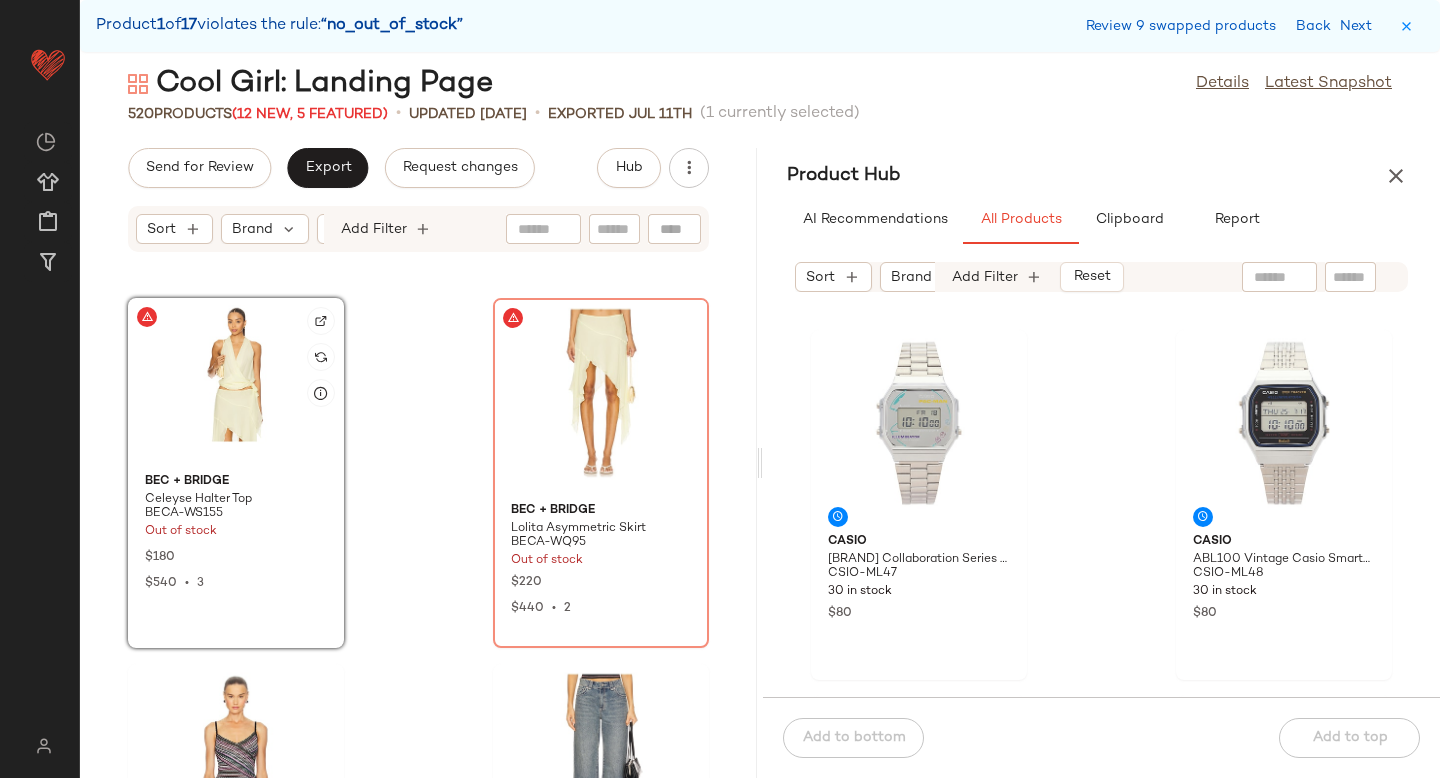 click 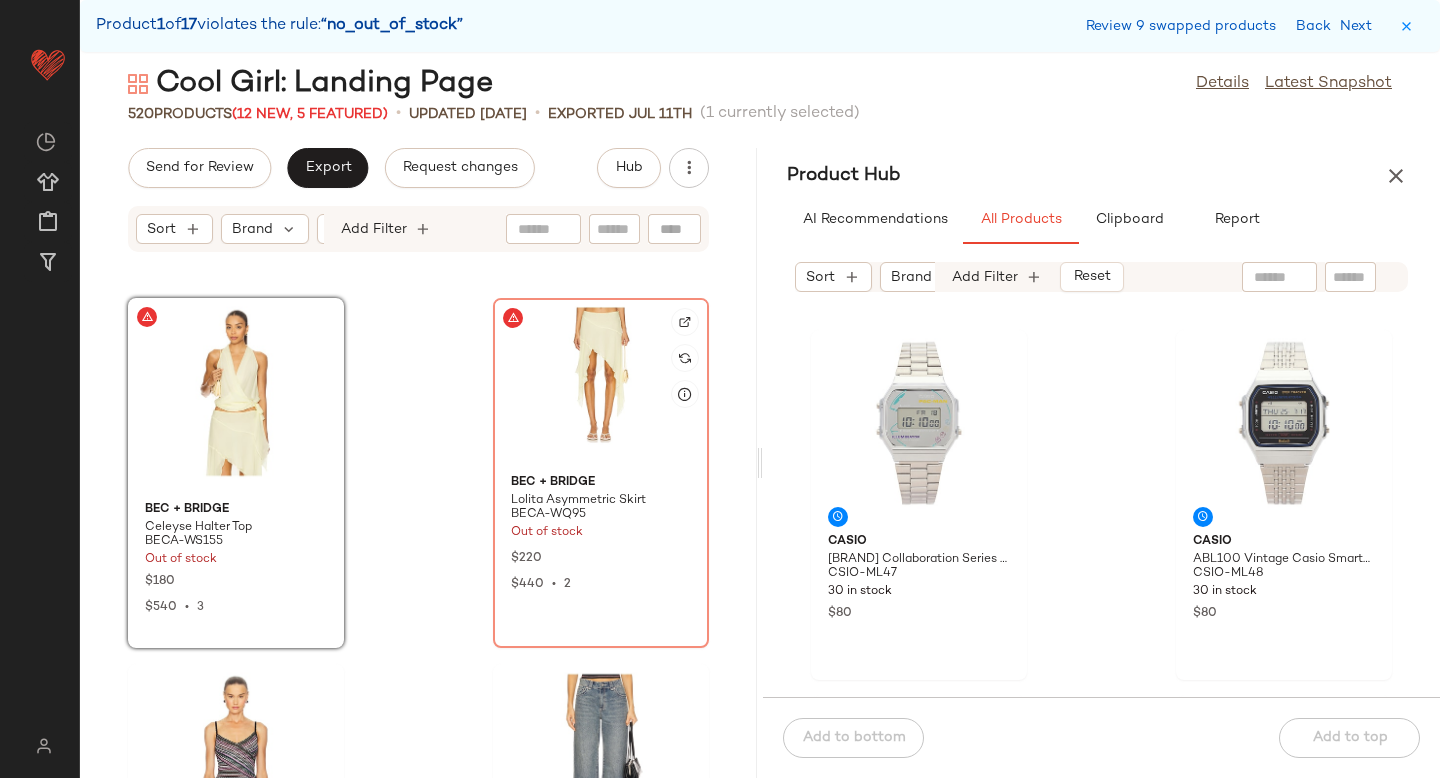 click 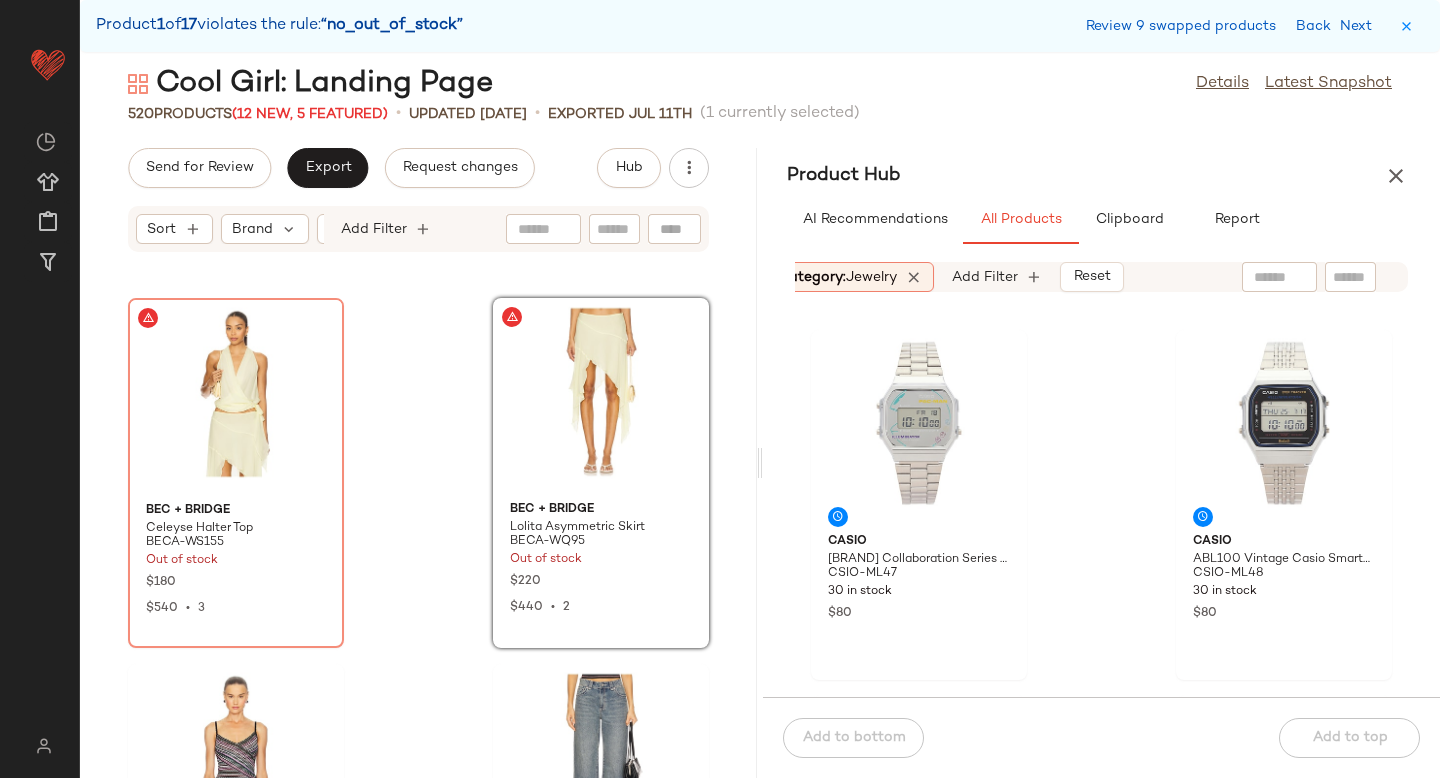 scroll, scrollTop: 0, scrollLeft: 210, axis: horizontal 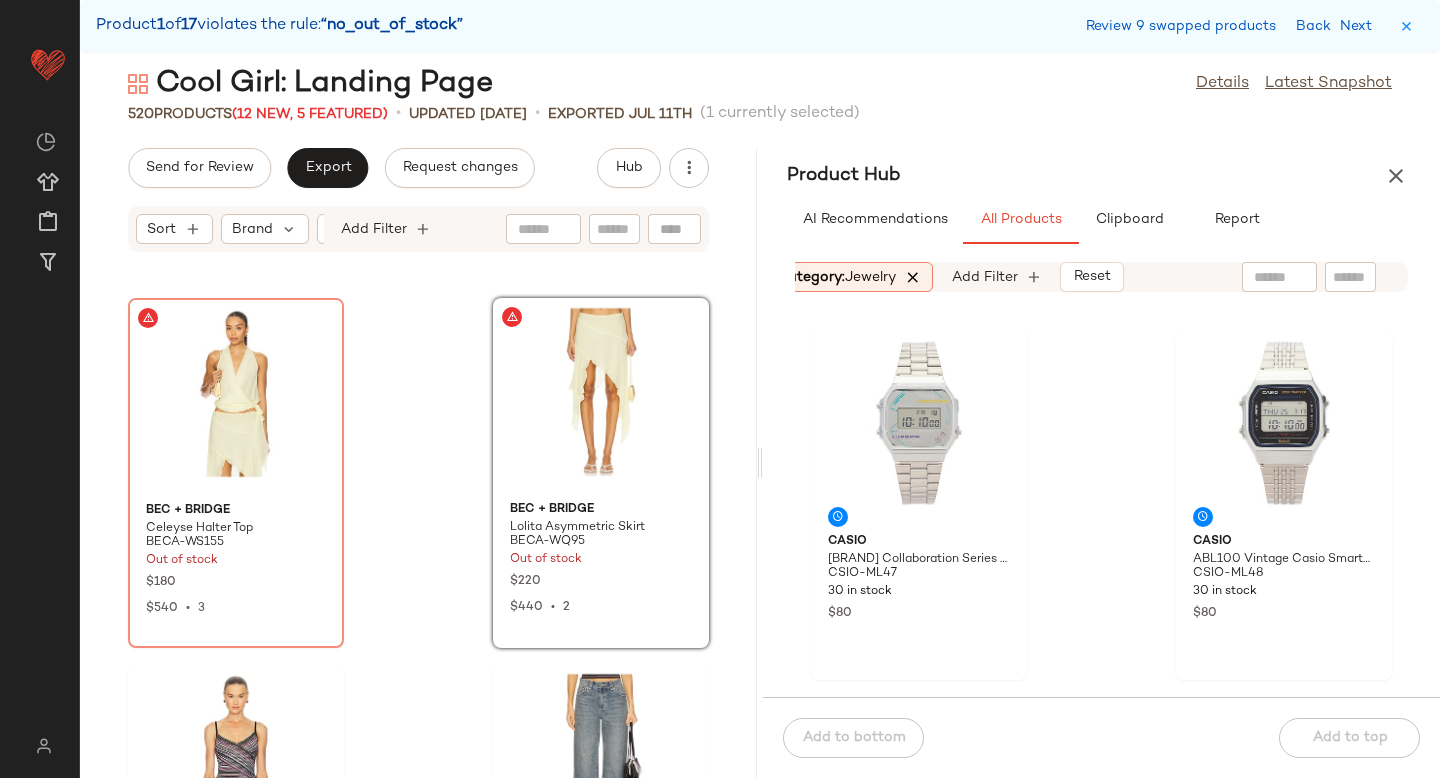 click at bounding box center [913, 277] 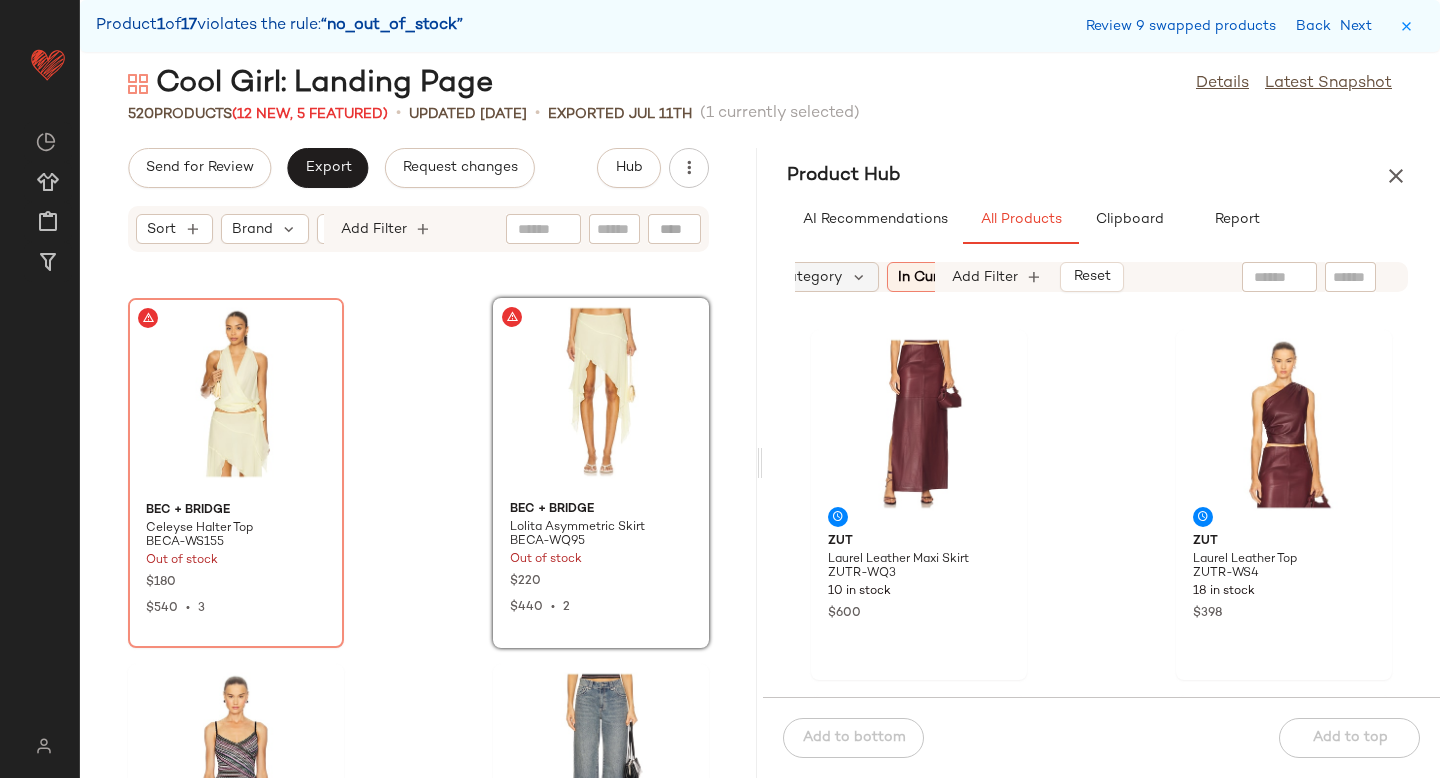 click on "Category" at bounding box center [809, 277] 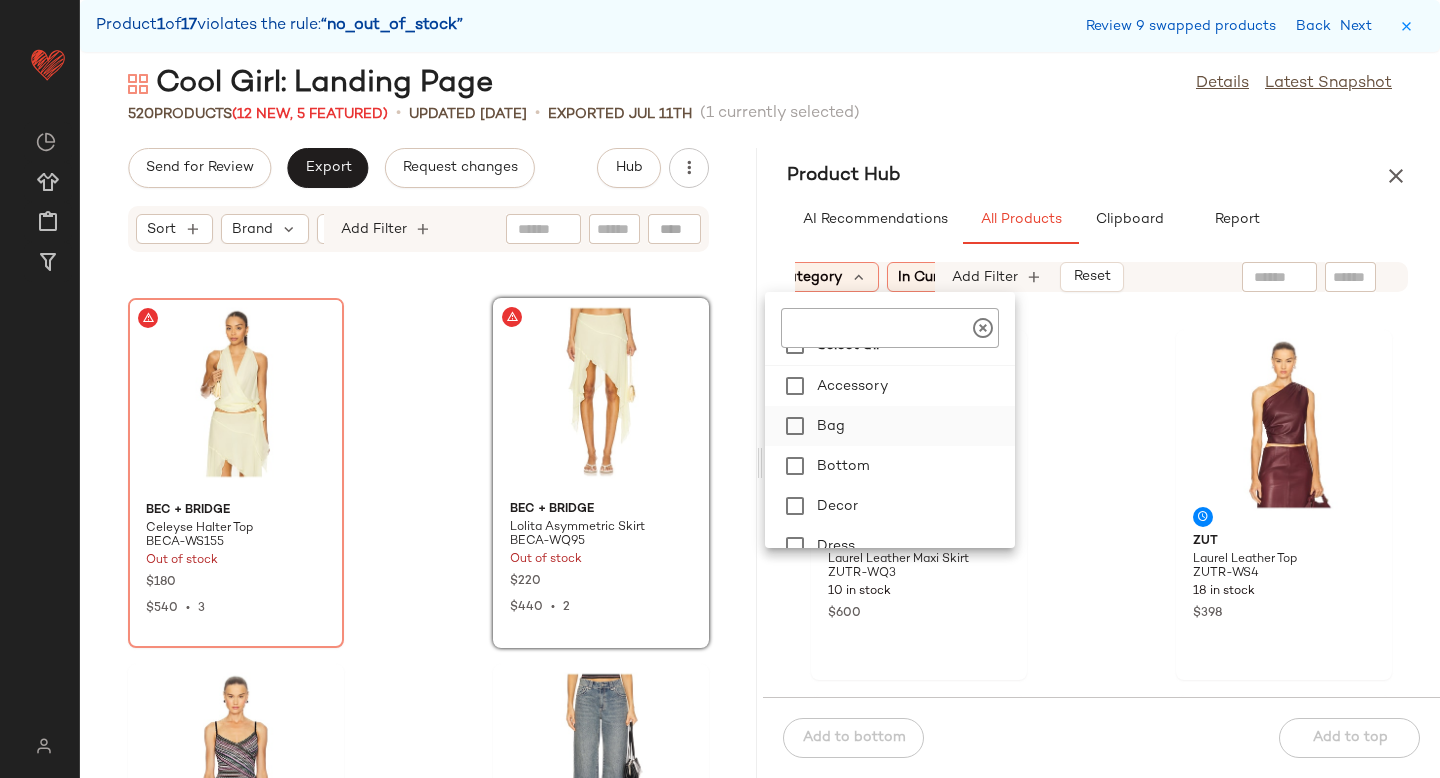 scroll, scrollTop: 55, scrollLeft: 0, axis: vertical 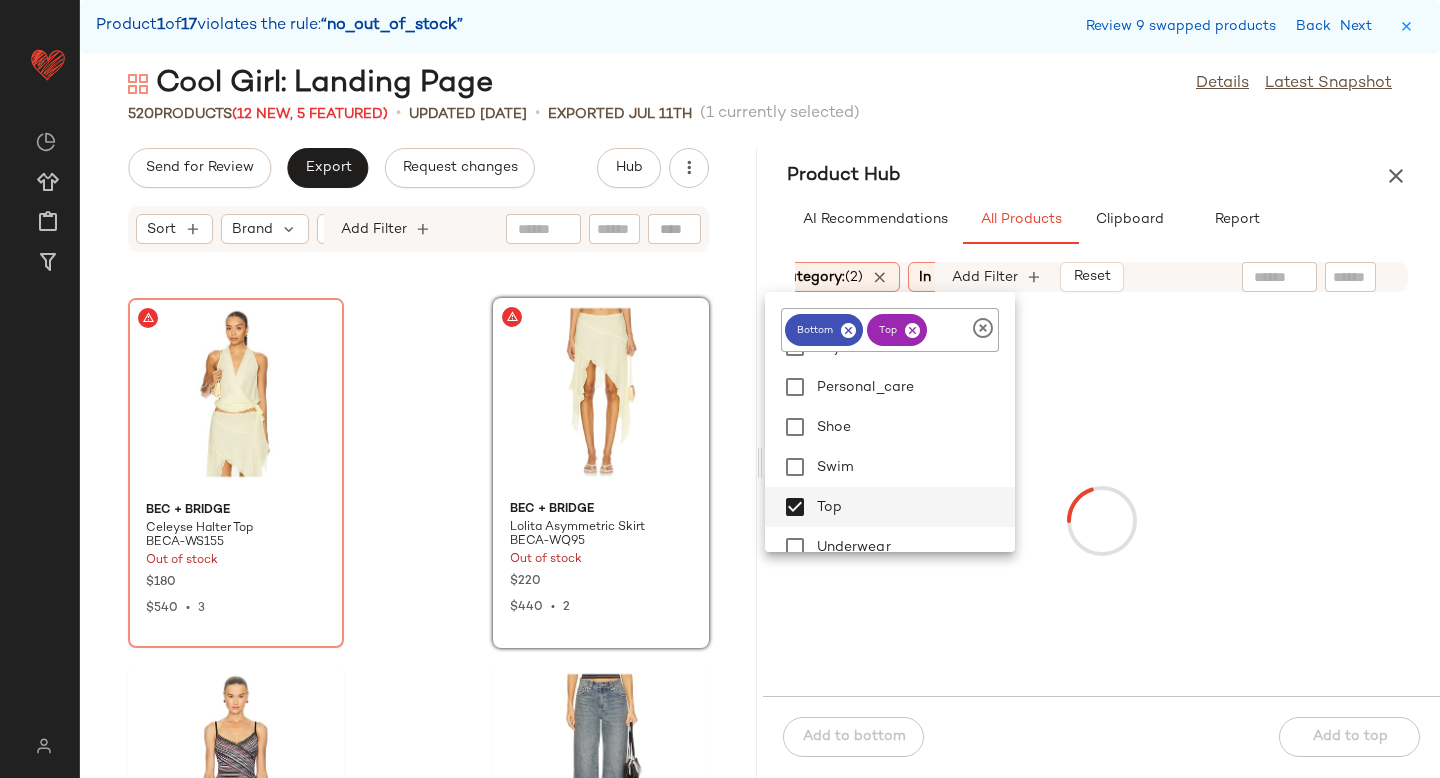click at bounding box center [1101, 520] 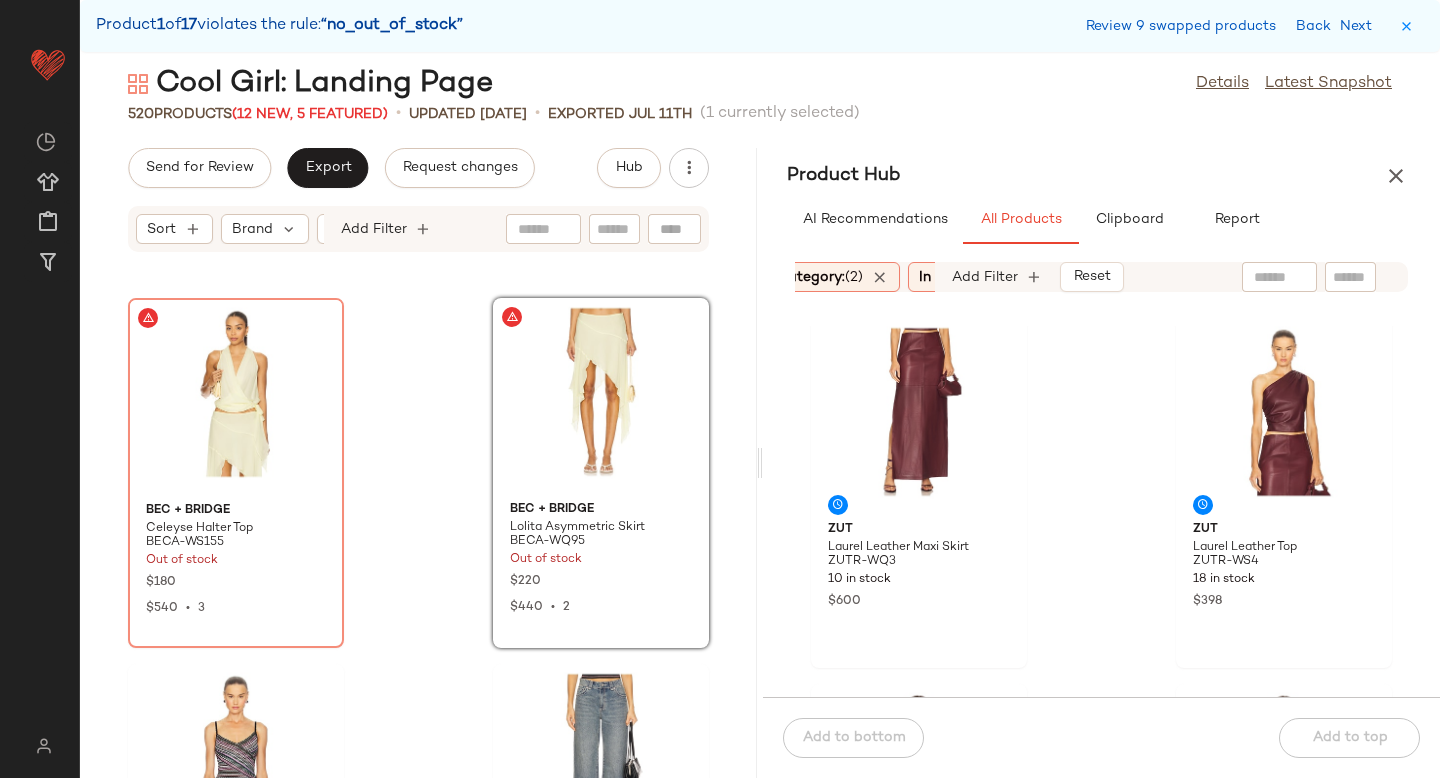 scroll, scrollTop: 0, scrollLeft: 0, axis: both 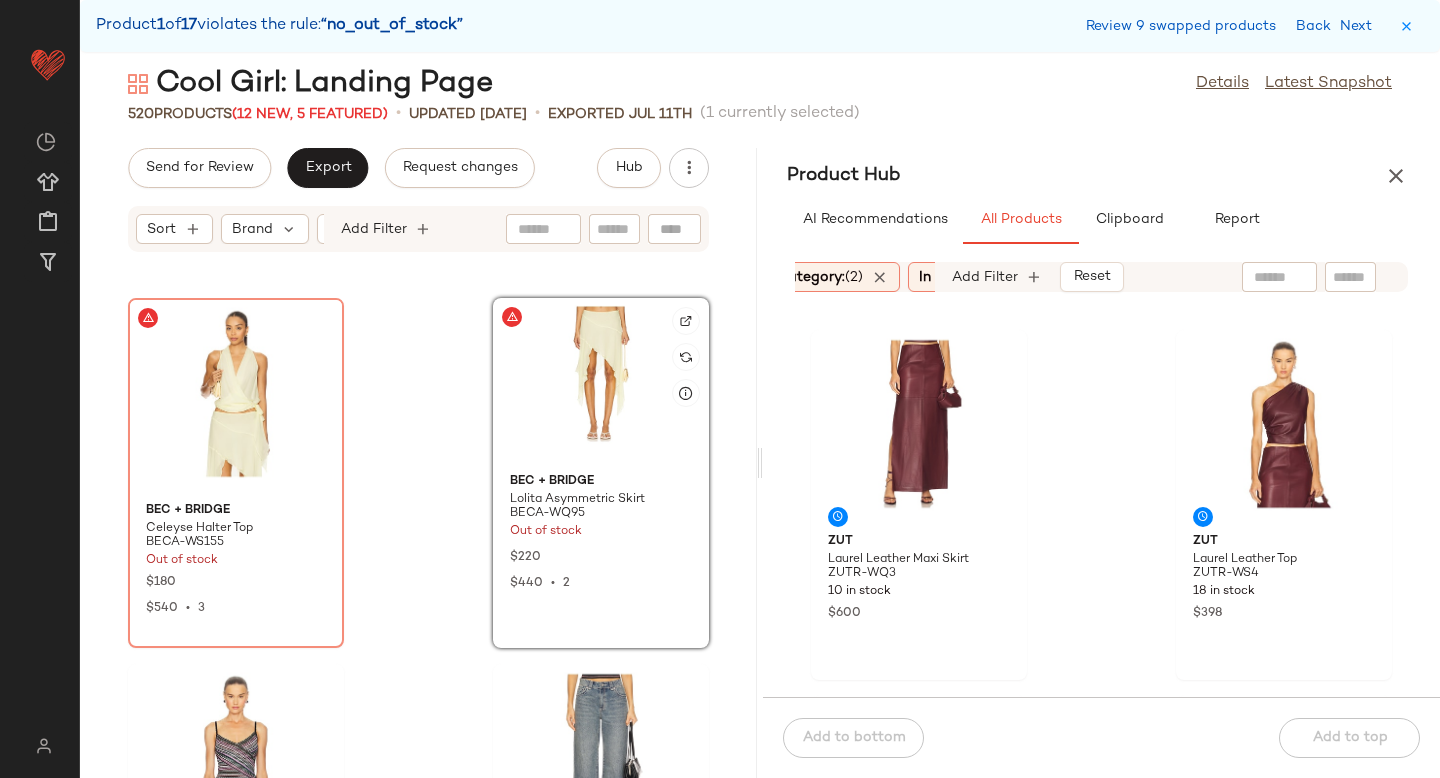 click 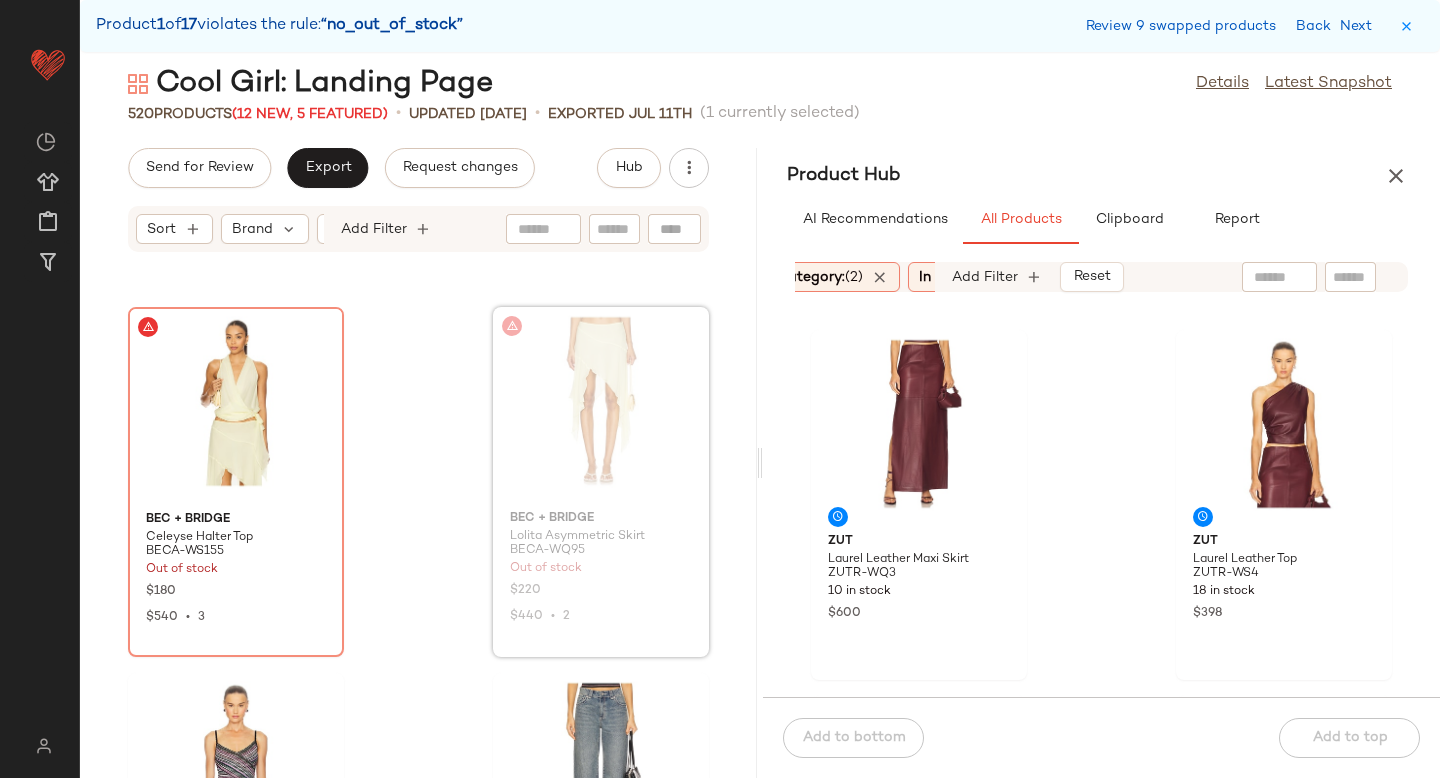scroll, scrollTop: 3274, scrollLeft: 0, axis: vertical 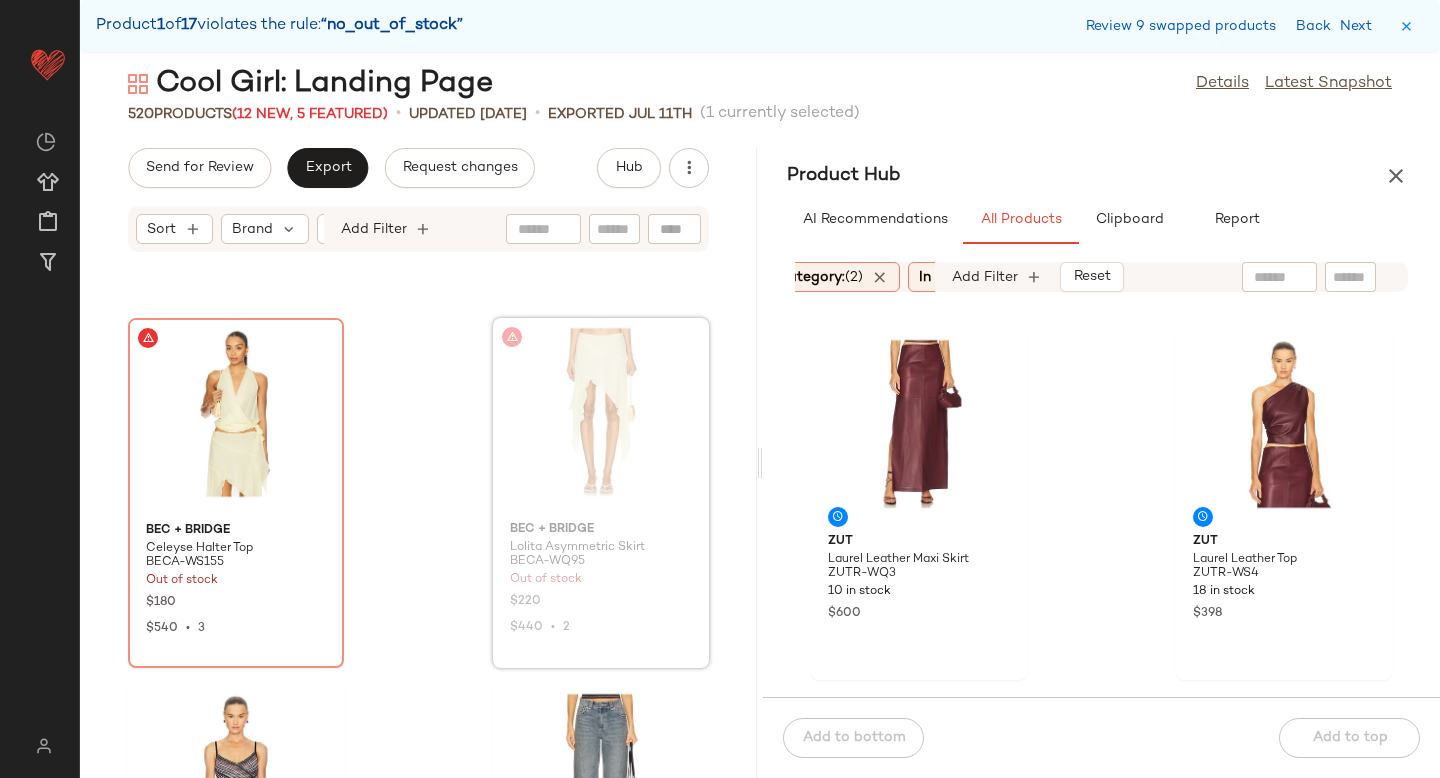 drag, startPoint x: 610, startPoint y: 387, endPoint x: 603, endPoint y: 360, distance: 27.89265 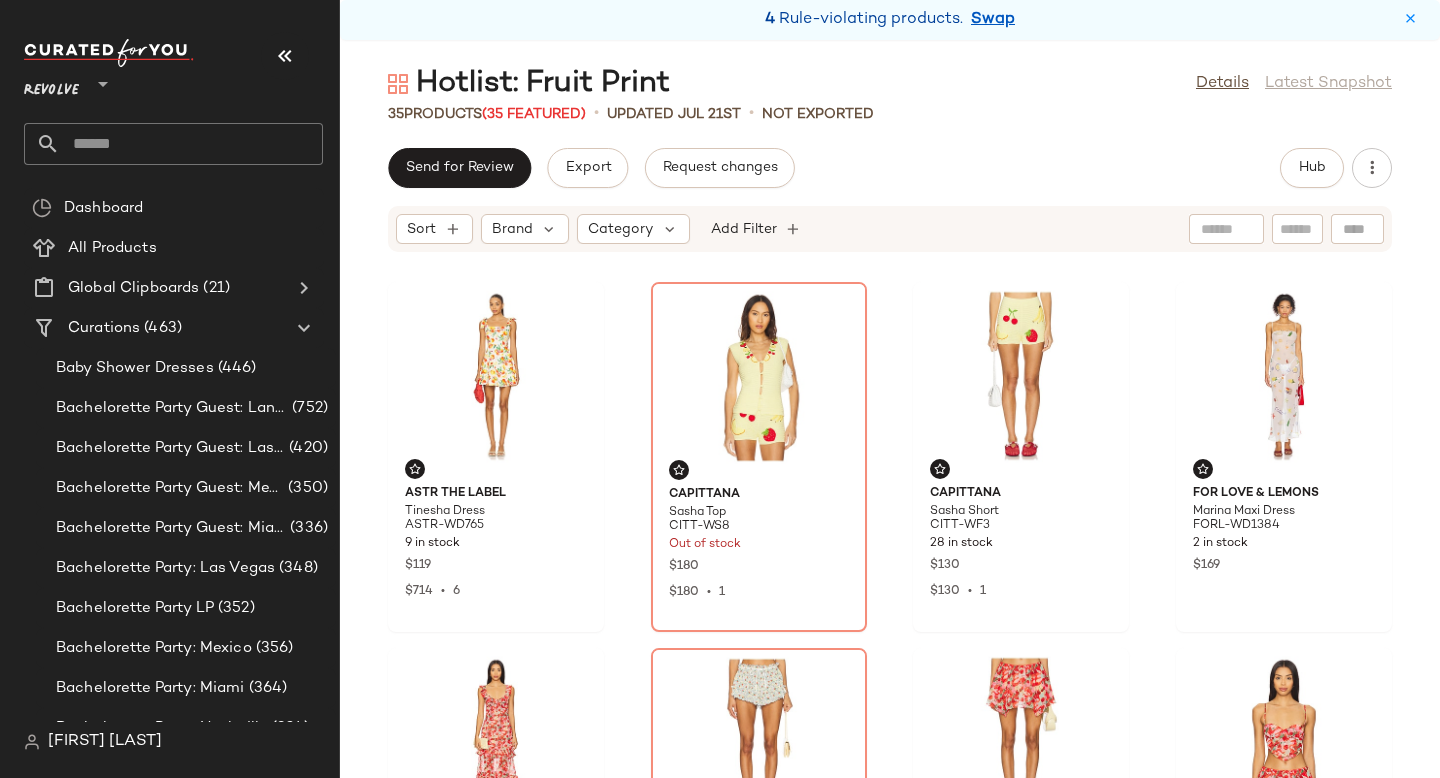 scroll, scrollTop: 0, scrollLeft: 0, axis: both 